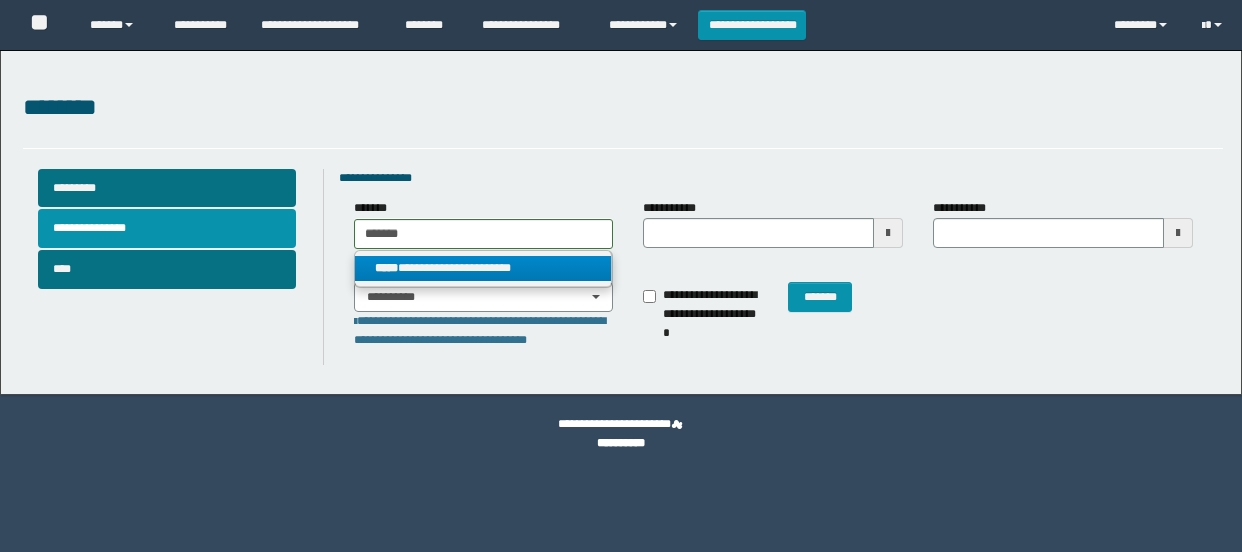 scroll, scrollTop: 0, scrollLeft: 0, axis: both 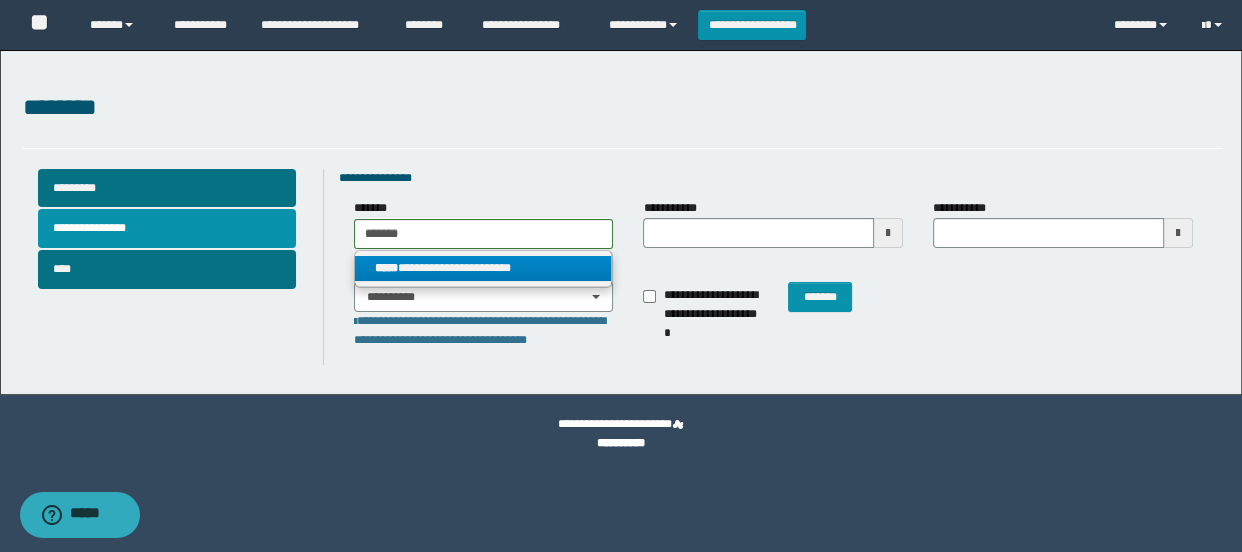 type 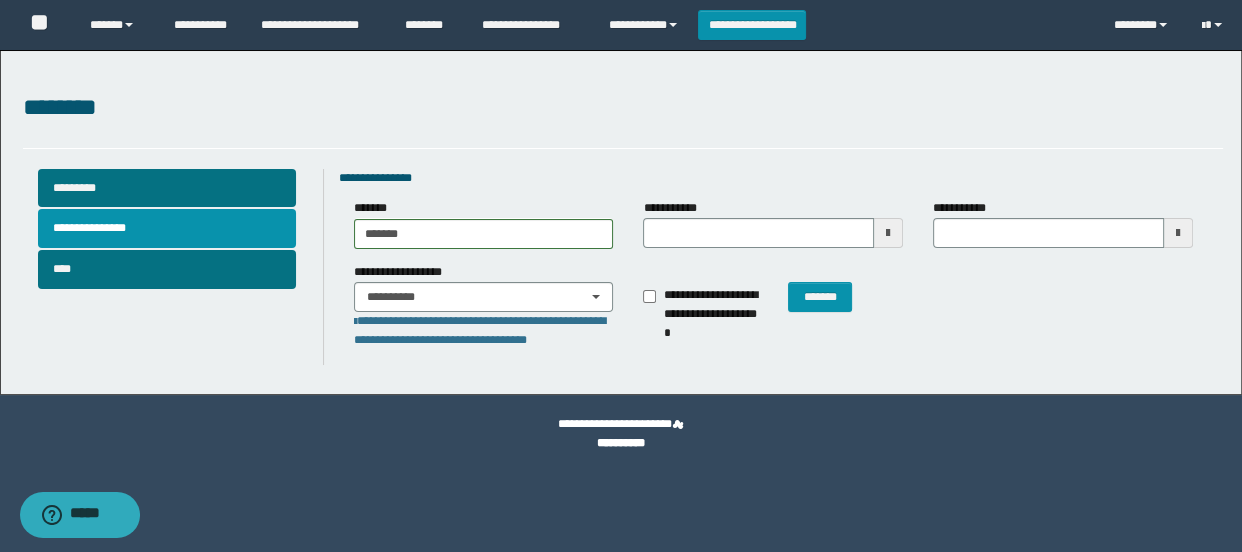 click on "********" at bounding box center (623, 119) 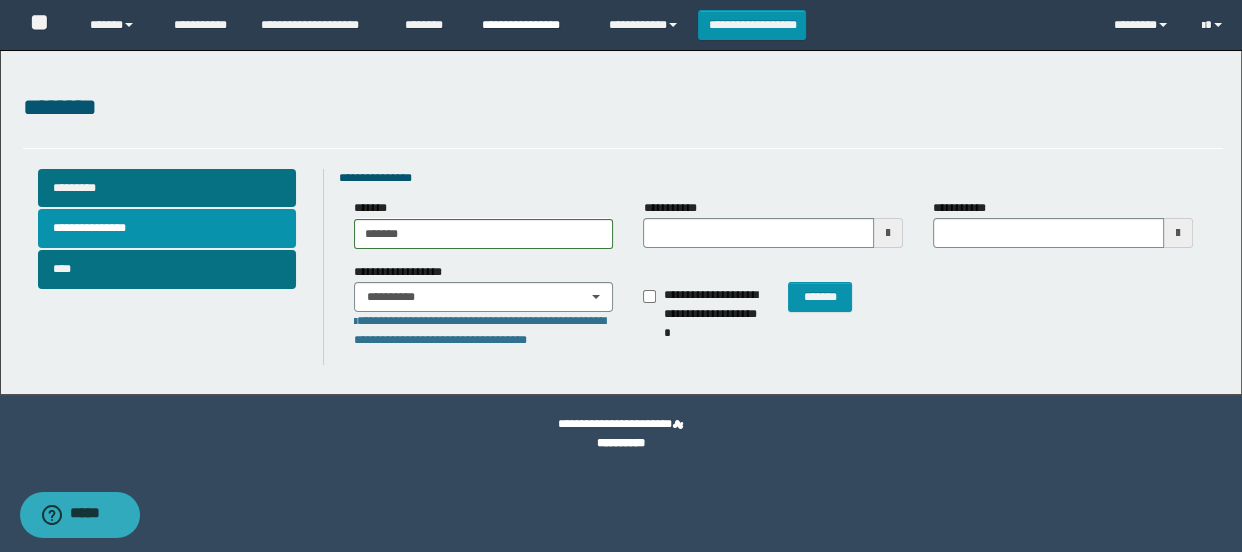 click on "**********" at bounding box center (530, 25) 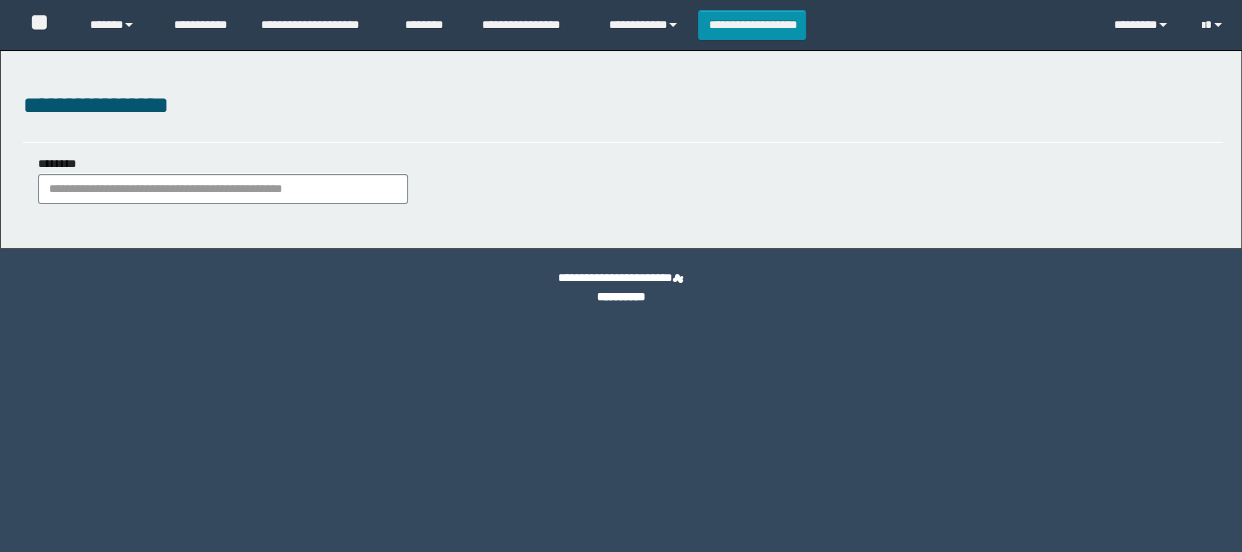 scroll, scrollTop: 0, scrollLeft: 0, axis: both 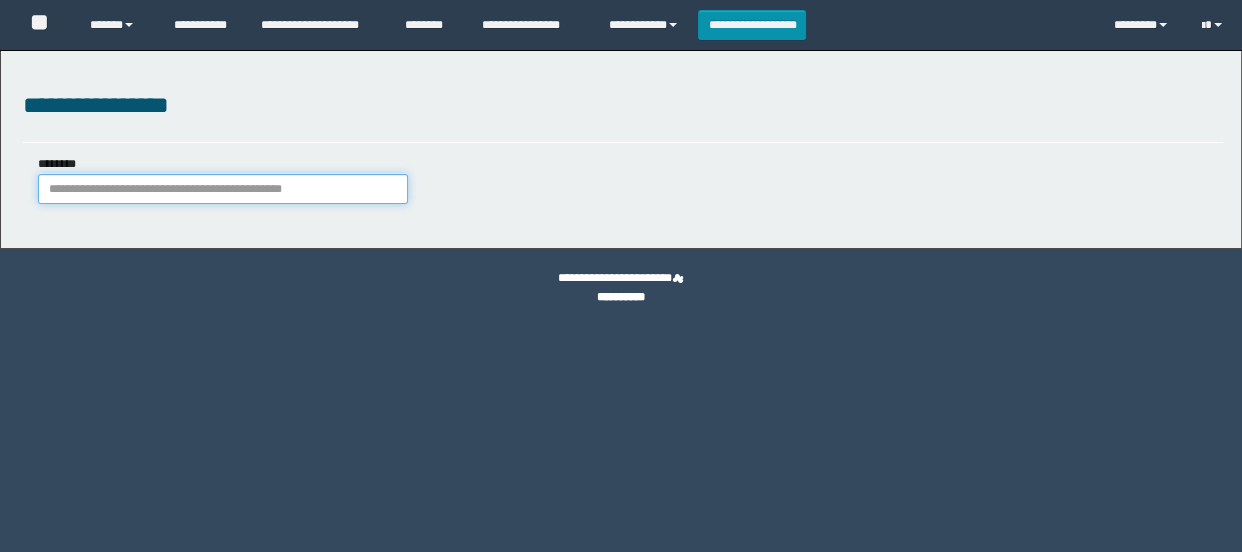 click on "********" at bounding box center (223, 189) 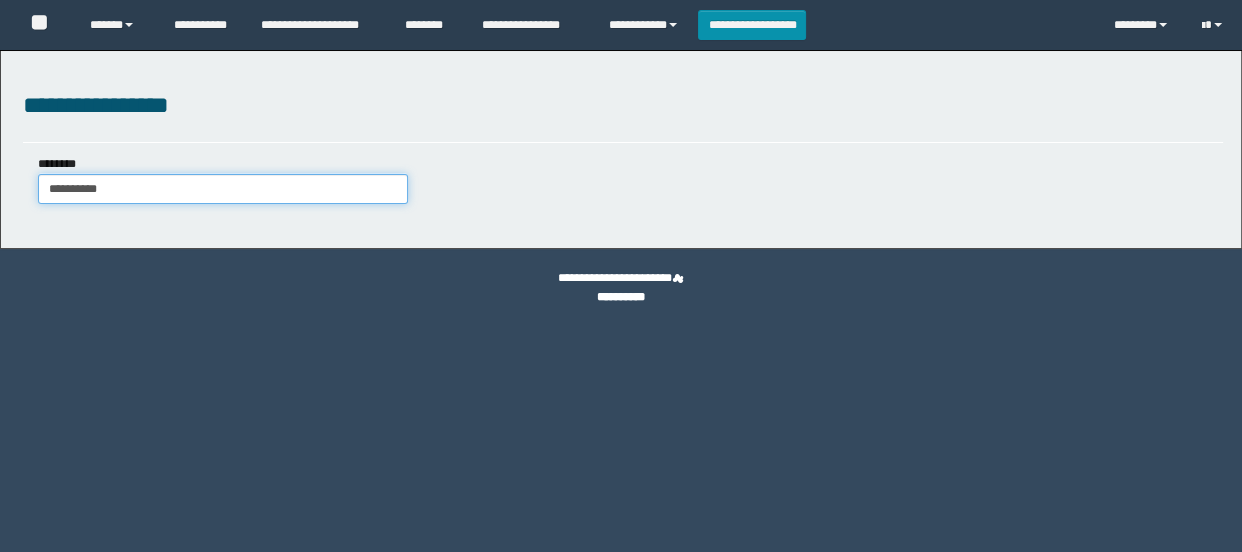 click on "**********" at bounding box center (223, 189) 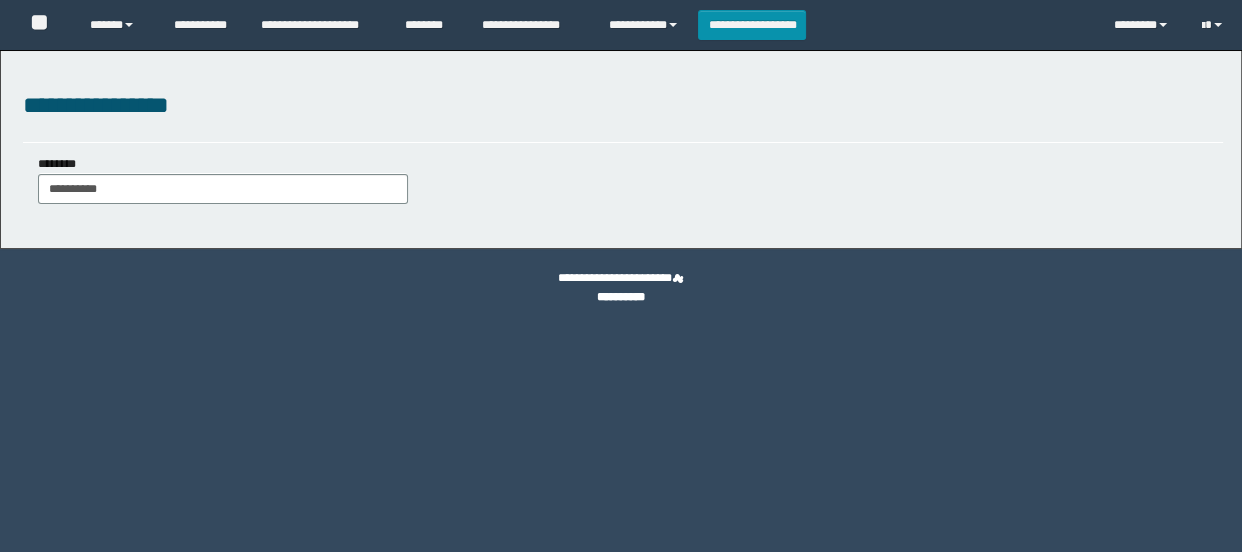 click on "**********" at bounding box center [621, 149] 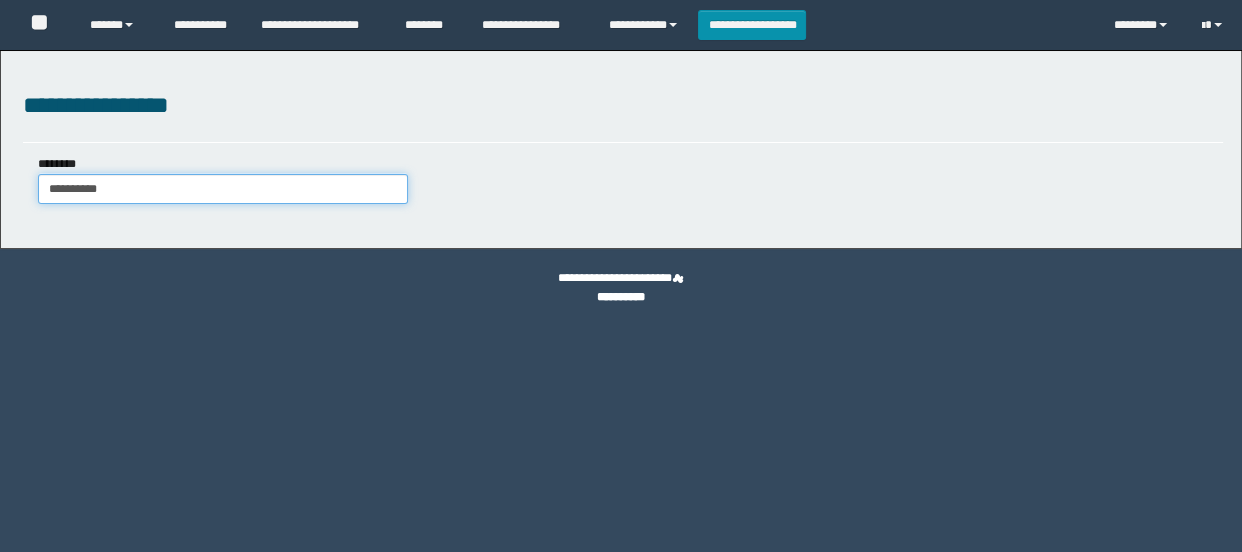 click on "**********" at bounding box center (223, 189) 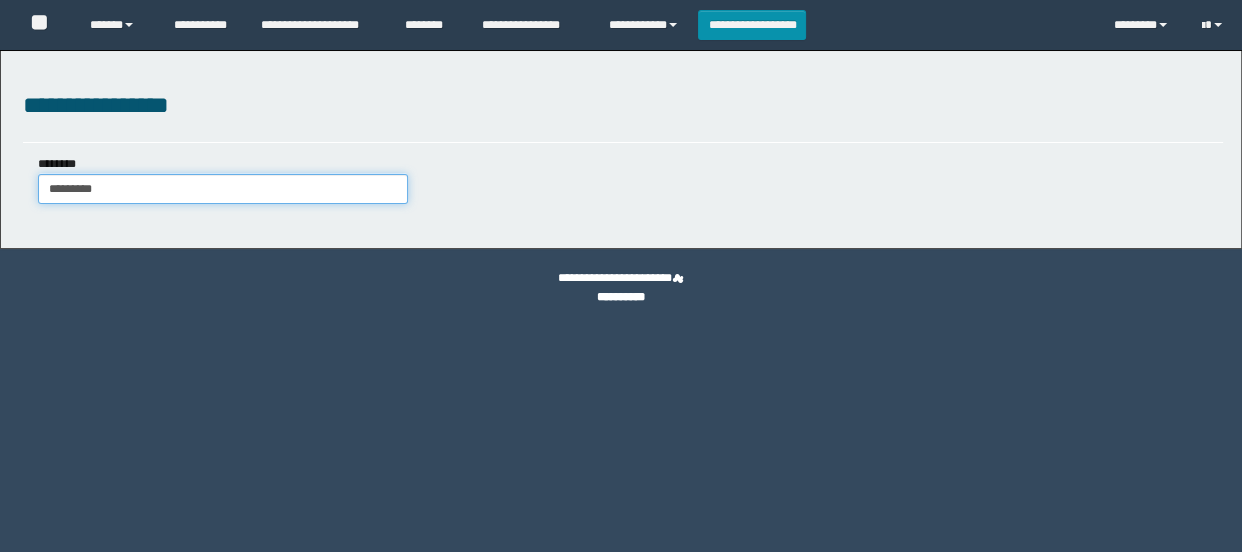 scroll, scrollTop: 0, scrollLeft: 0, axis: both 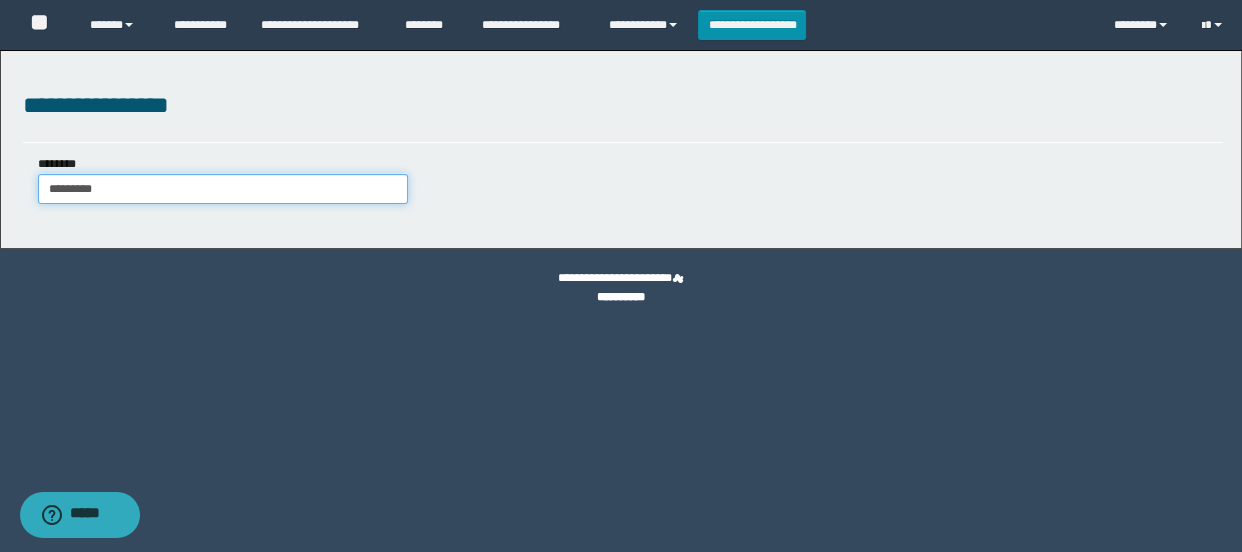 click on "*********" at bounding box center [223, 189] 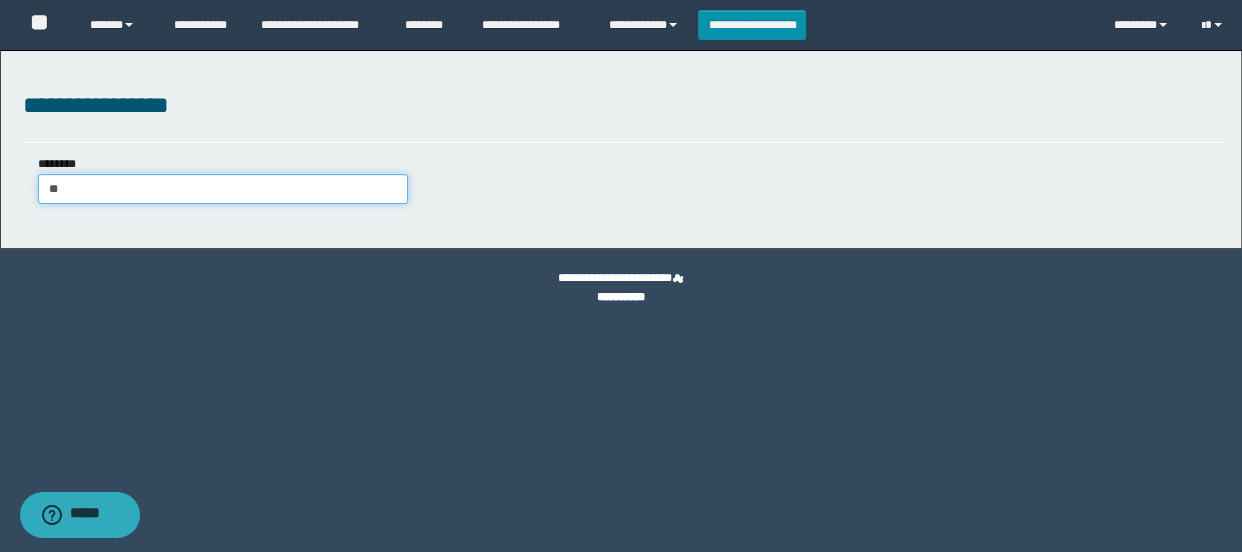 type on "*" 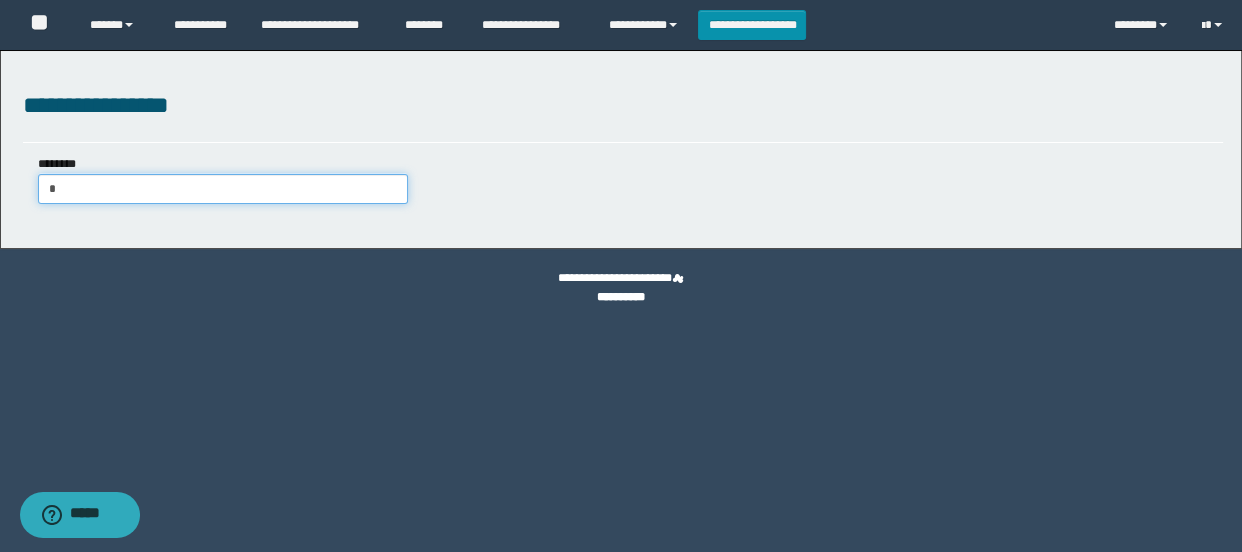 click on "*" at bounding box center (223, 189) 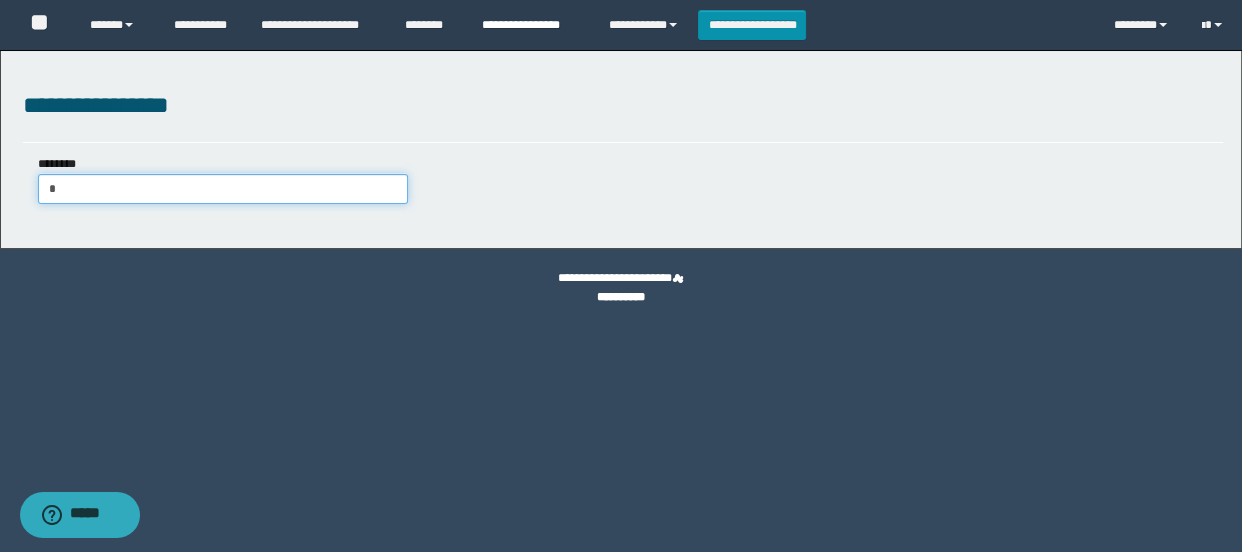 type on "*" 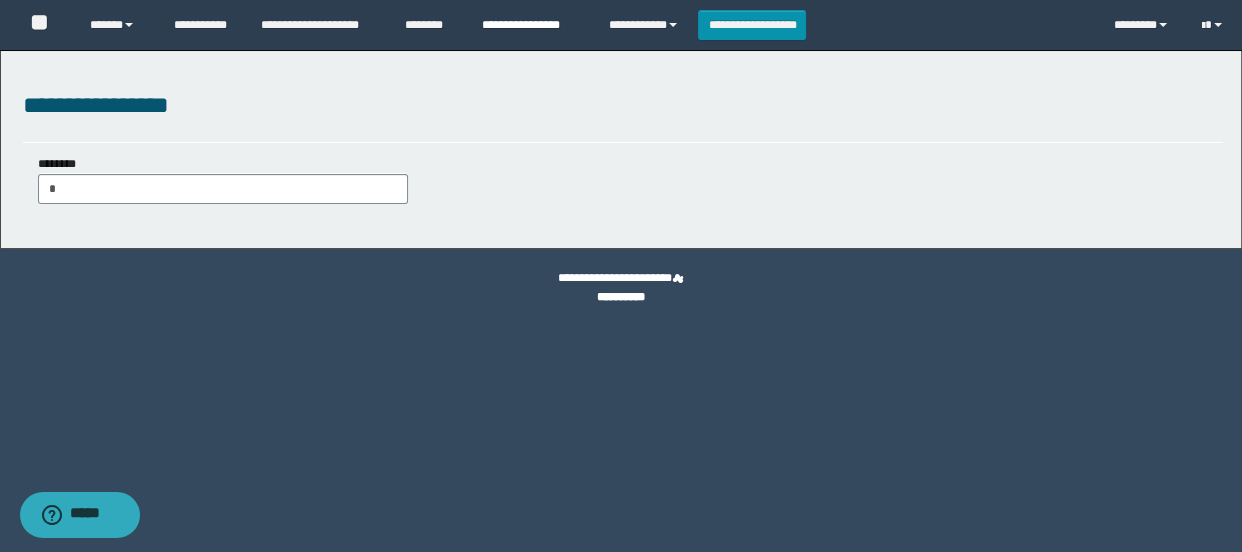click on "**********" at bounding box center [530, 25] 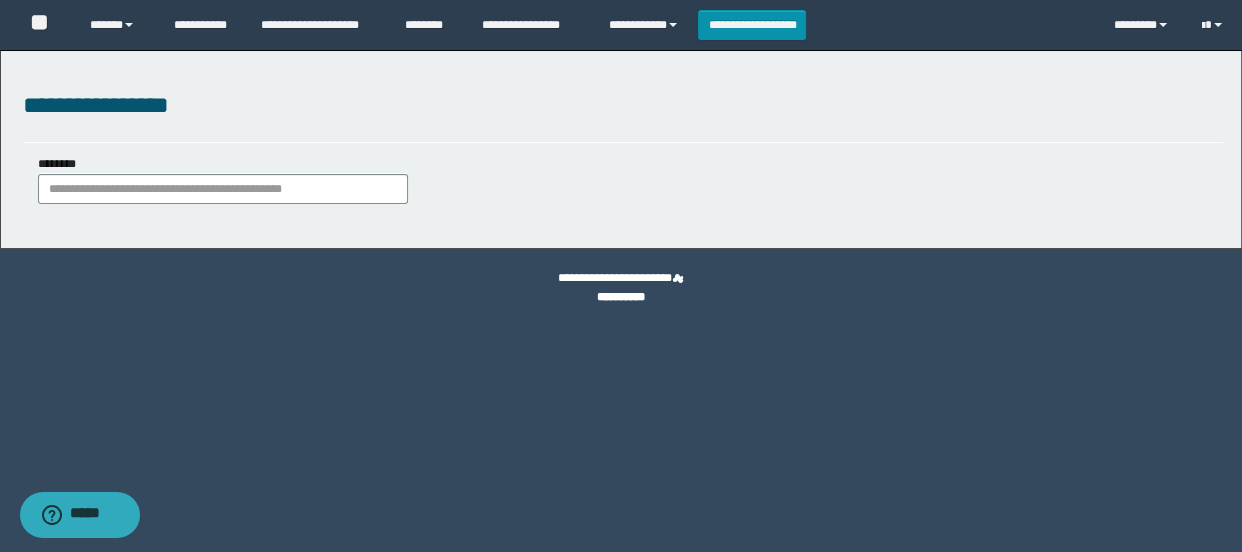 scroll, scrollTop: 0, scrollLeft: 0, axis: both 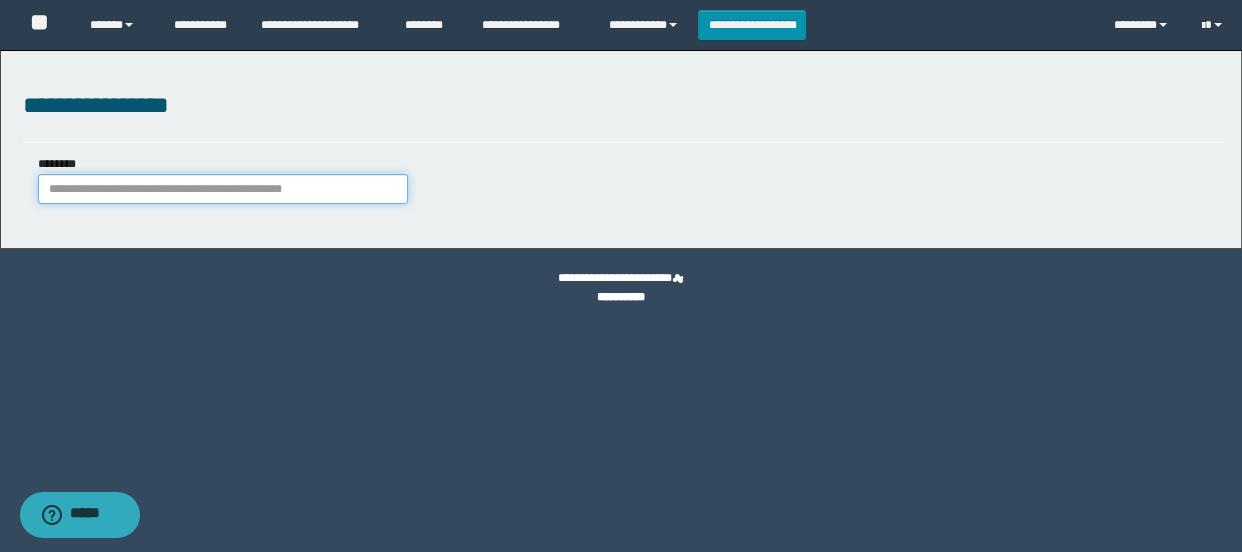 click on "********" at bounding box center [223, 189] 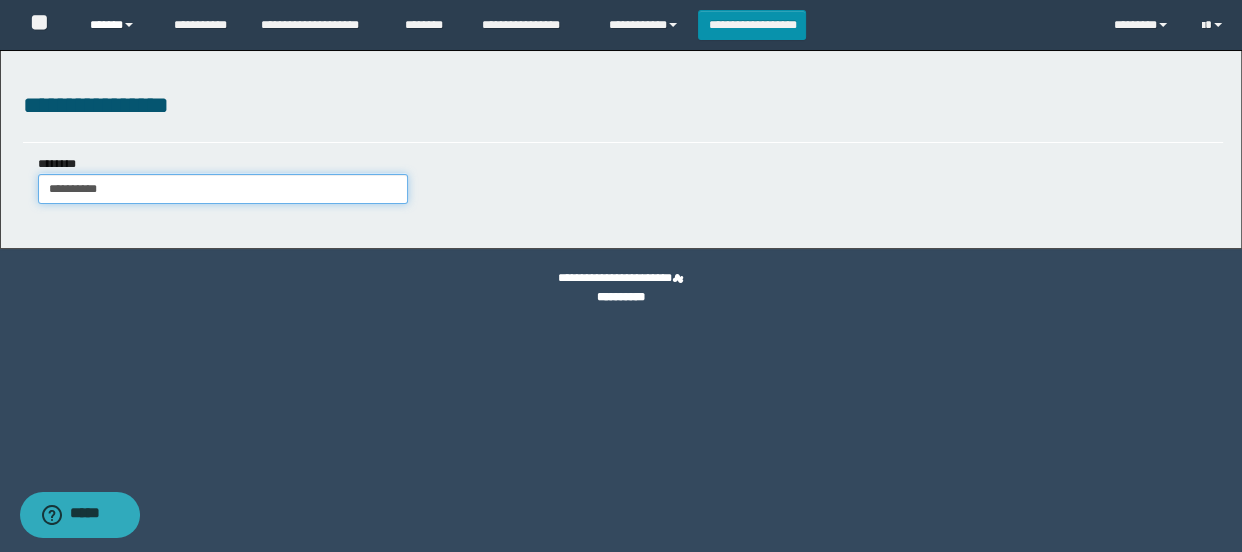 type on "**********" 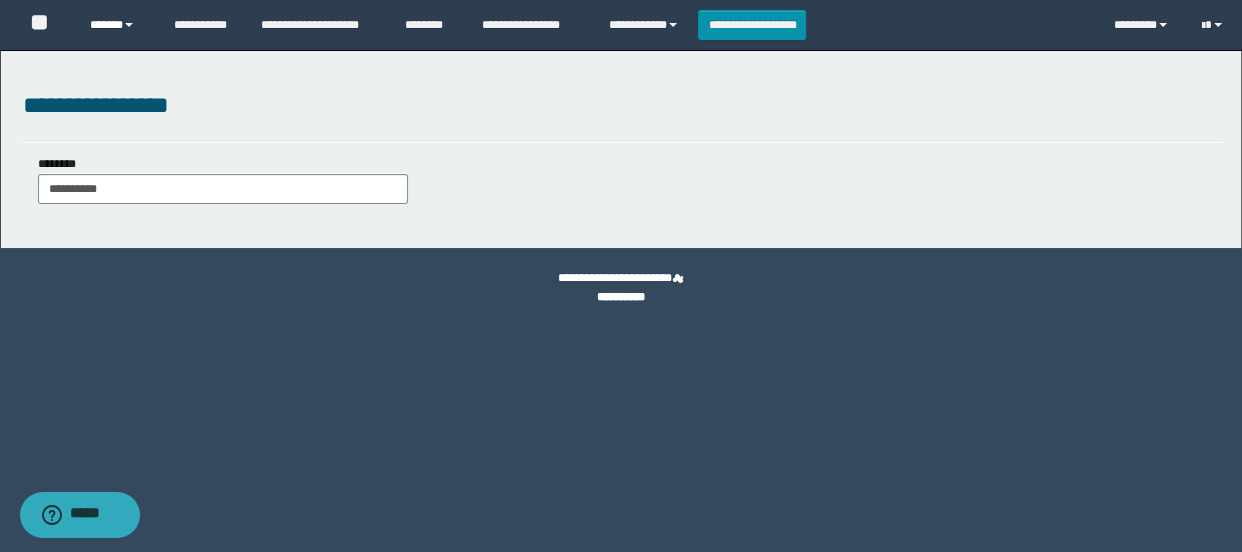 click on "******" at bounding box center (117, 25) 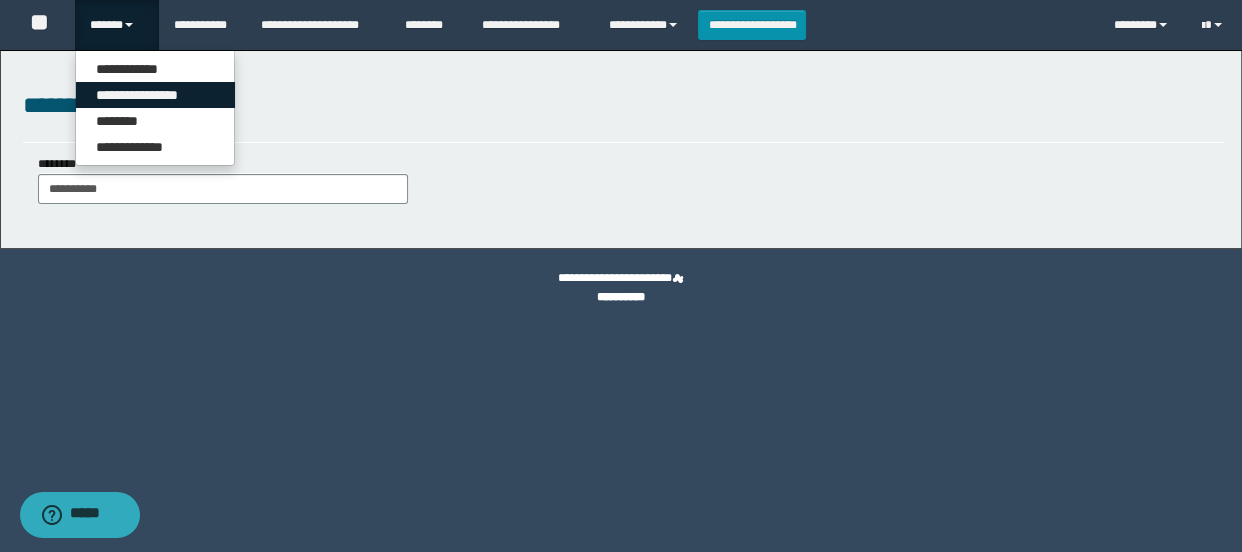 click on "**********" at bounding box center [155, 95] 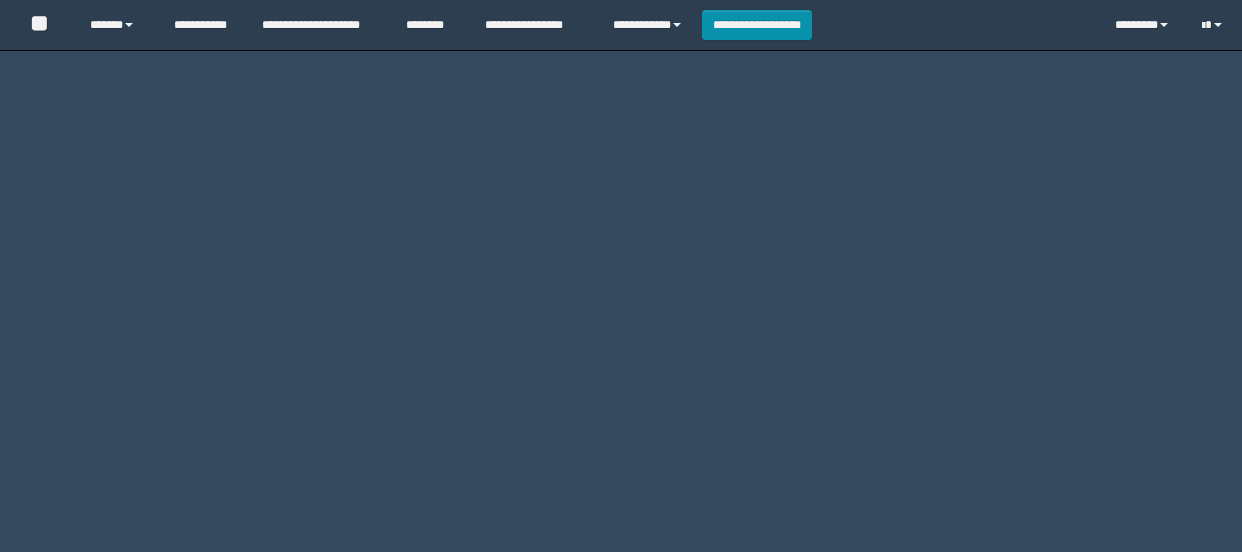 scroll, scrollTop: 0, scrollLeft: 0, axis: both 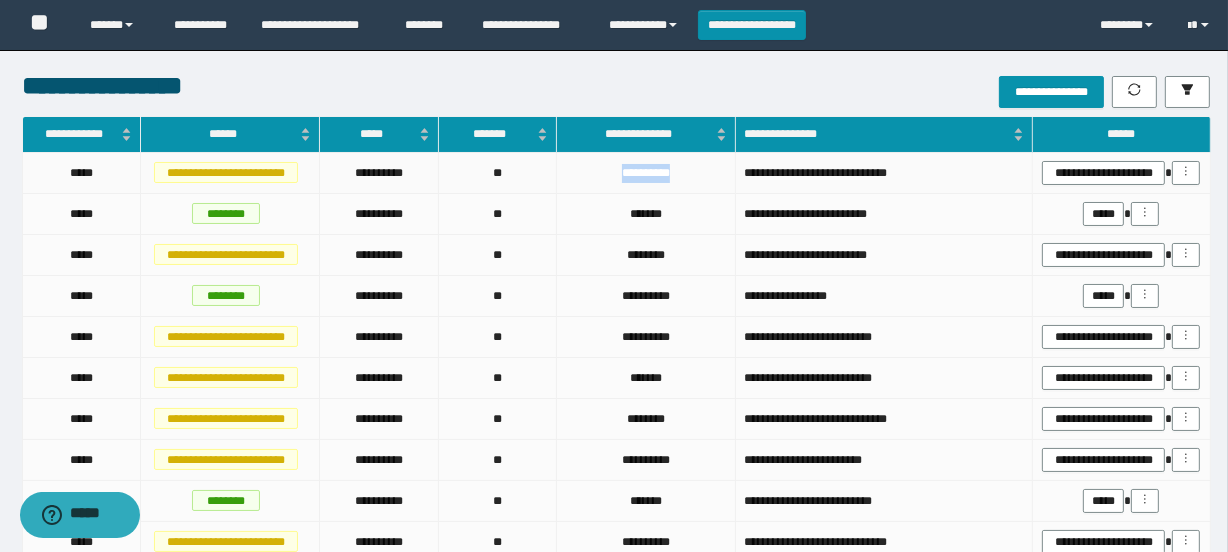 drag, startPoint x: 676, startPoint y: 172, endPoint x: 613, endPoint y: 157, distance: 64.7611 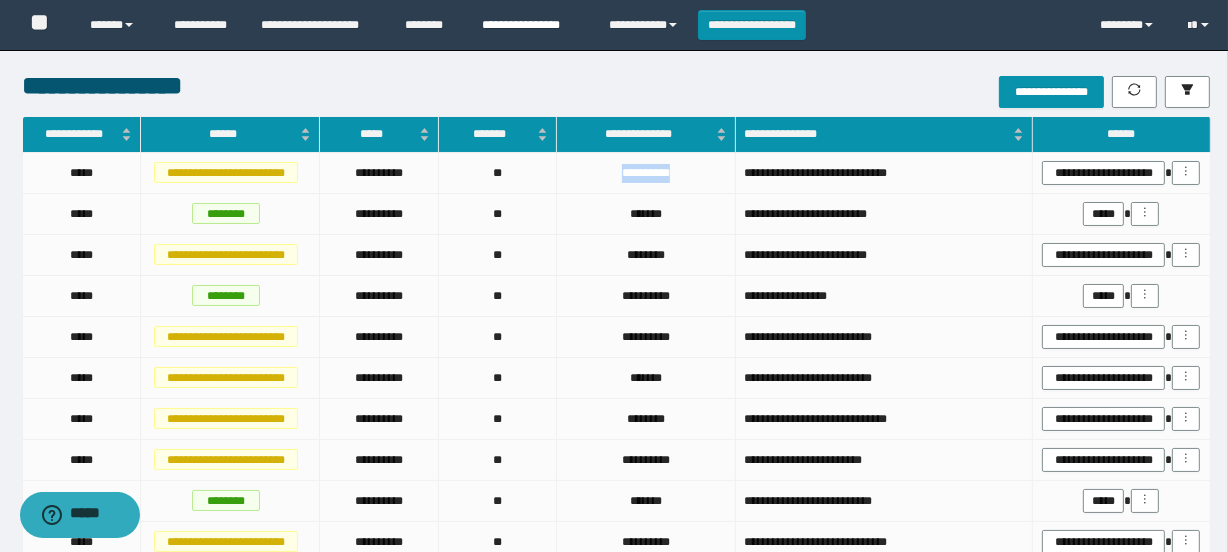 click on "**********" at bounding box center [530, 25] 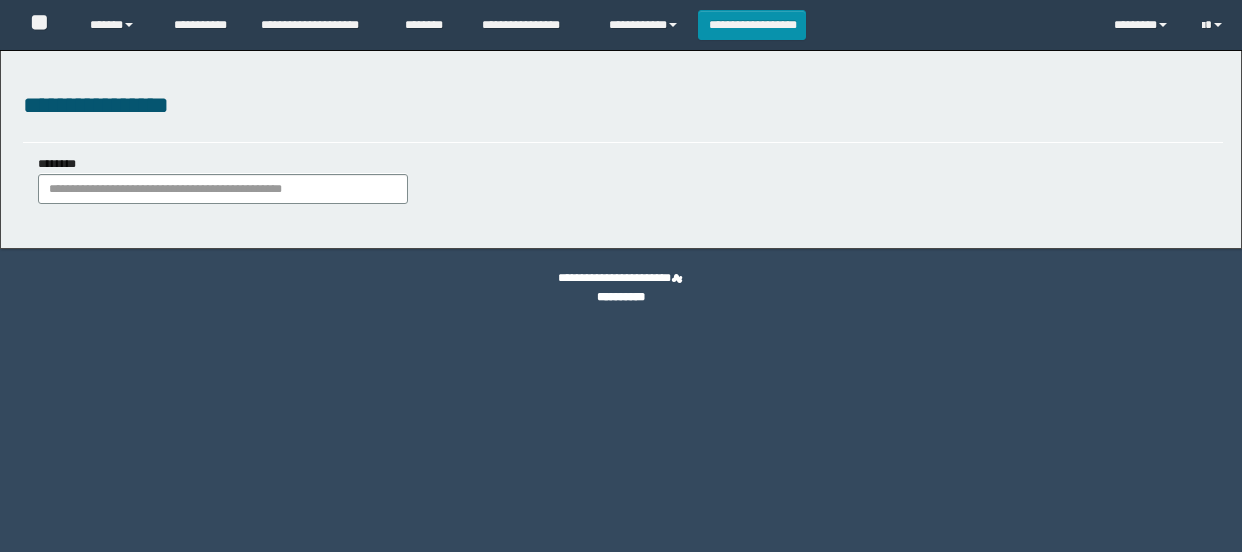 scroll, scrollTop: 0, scrollLeft: 0, axis: both 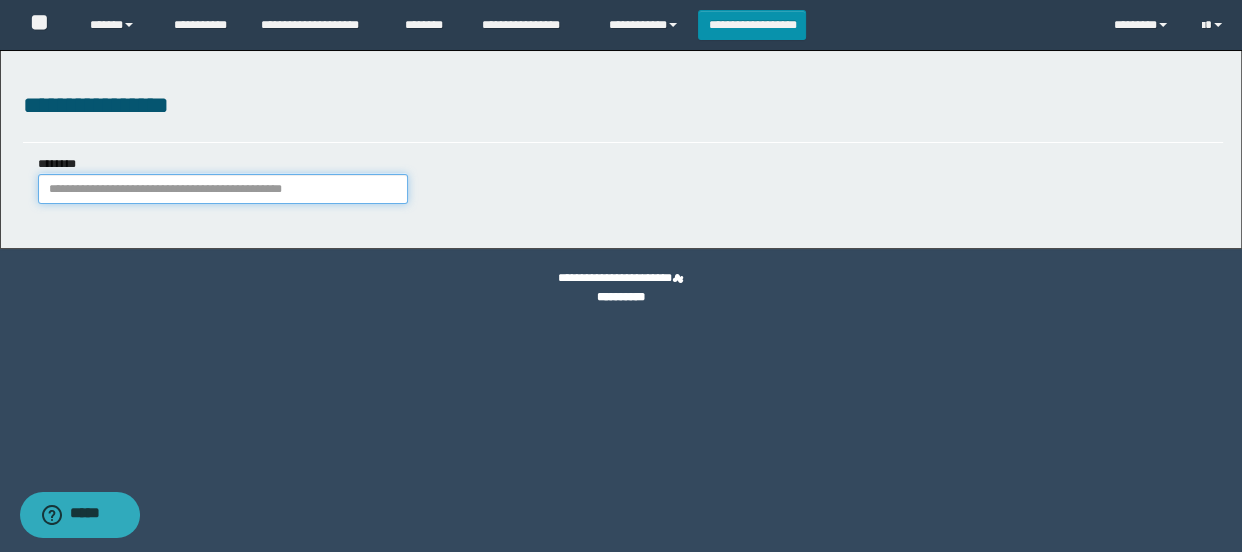 click on "********" at bounding box center (223, 189) 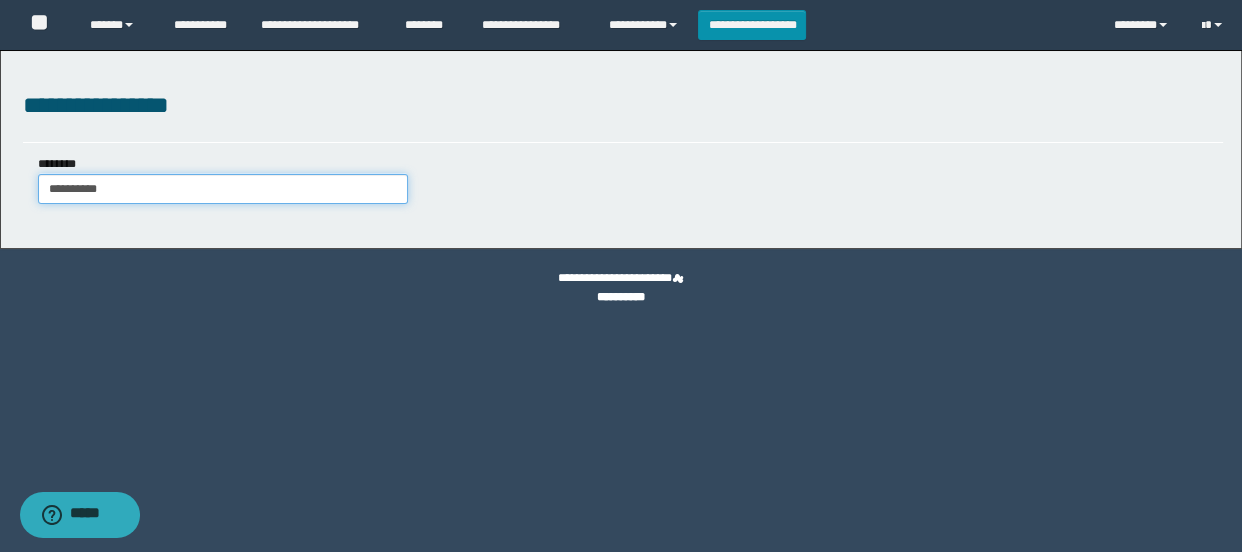 type on "**********" 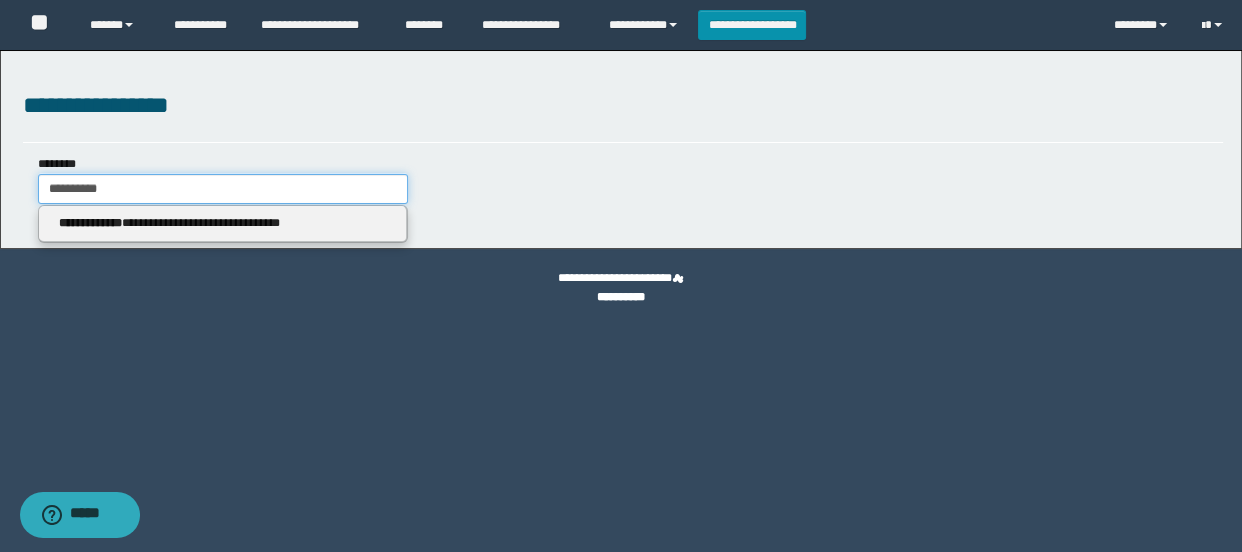 type 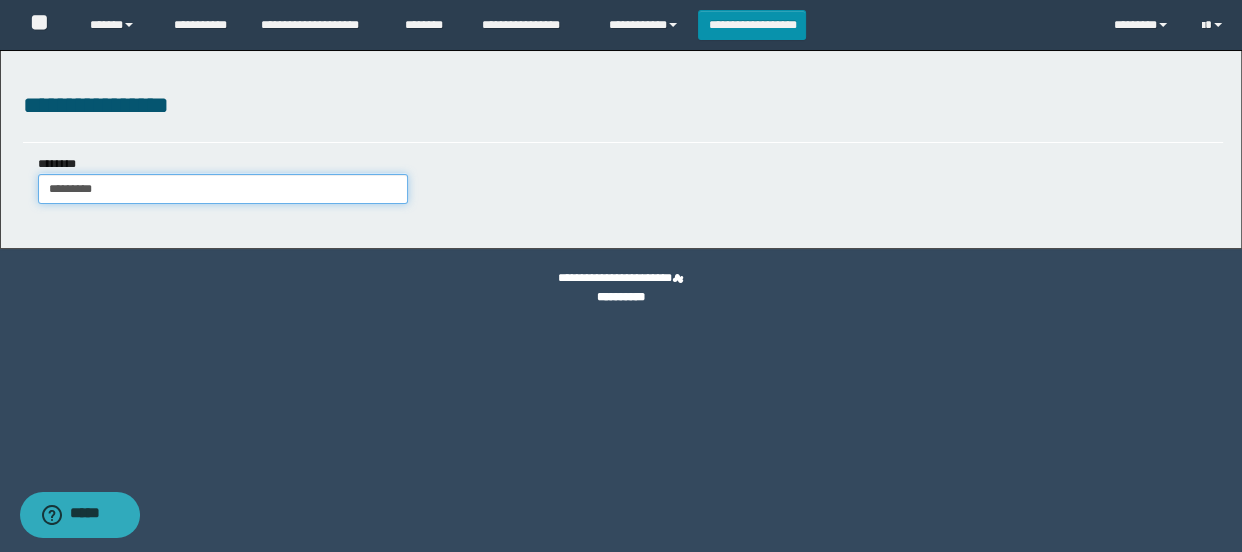 type on "*********" 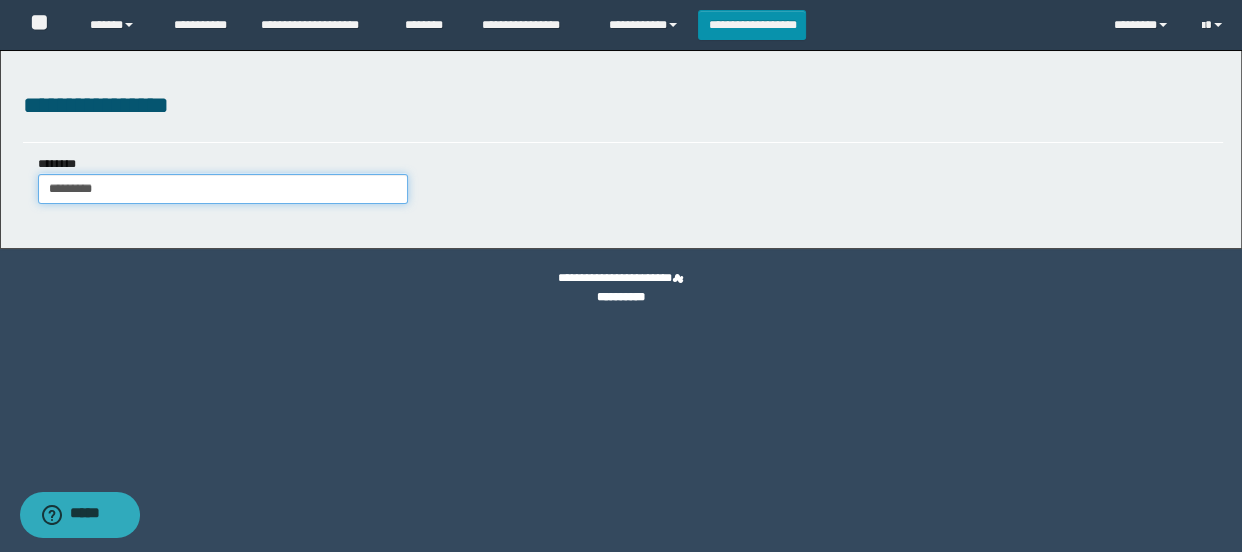 type 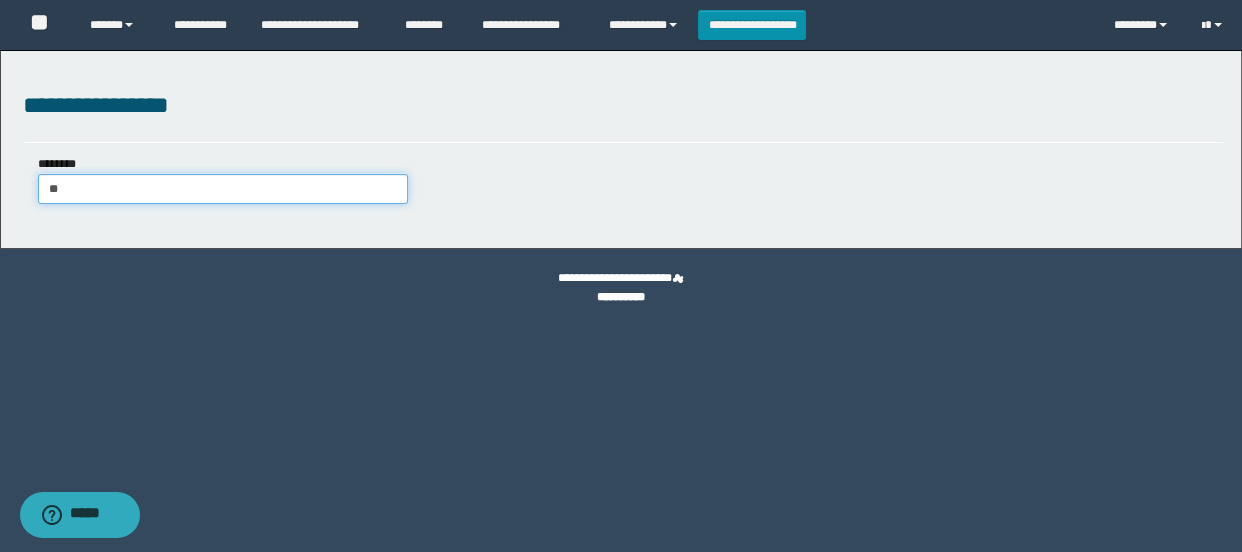 type on "*" 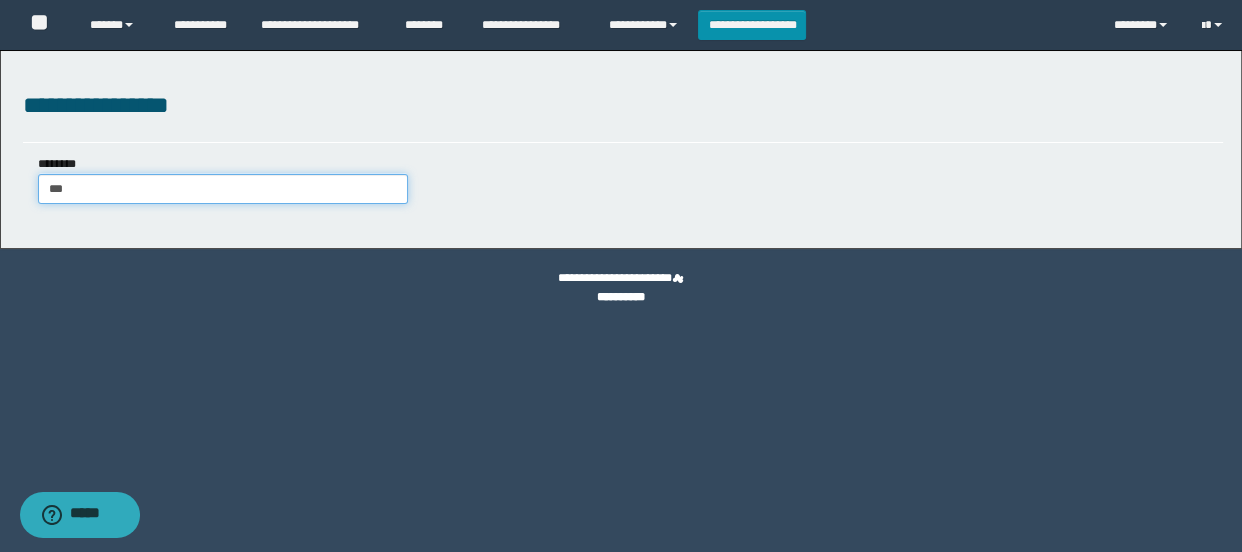 type on "***" 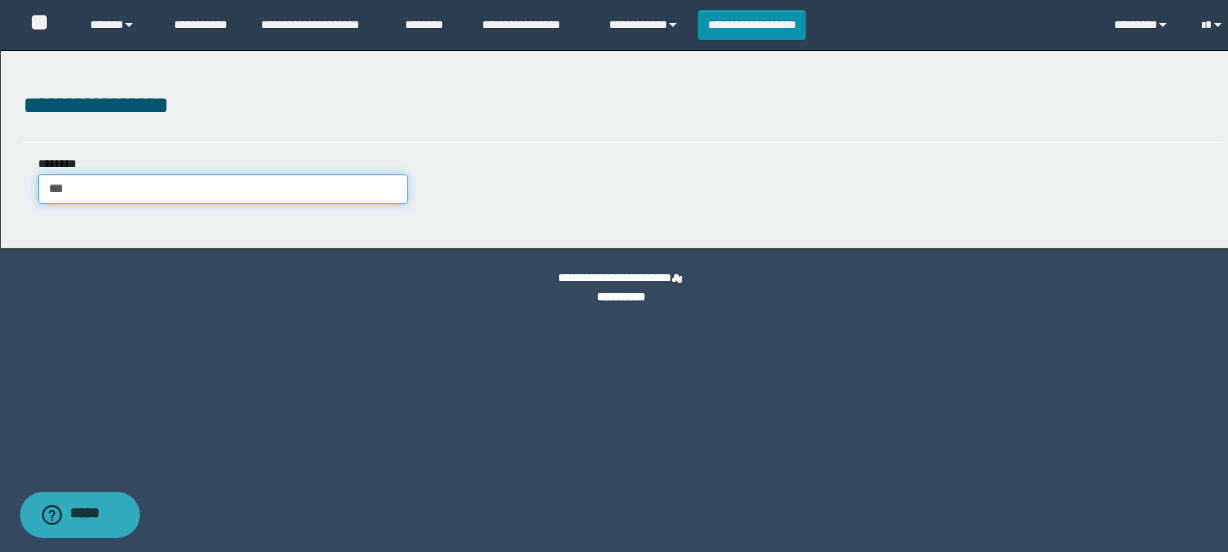 type 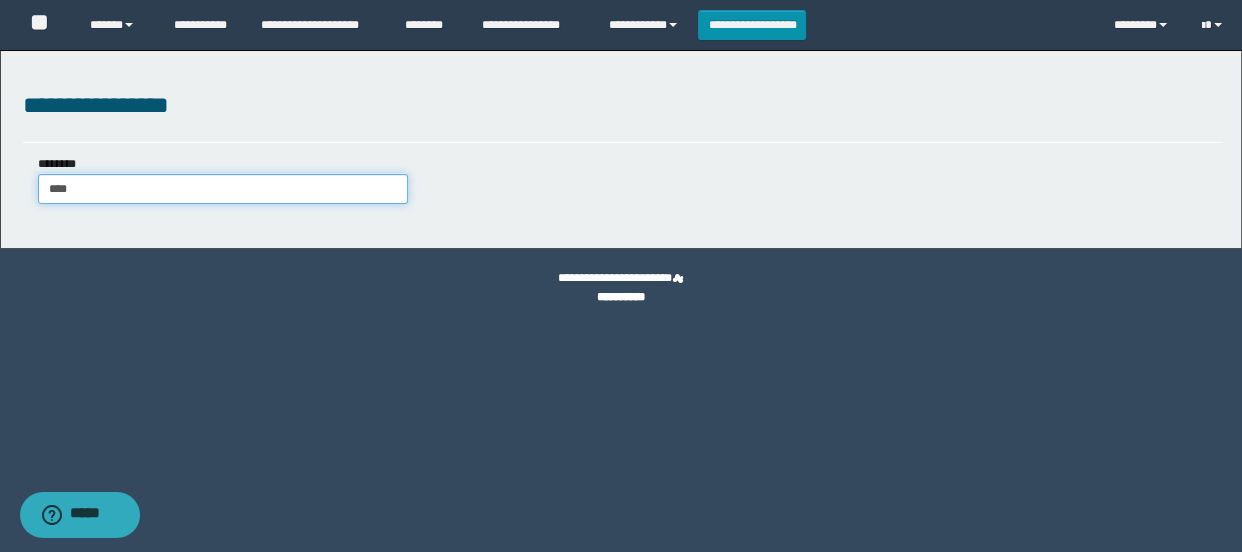 type on "****" 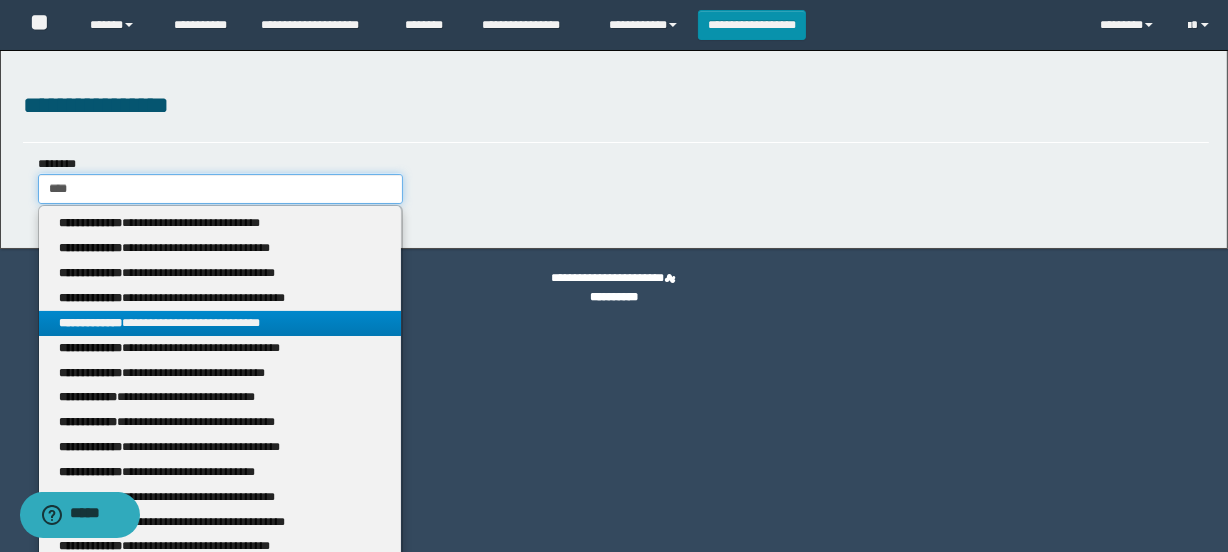 type on "****" 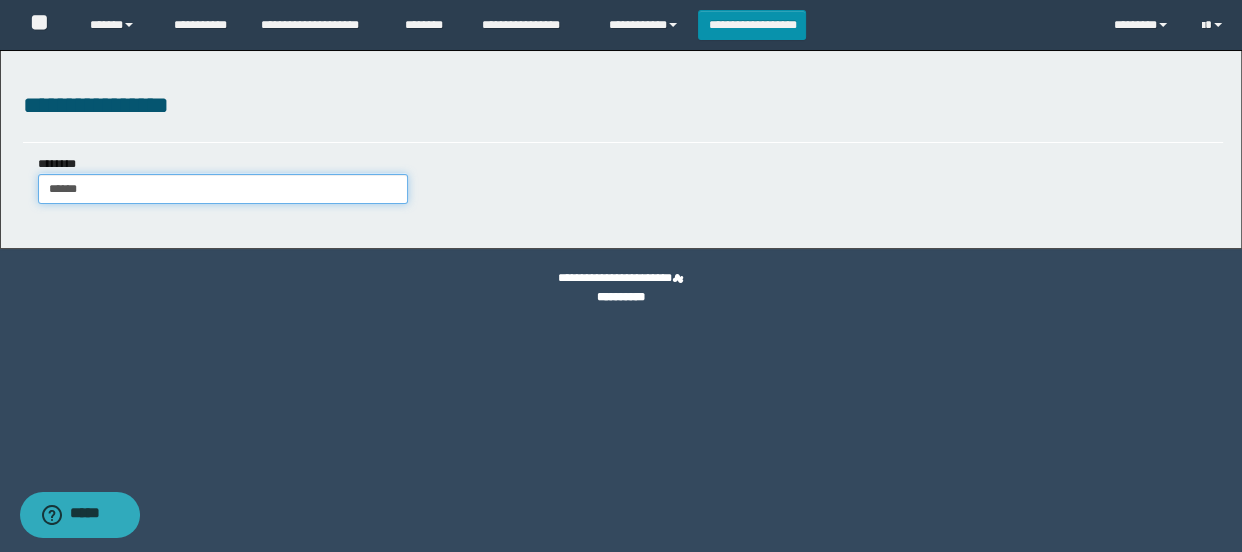 type on "*****" 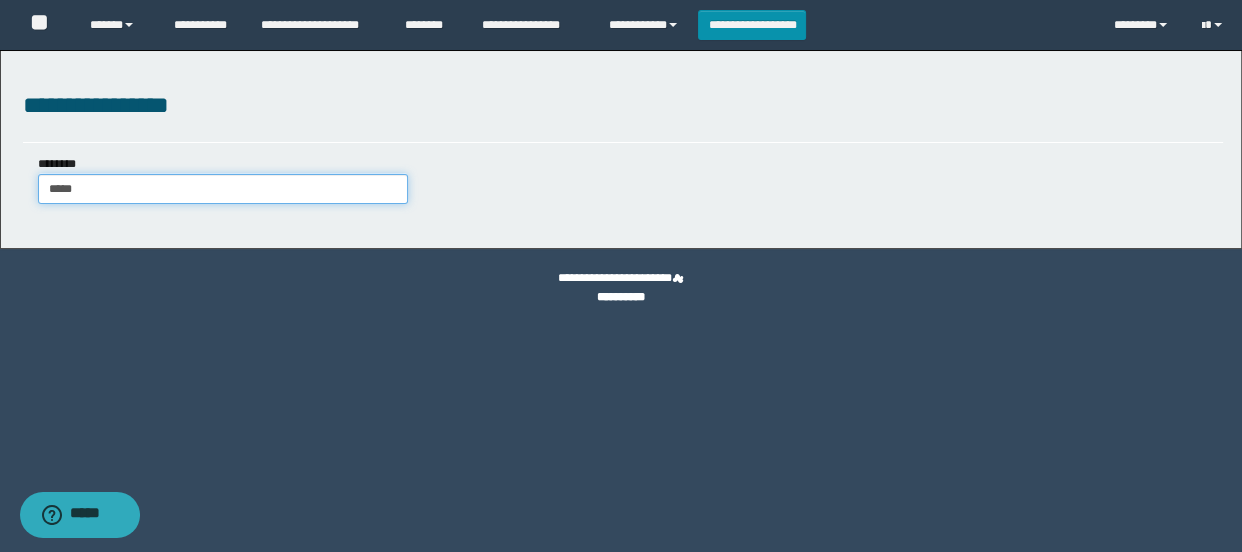 type on "*****" 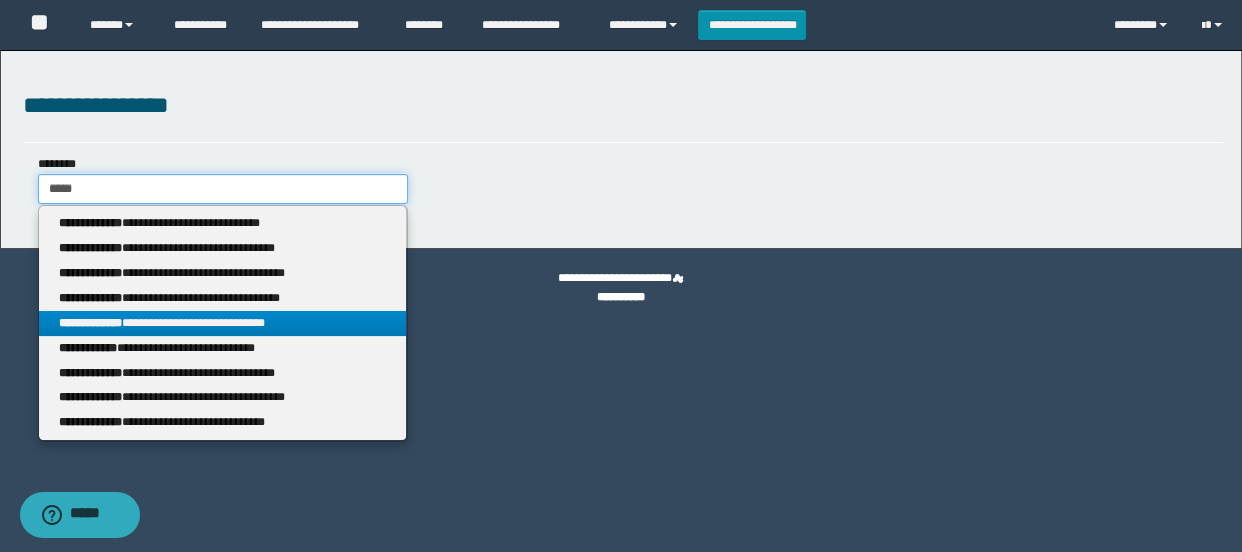 type on "*****" 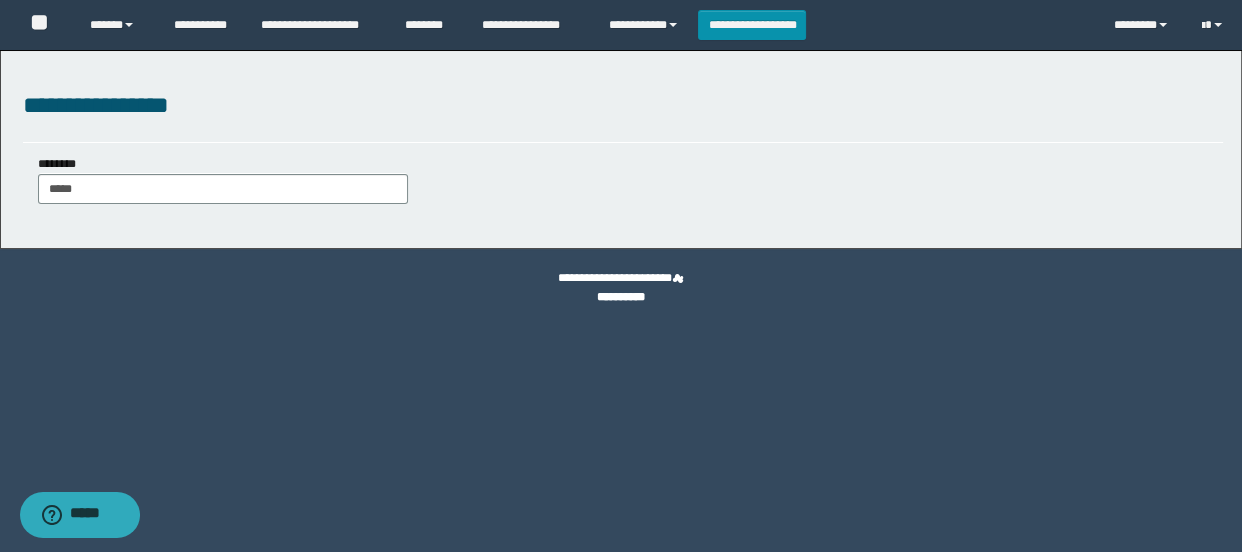 click on "**********" at bounding box center (623, 187) 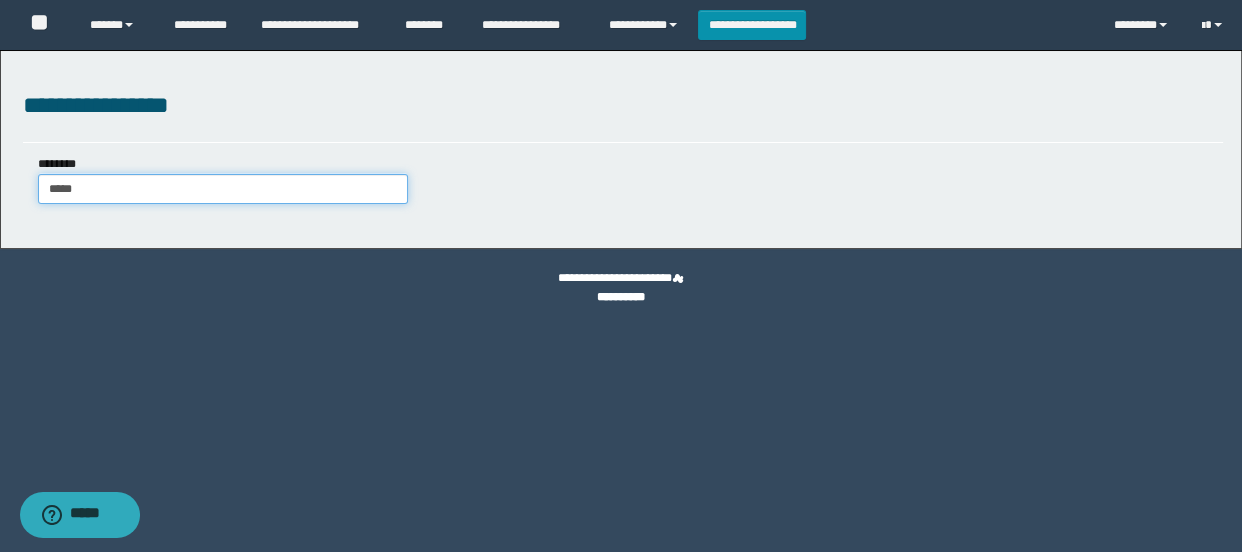 type on "*****" 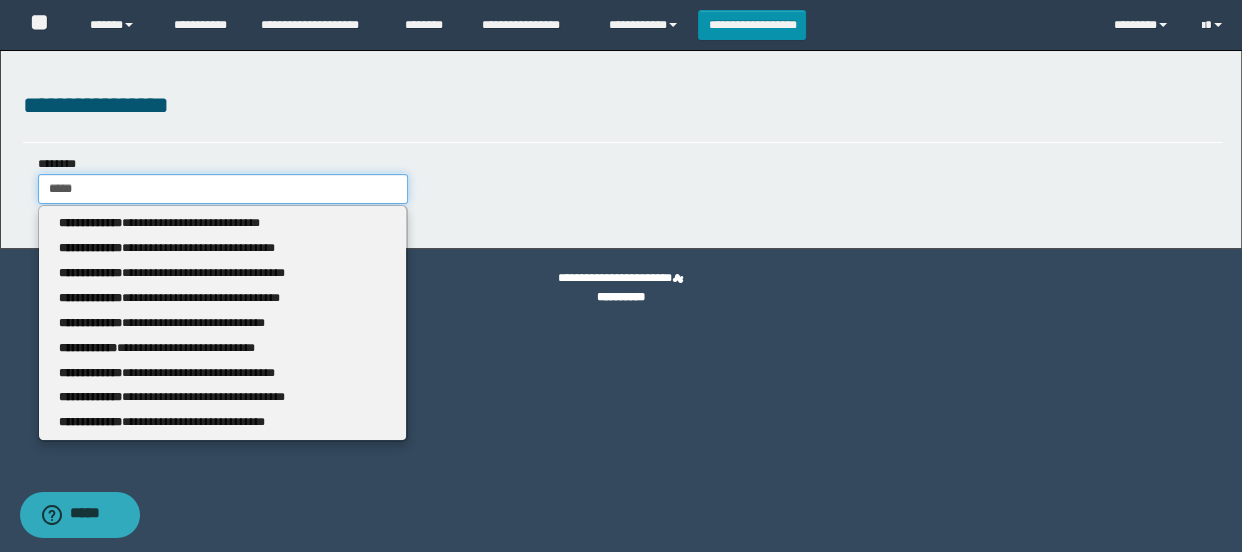 drag, startPoint x: 143, startPoint y: 196, endPoint x: 0, endPoint y: 200, distance: 143.05594 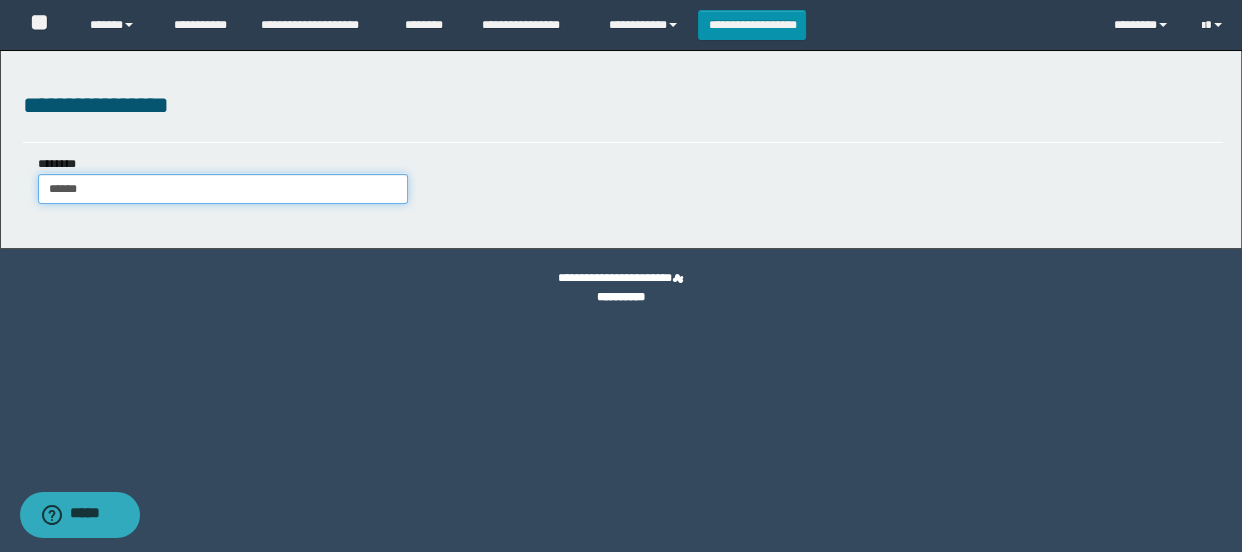 type on "*******" 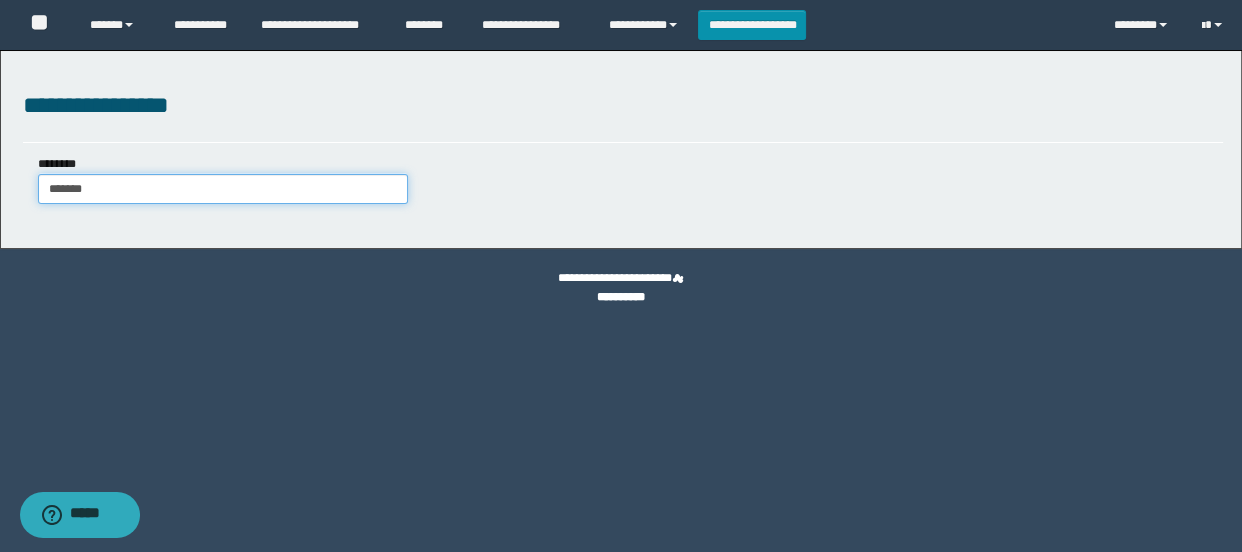type on "*******" 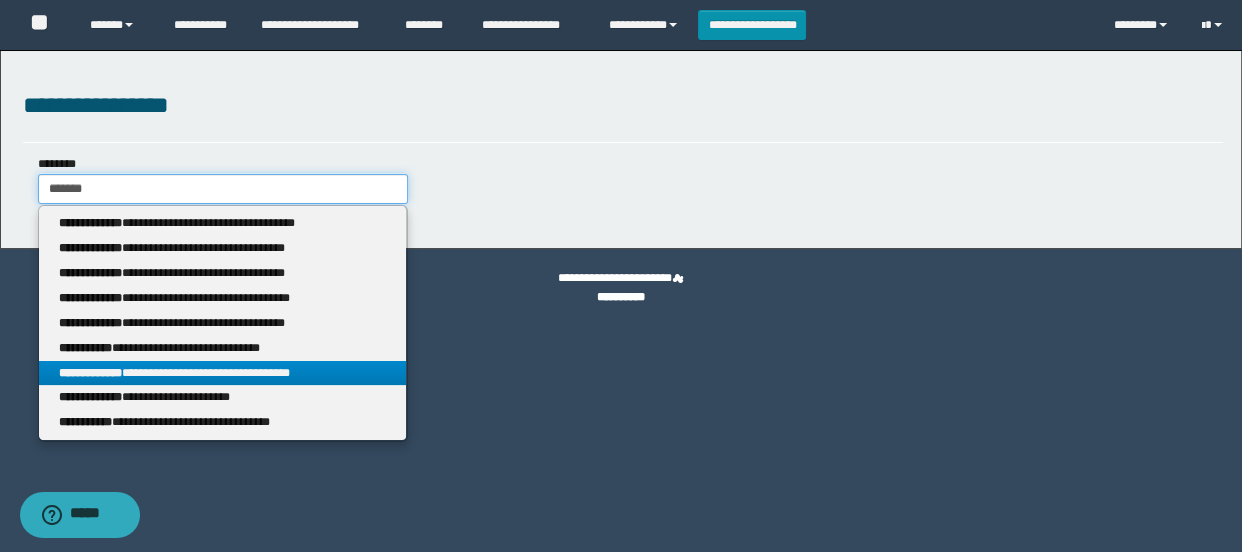 type on "*******" 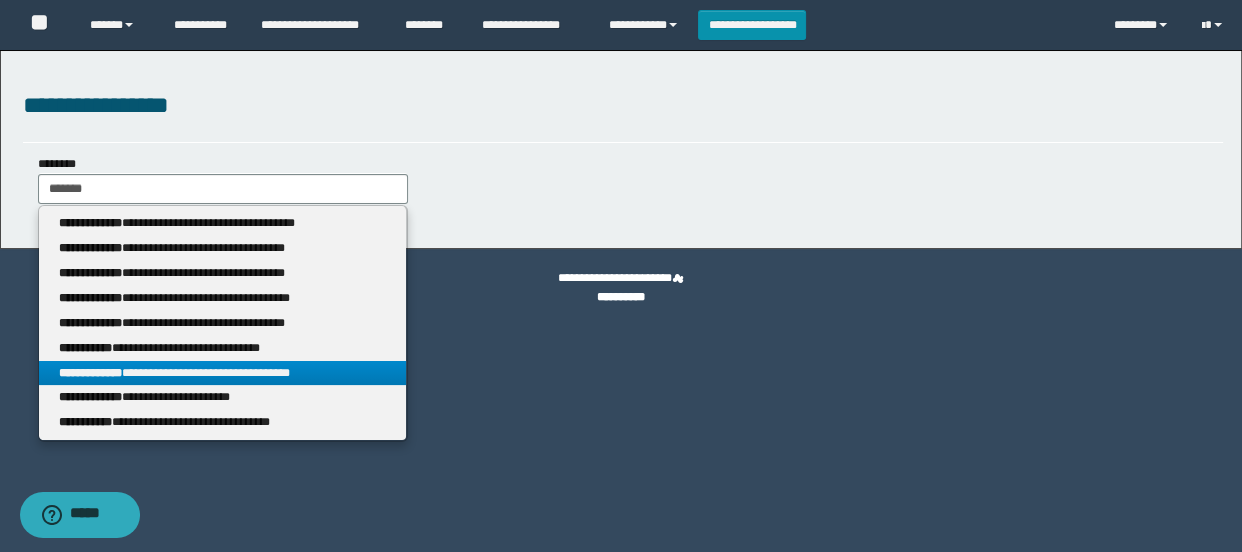click on "**********" at bounding box center (222, 373) 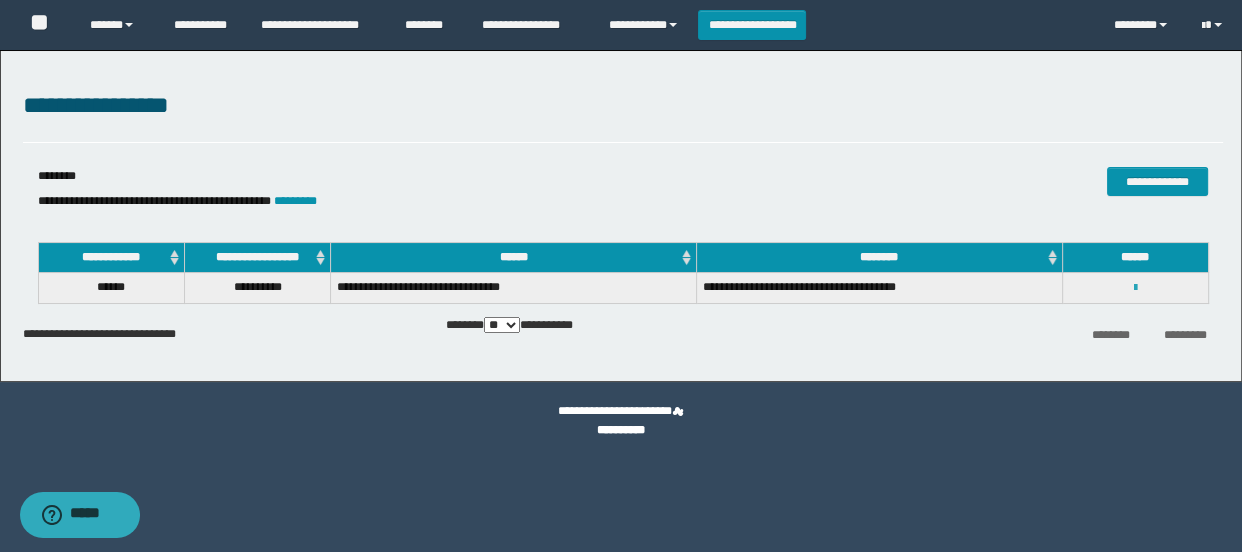 click at bounding box center (1135, 288) 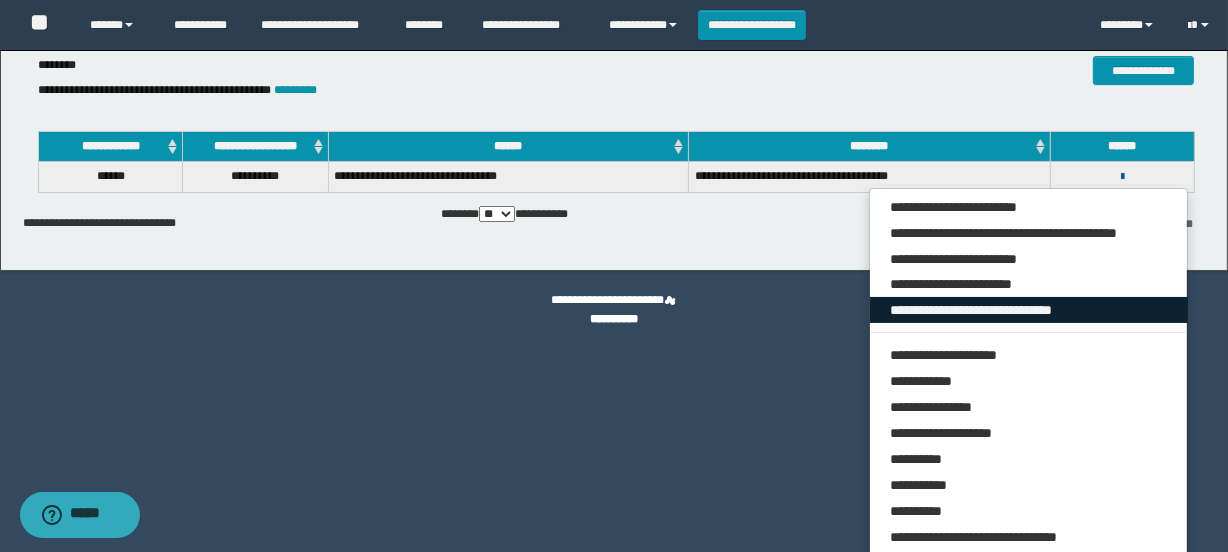 scroll, scrollTop: 115, scrollLeft: 0, axis: vertical 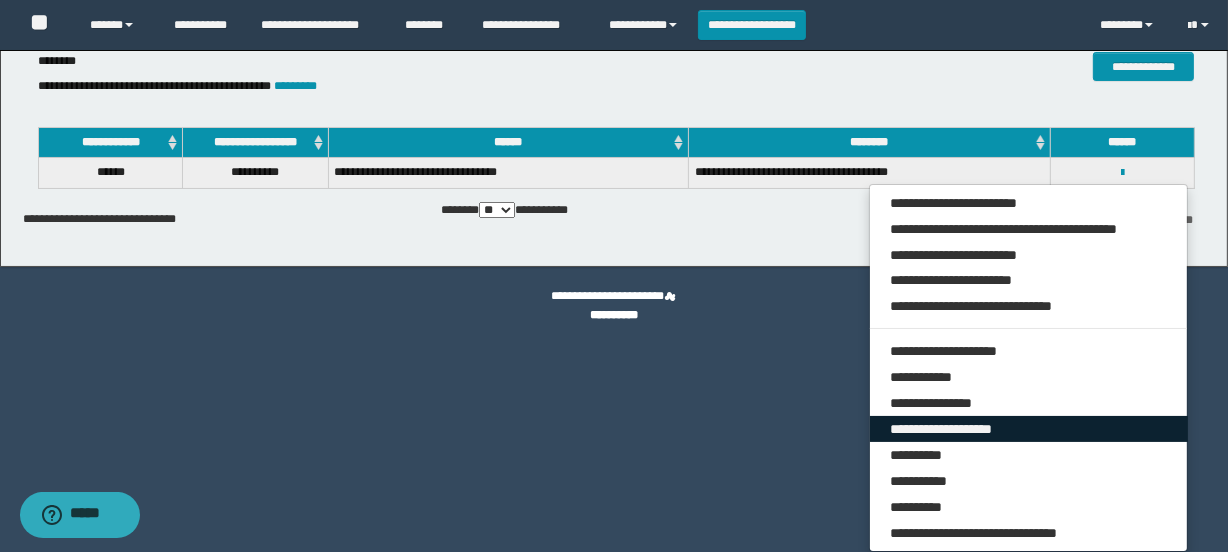 click on "**********" at bounding box center [1029, 429] 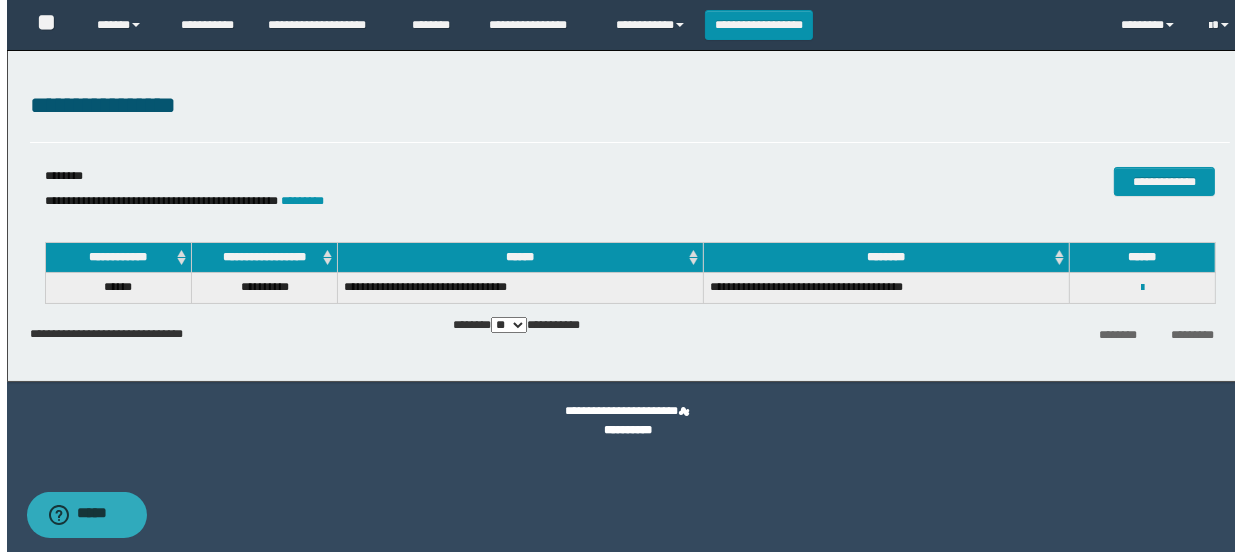 scroll, scrollTop: 0, scrollLeft: 0, axis: both 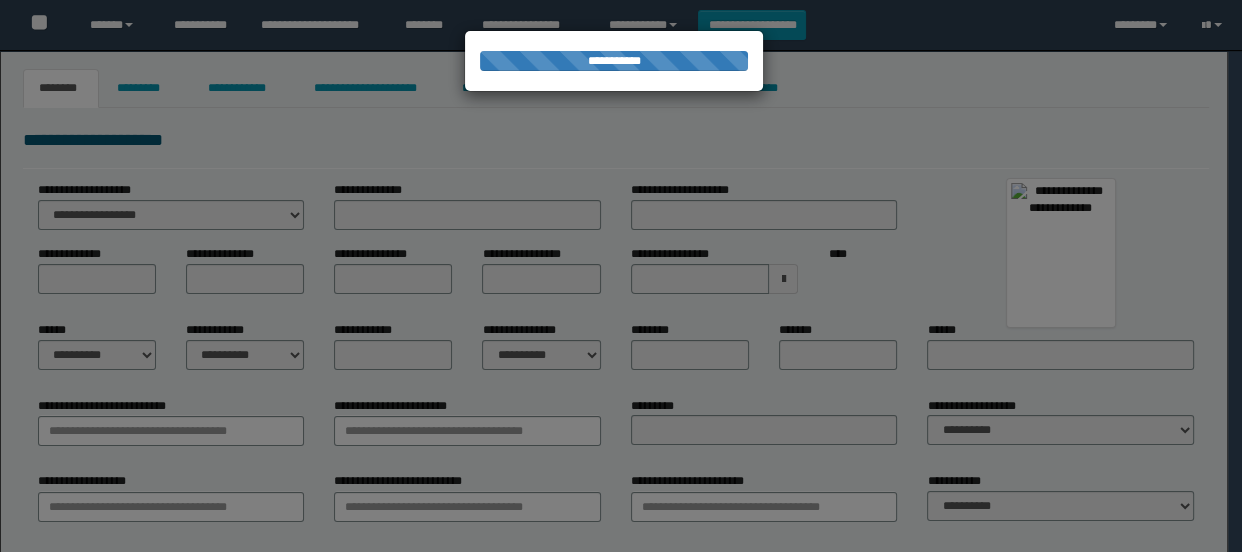 type on "**********" 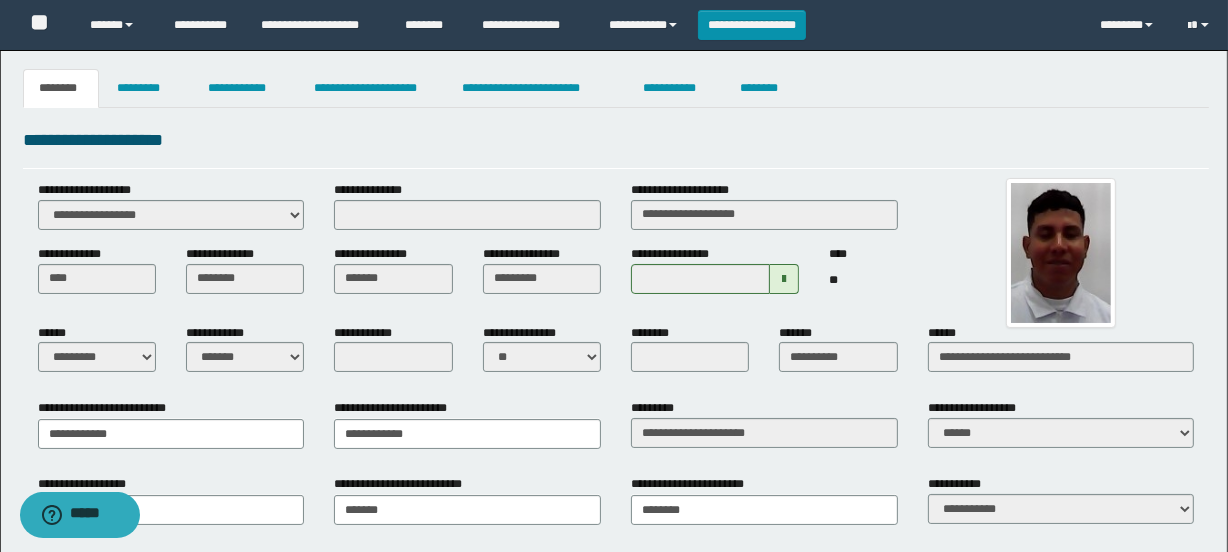 click on "**********" at bounding box center [468, 213] 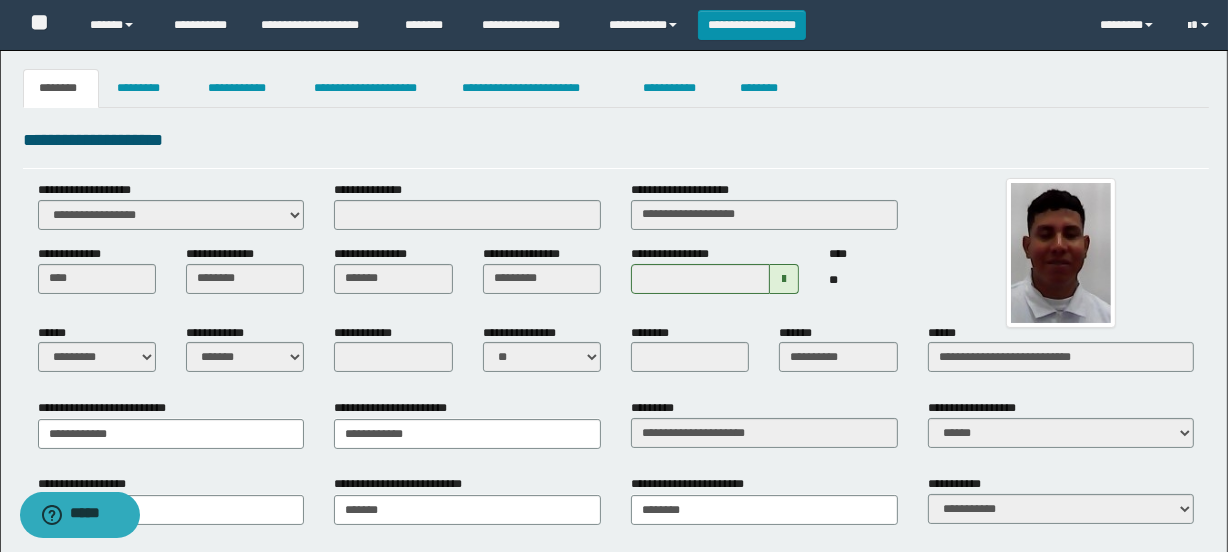 drag, startPoint x: 810, startPoint y: 146, endPoint x: 528, endPoint y: 50, distance: 297.8926 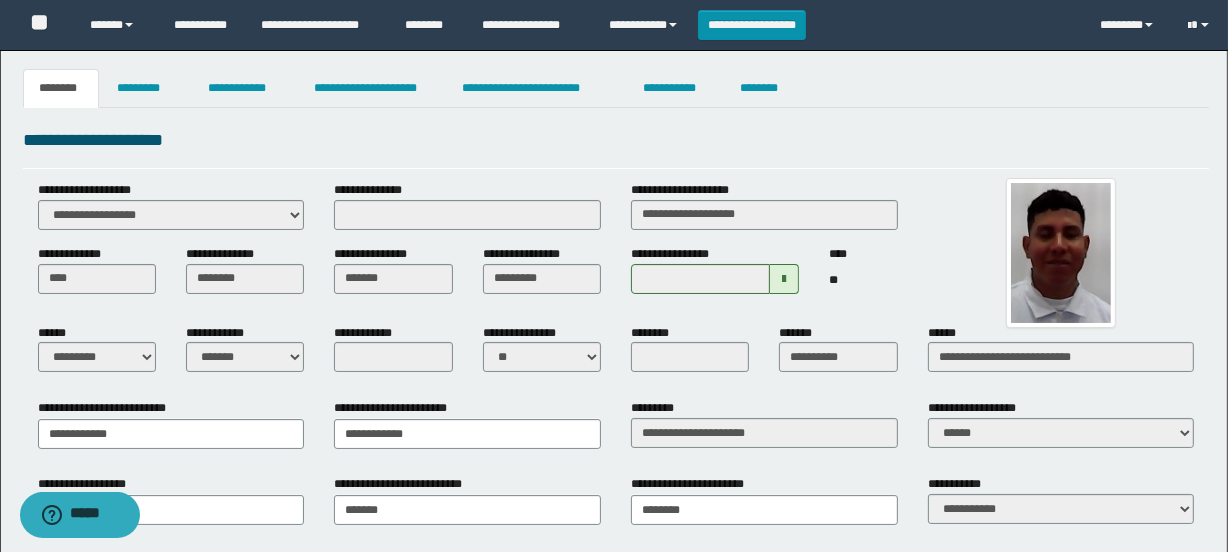 click on "**********" at bounding box center (616, 140) 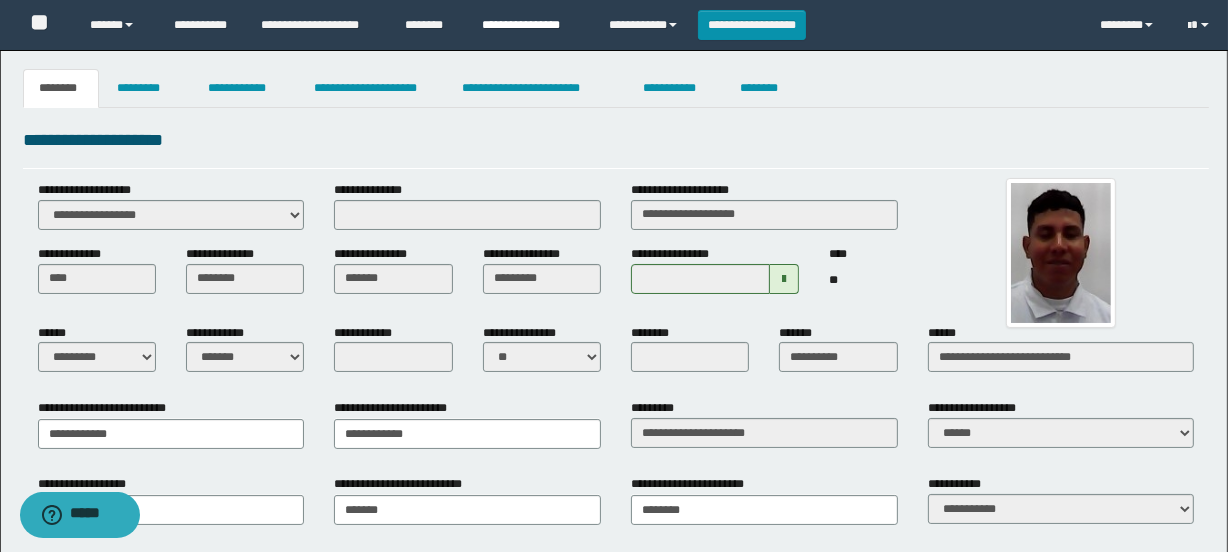 click on "**********" at bounding box center [530, 25] 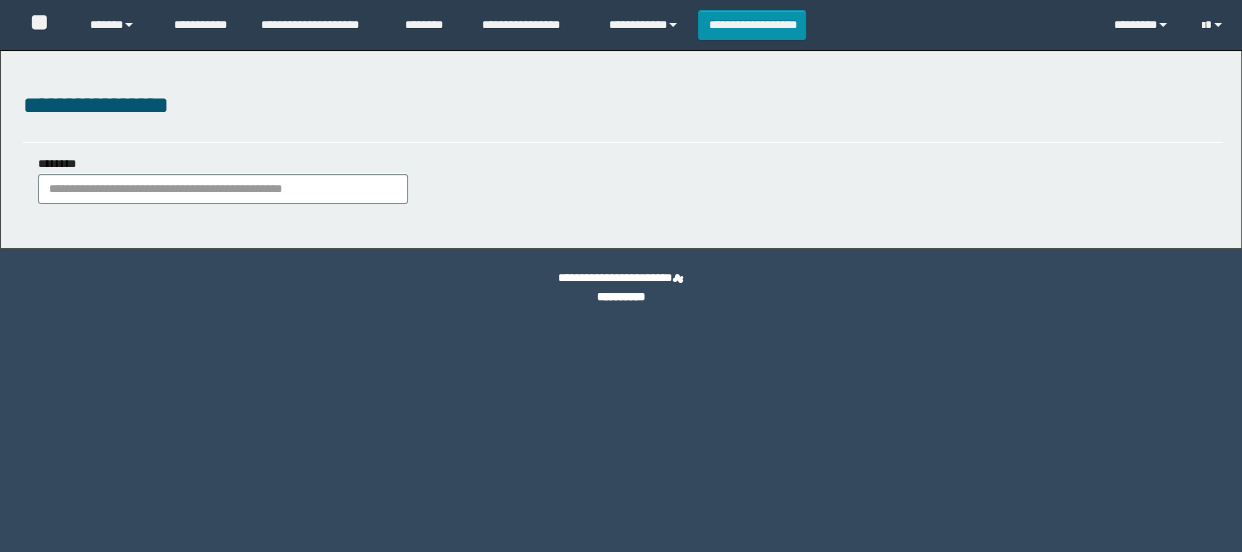 scroll, scrollTop: 0, scrollLeft: 0, axis: both 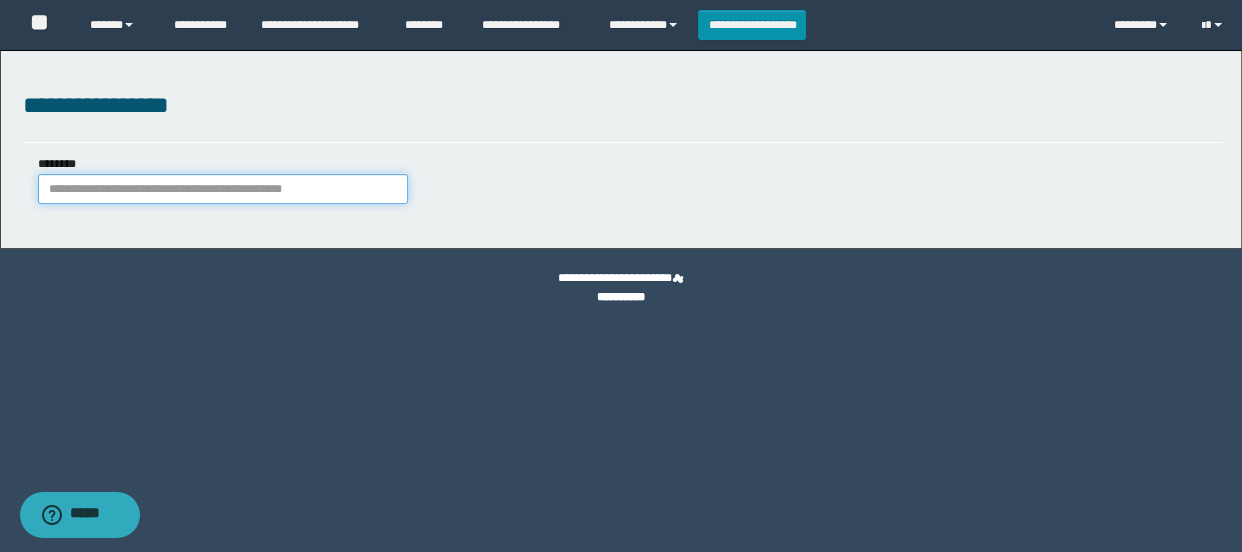 click on "********" at bounding box center (223, 189) 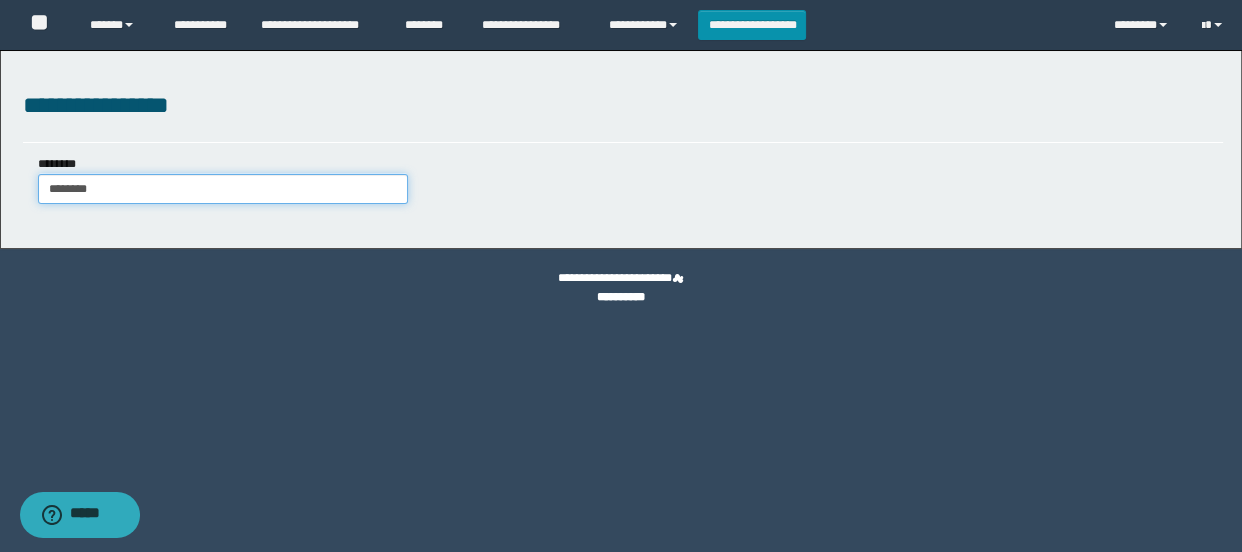 type on "********" 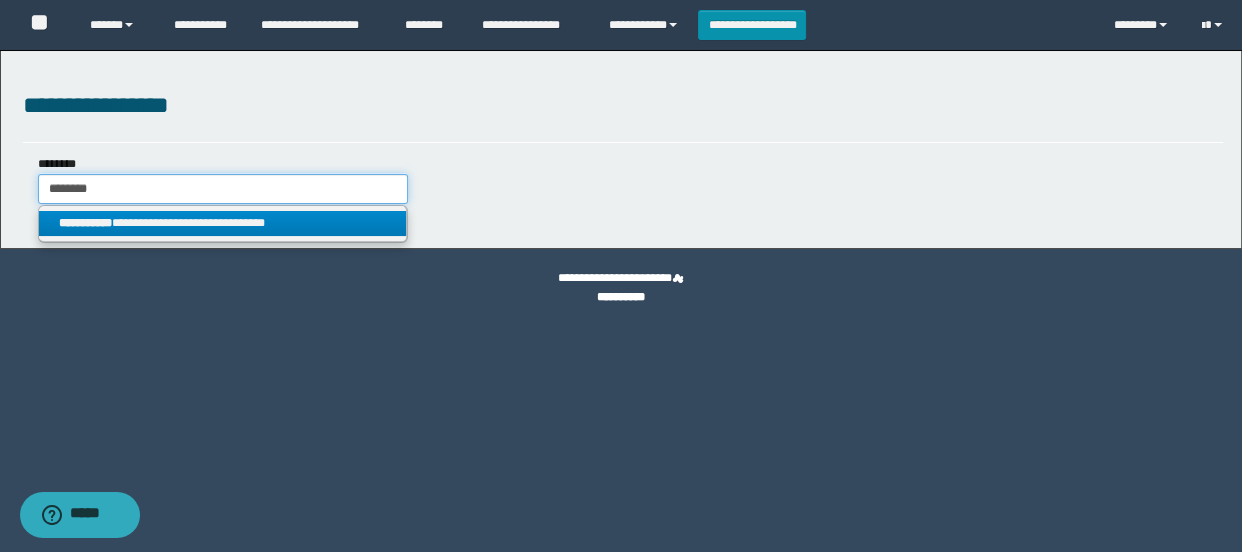 type on "********" 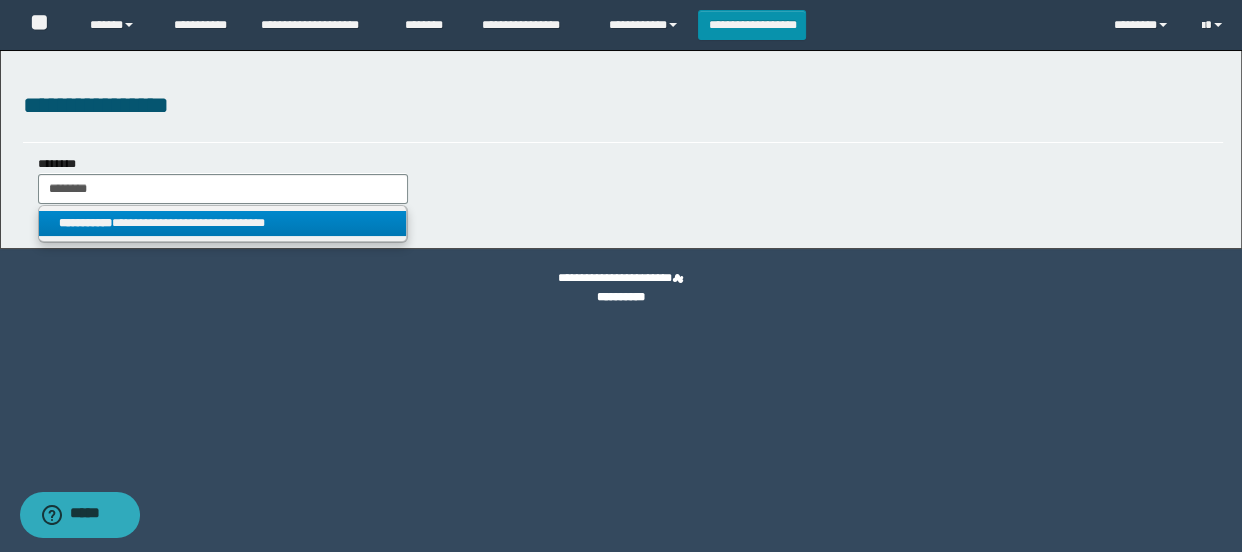 click on "**********" at bounding box center (222, 223) 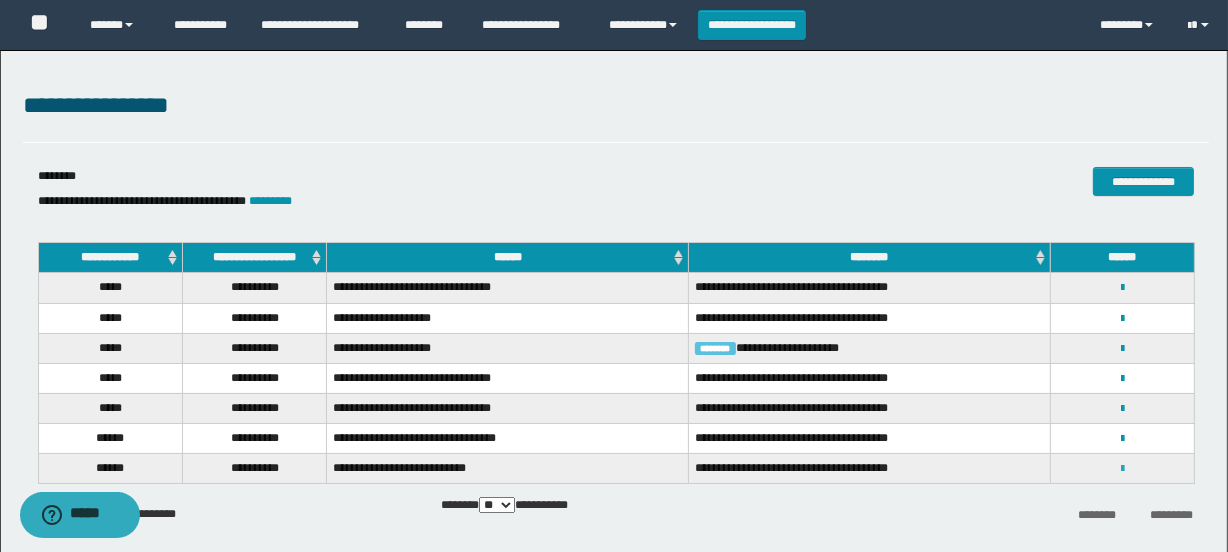 click at bounding box center [1122, 469] 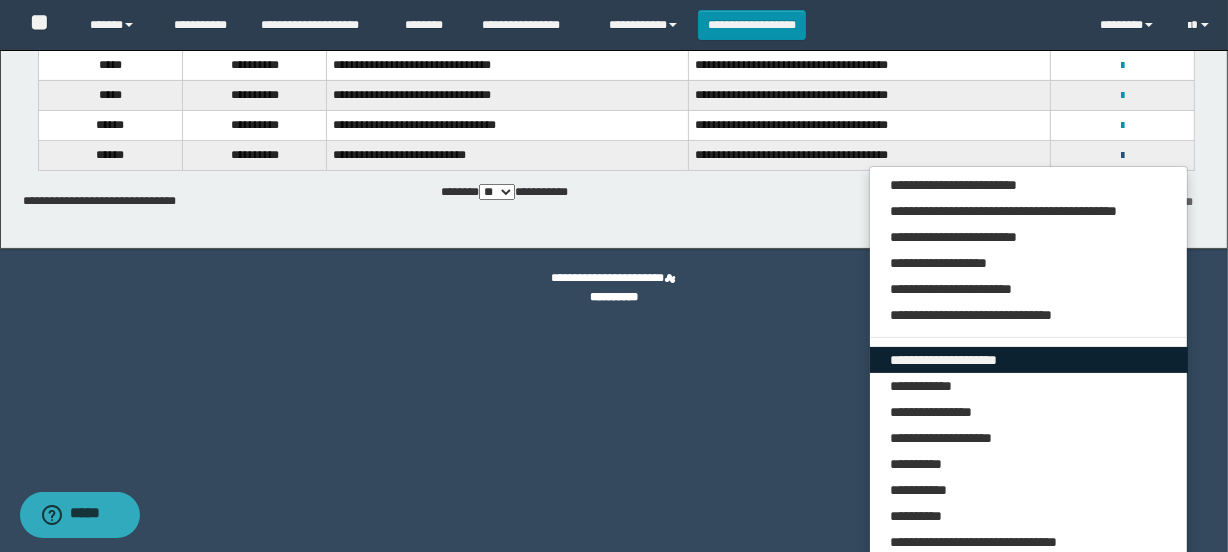 scroll, scrollTop: 321, scrollLeft: 0, axis: vertical 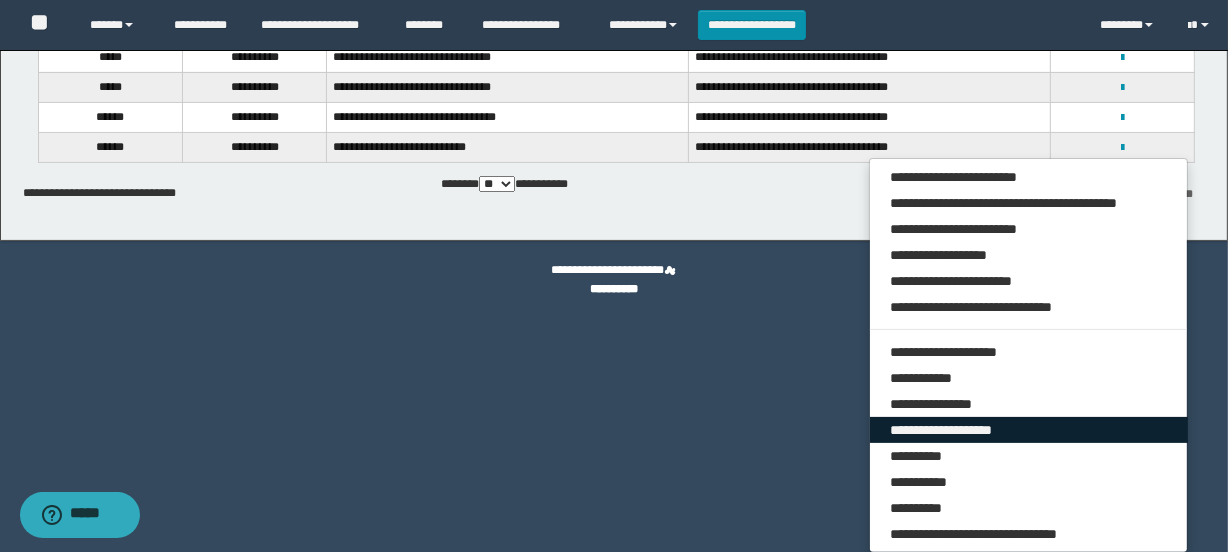 click on "**********" at bounding box center (1029, 430) 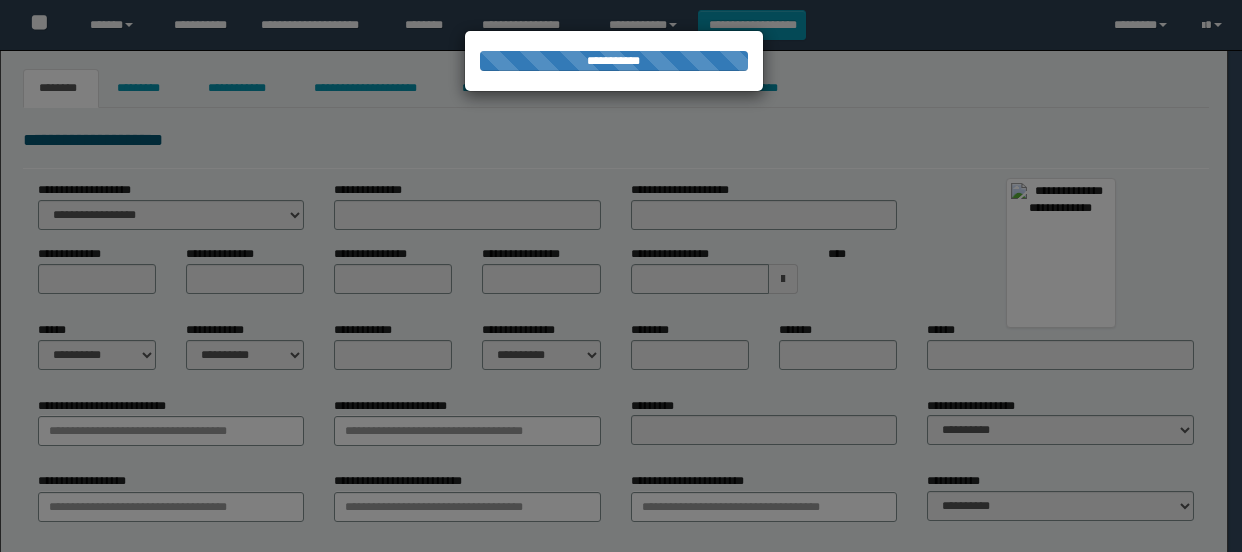 scroll, scrollTop: 0, scrollLeft: 0, axis: both 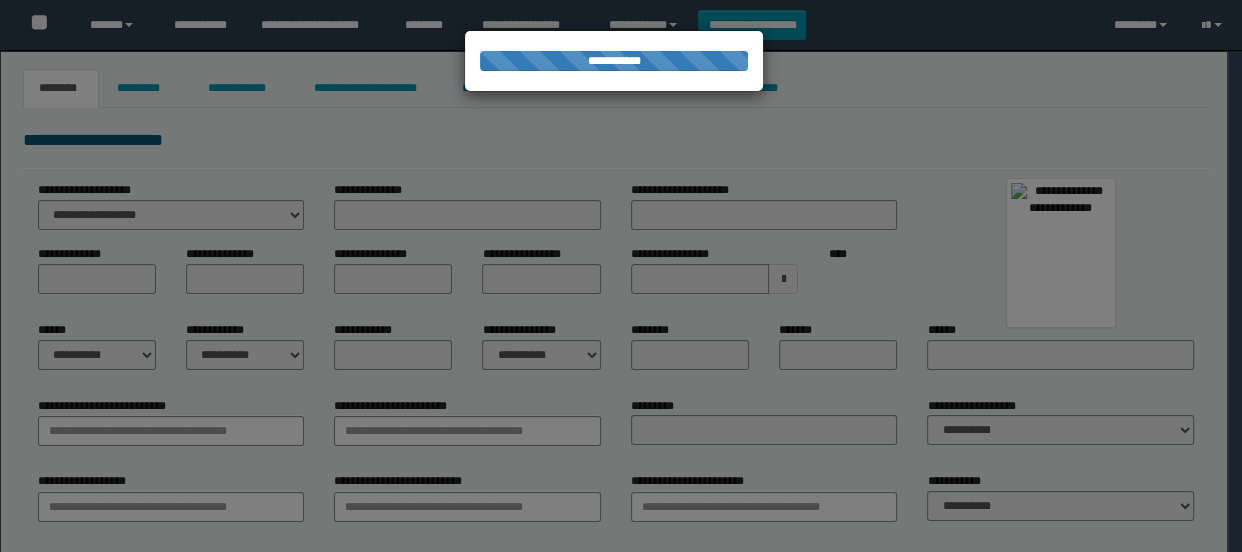 type on "******" 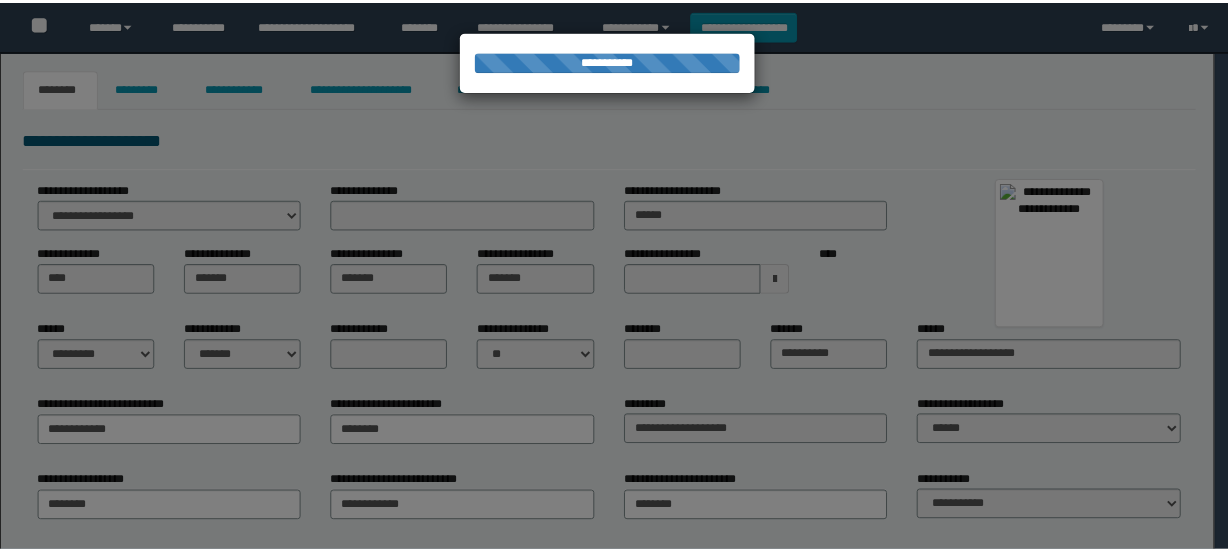 scroll, scrollTop: 0, scrollLeft: 0, axis: both 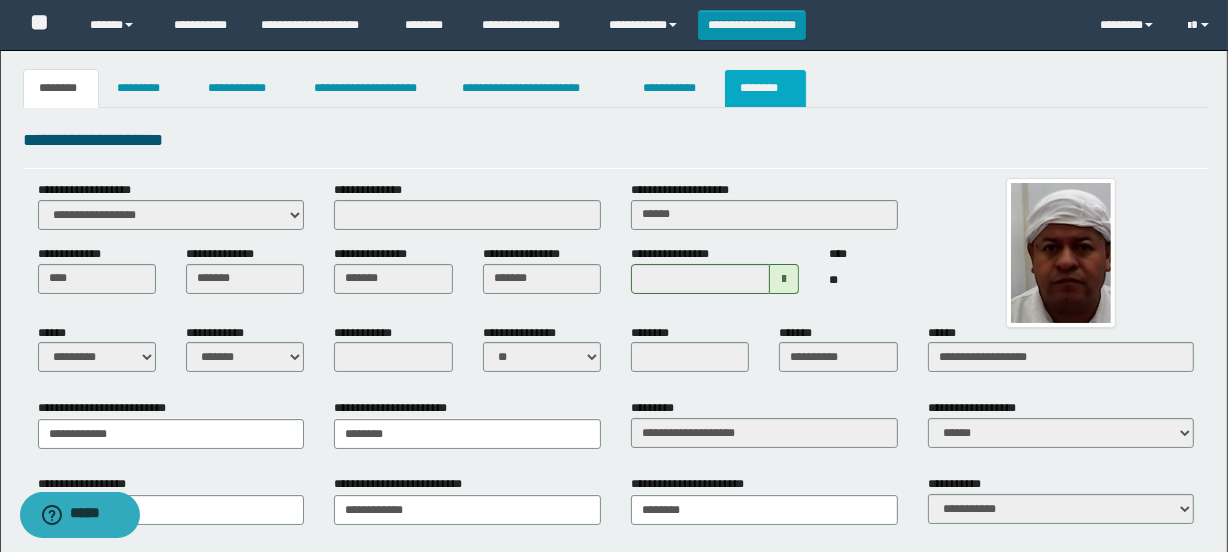 click on "********" at bounding box center (765, 88) 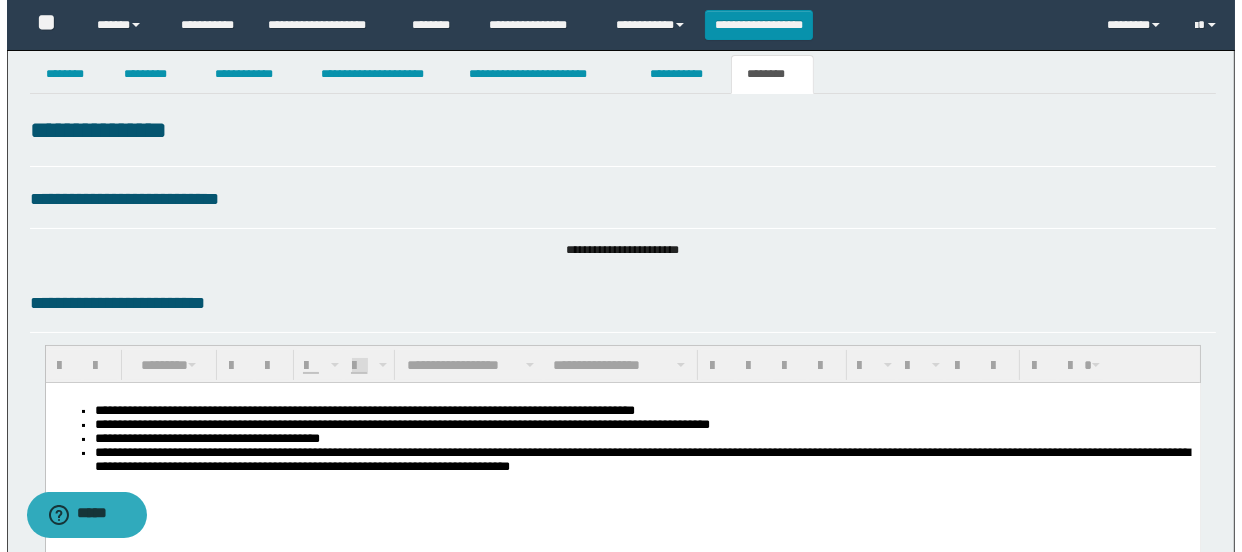 scroll, scrollTop: 0, scrollLeft: 0, axis: both 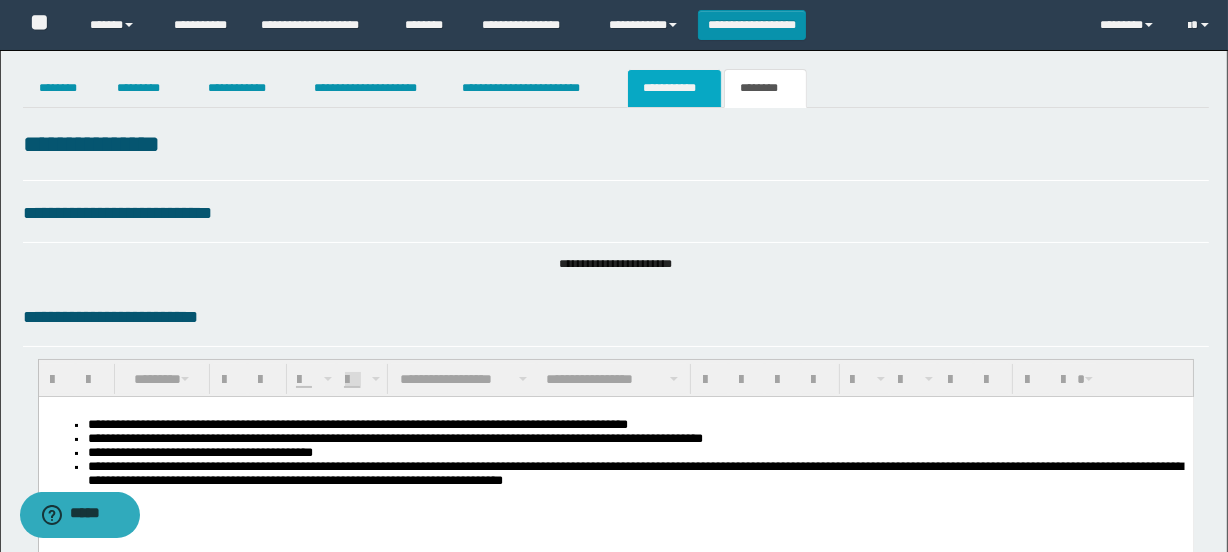 click on "**********" at bounding box center (674, 88) 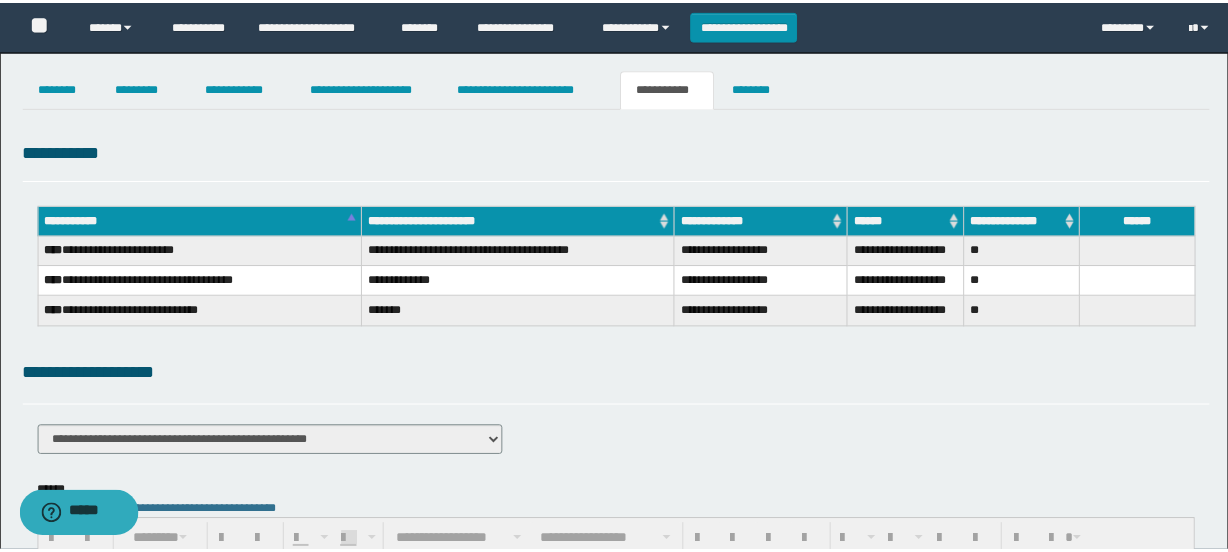 scroll, scrollTop: 0, scrollLeft: 0, axis: both 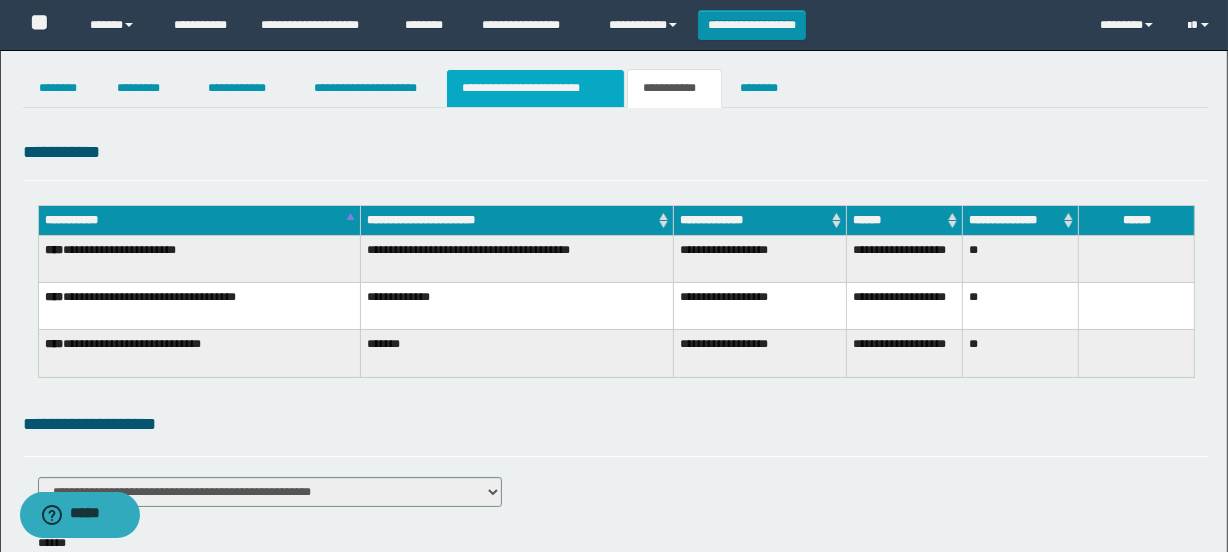 click on "**********" at bounding box center [535, 88] 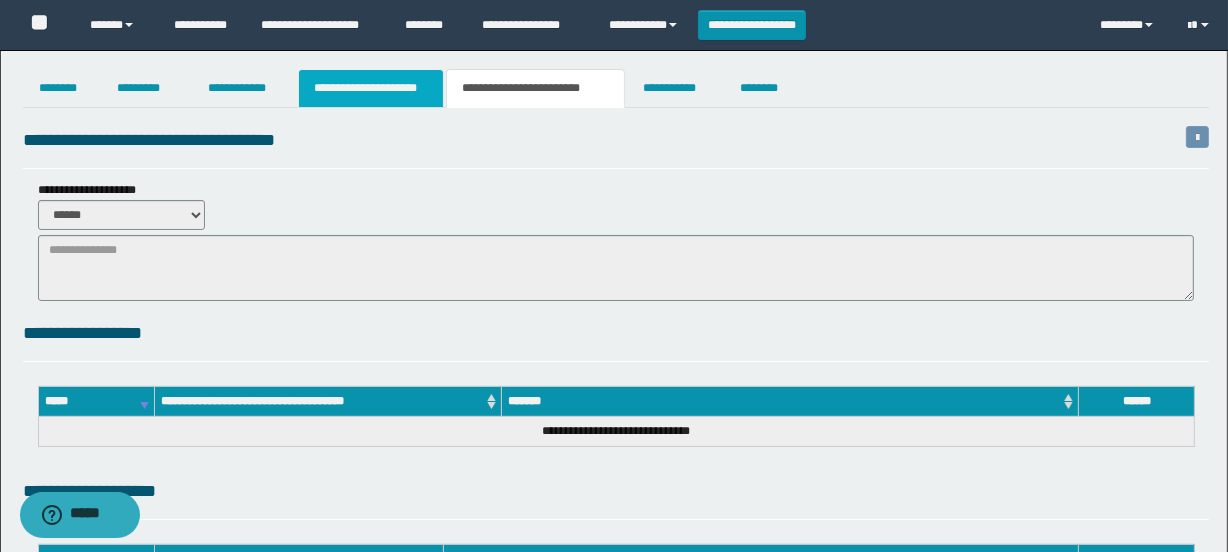 click on "**********" at bounding box center (371, 88) 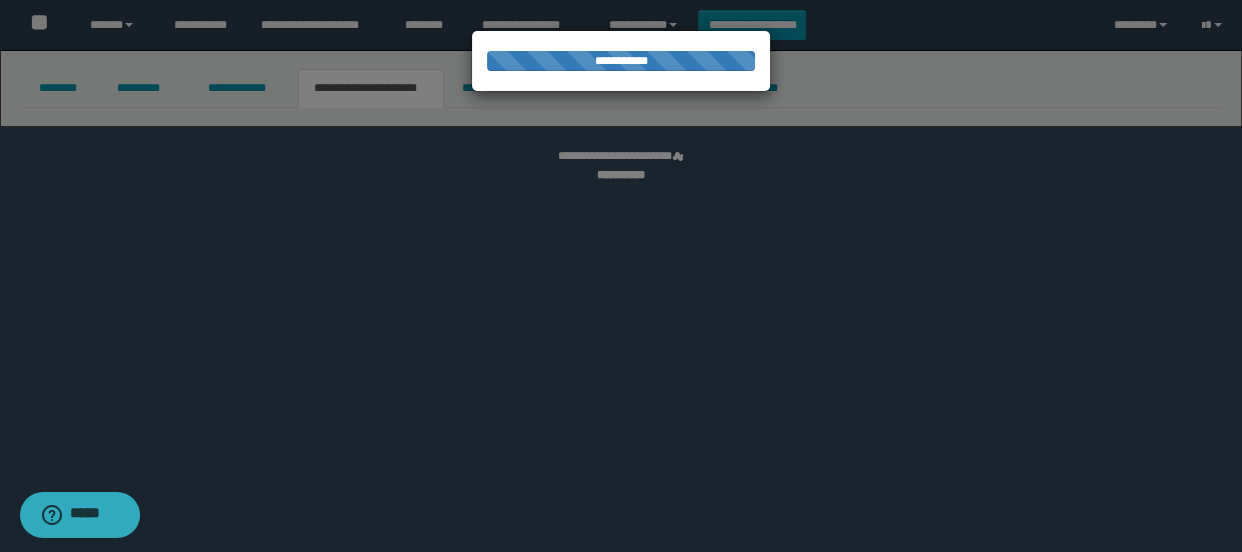 select on "*" 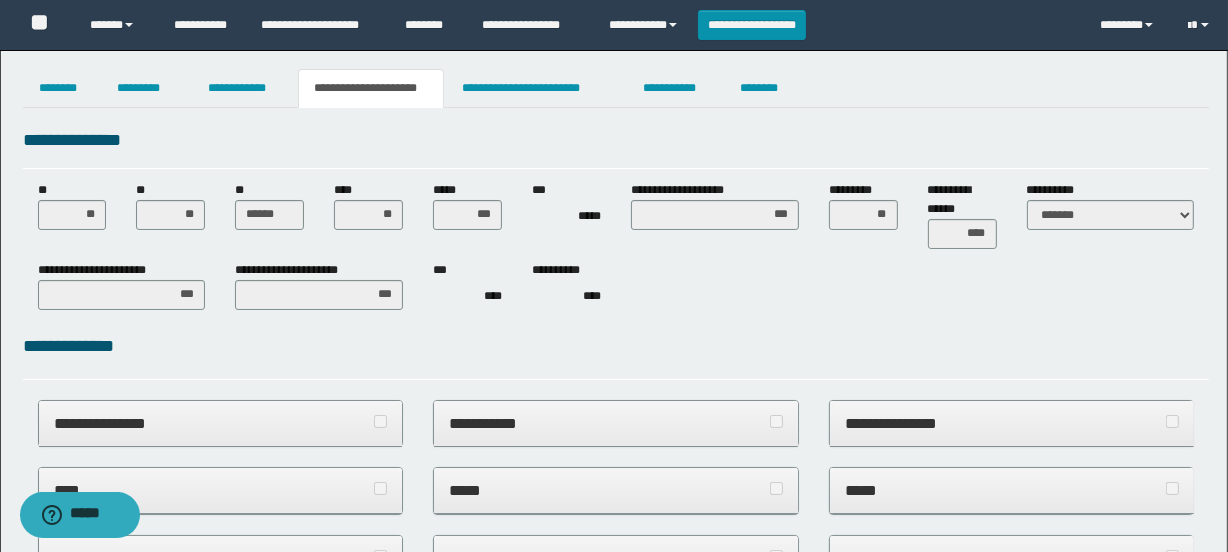 scroll, scrollTop: 0, scrollLeft: 0, axis: both 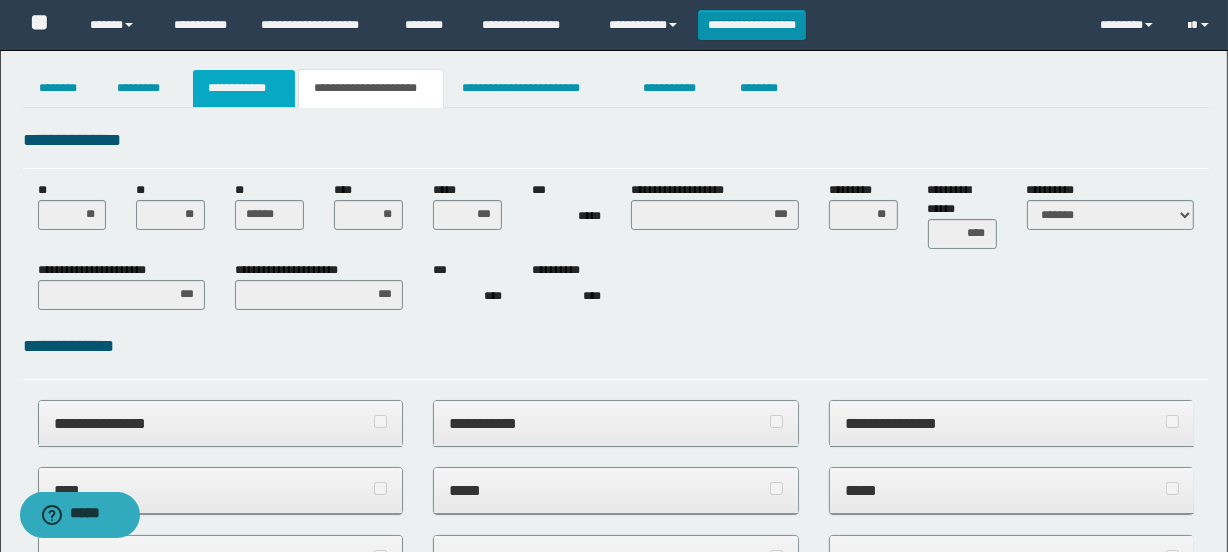 click on "**********" at bounding box center (244, 88) 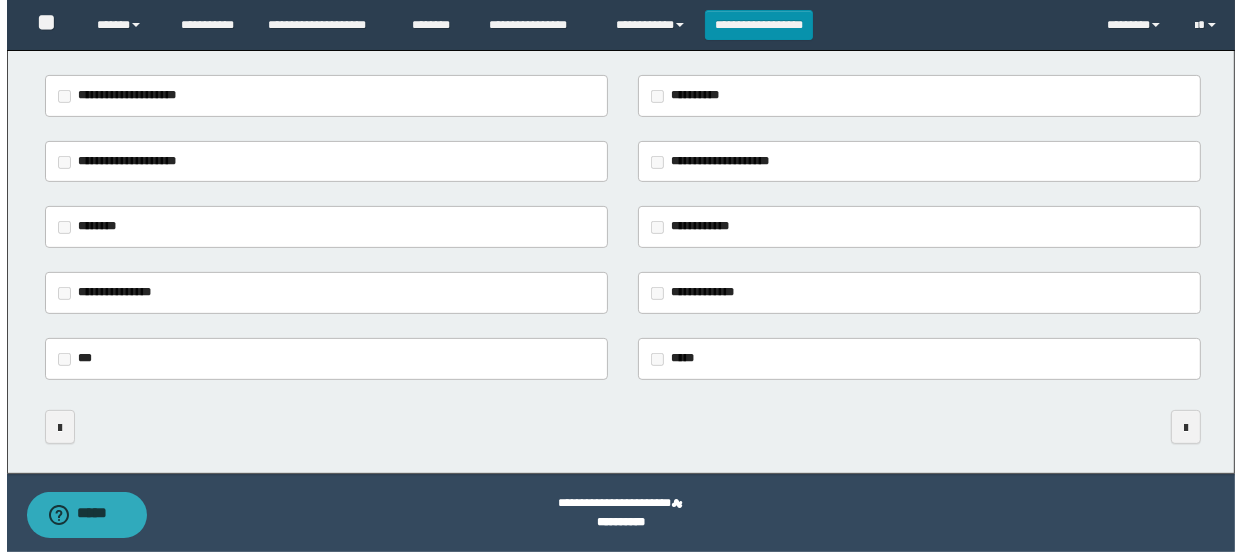 scroll, scrollTop: 0, scrollLeft: 0, axis: both 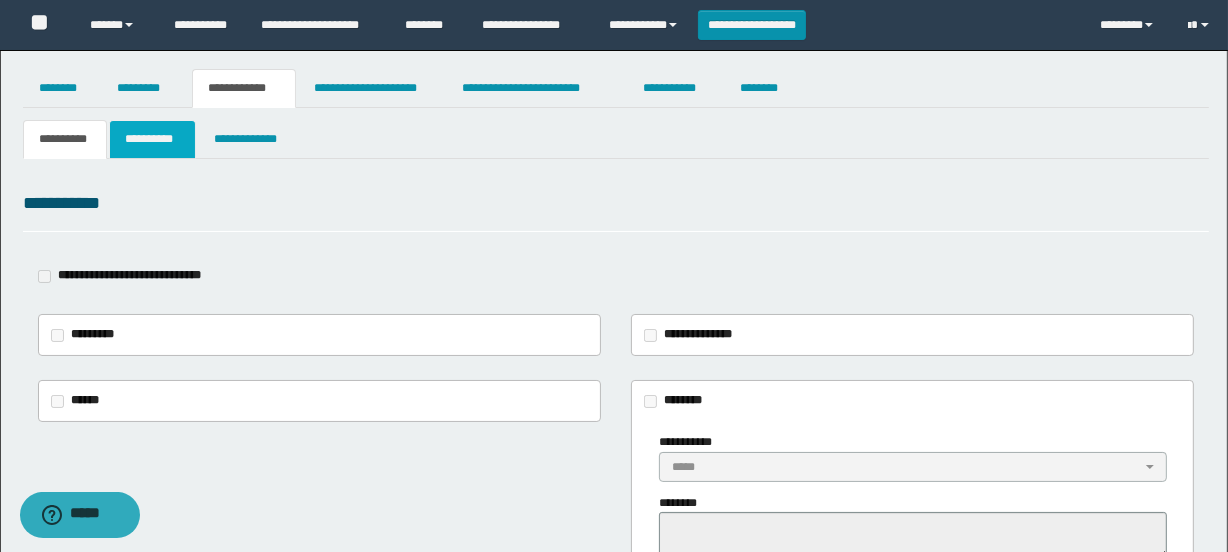 click on "**********" at bounding box center [153, 139] 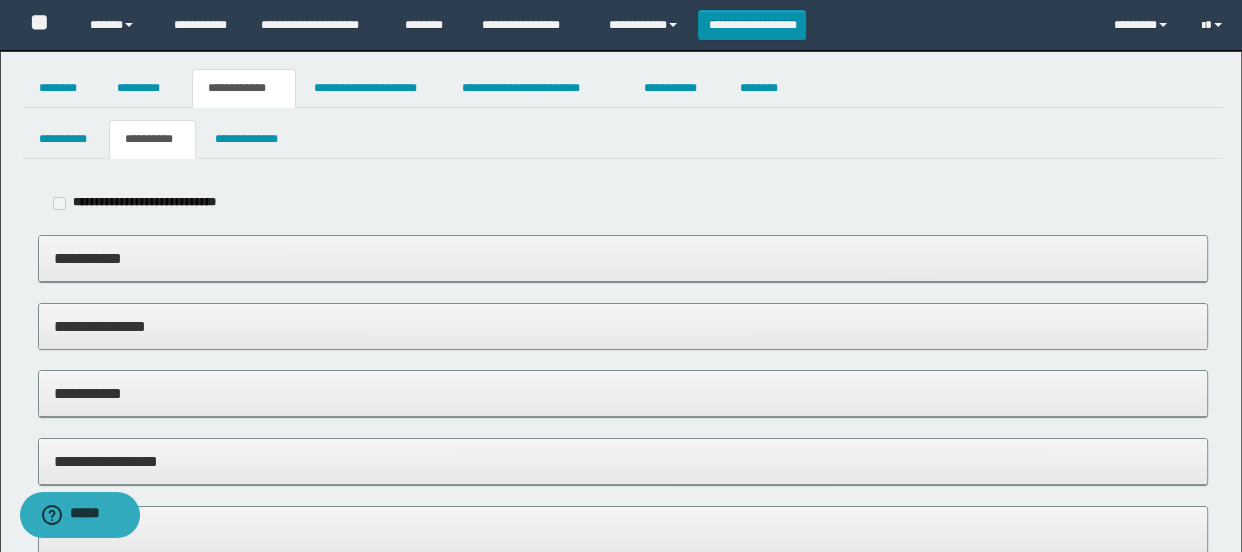select on "****" 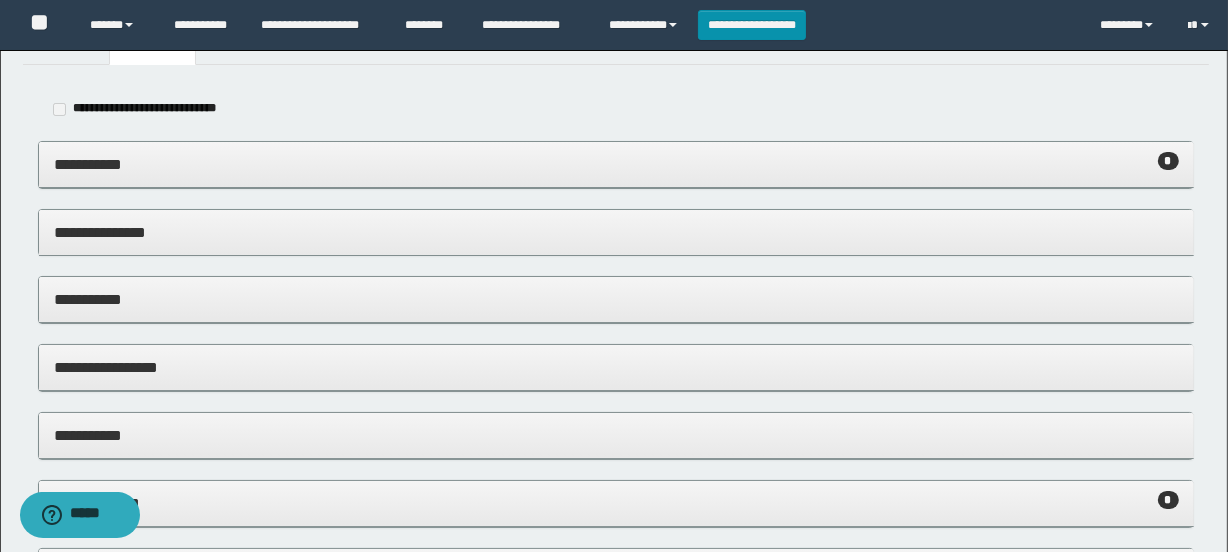 scroll, scrollTop: 448, scrollLeft: 0, axis: vertical 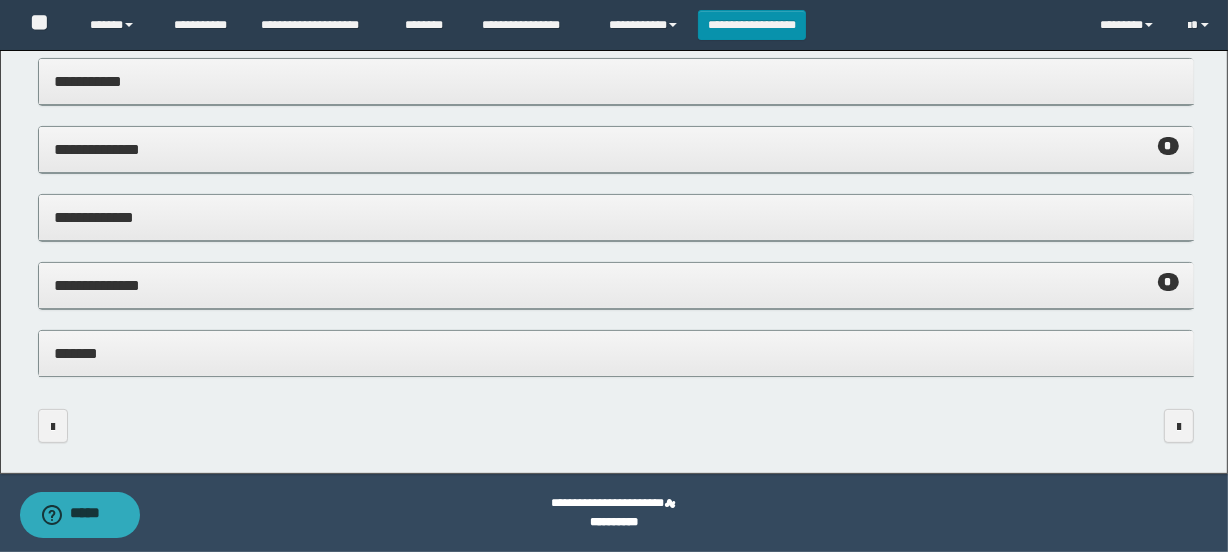 click on "*******" at bounding box center (616, 354) 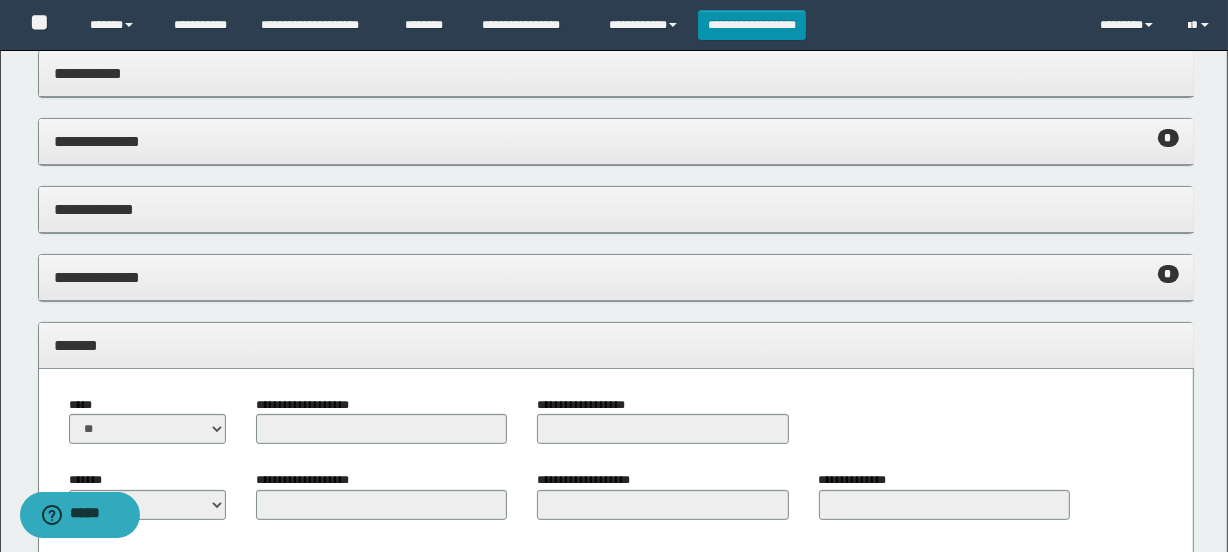 scroll, scrollTop: 0, scrollLeft: 0, axis: both 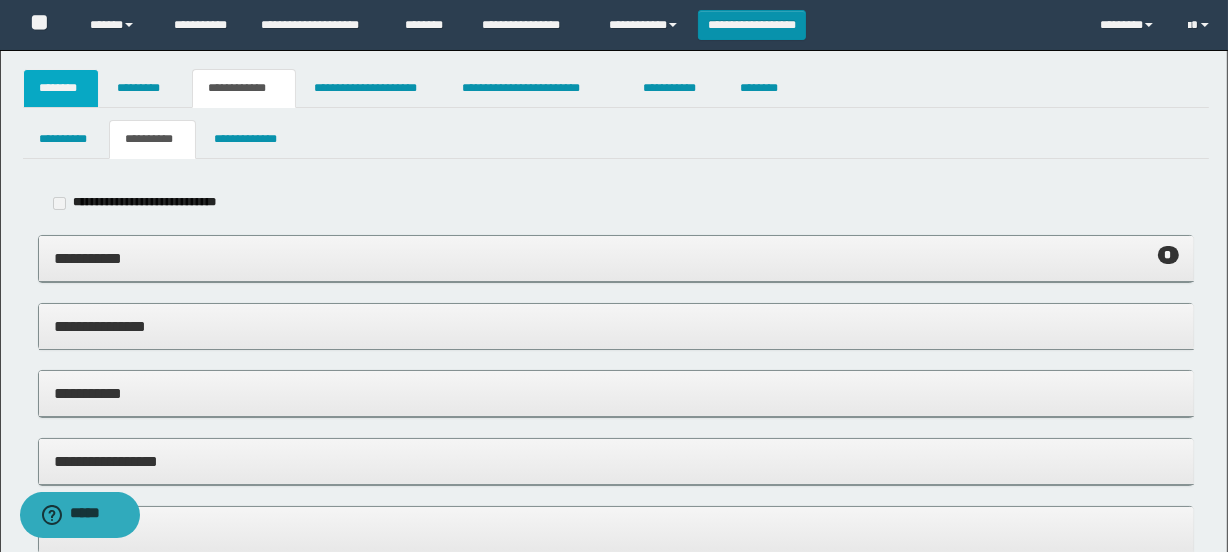 click on "********" at bounding box center [61, 88] 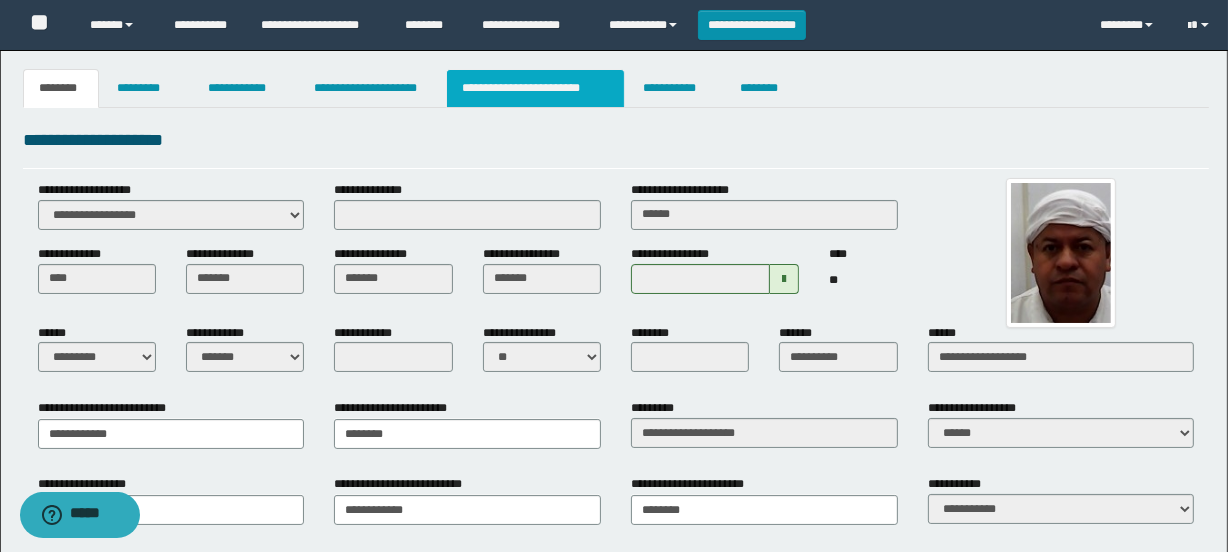 drag, startPoint x: 576, startPoint y: 99, endPoint x: 598, endPoint y: 103, distance: 22.36068 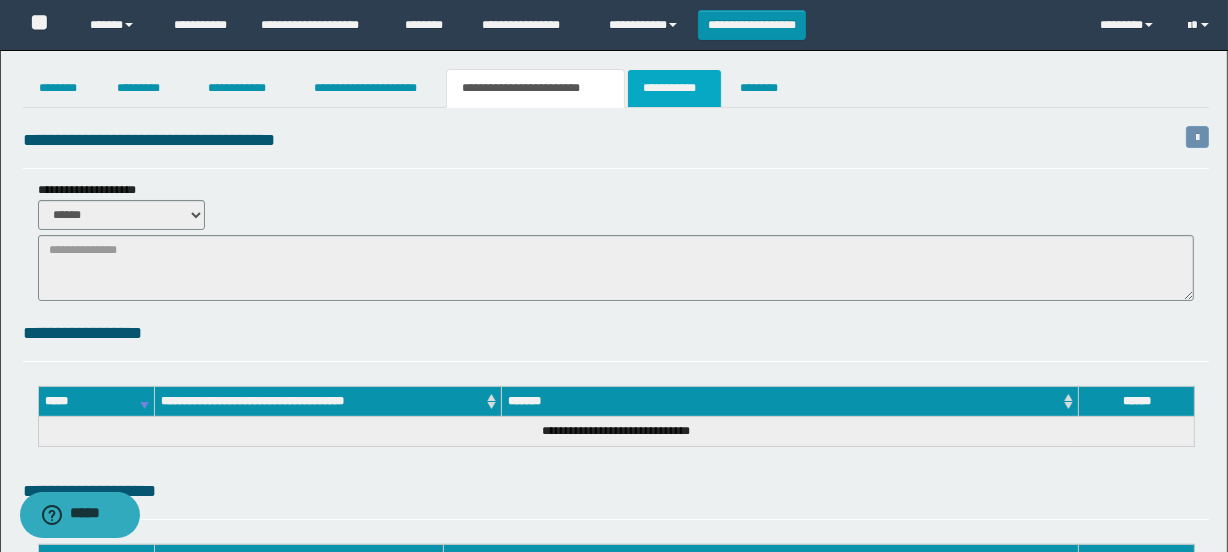 click on "**********" at bounding box center (674, 88) 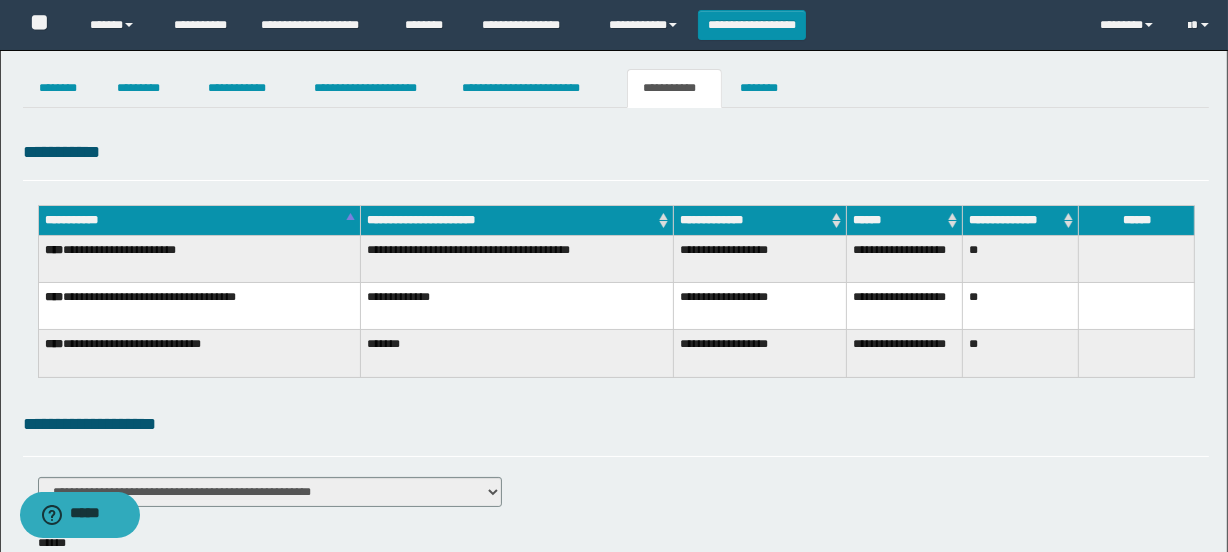click on "**********" at bounding box center (616, 424) 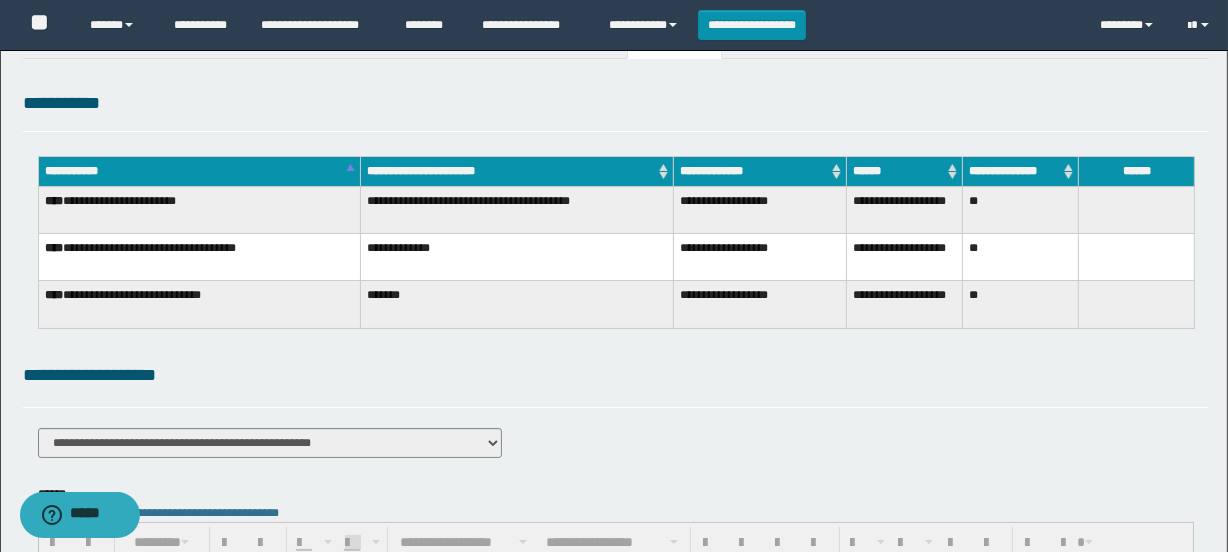 scroll, scrollTop: 90, scrollLeft: 0, axis: vertical 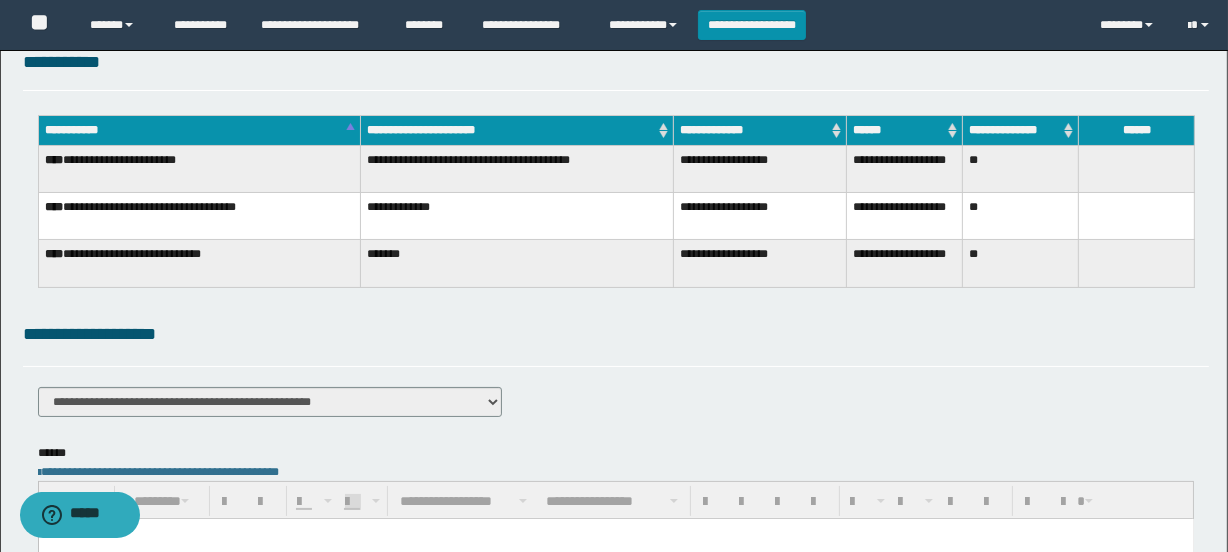 click on "**********" at bounding box center [616, 334] 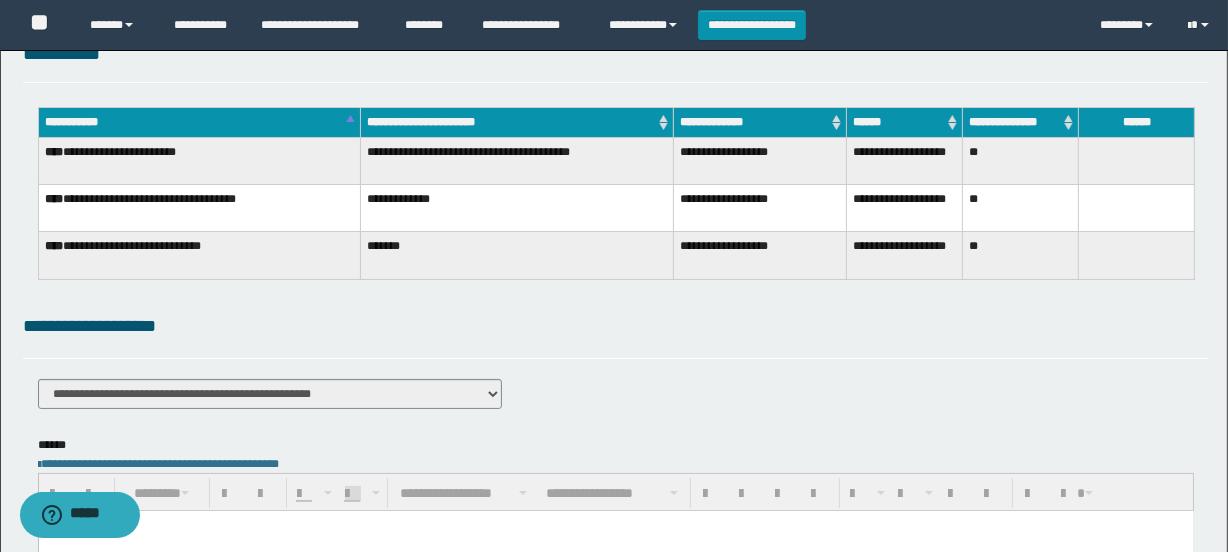 scroll, scrollTop: 0, scrollLeft: 0, axis: both 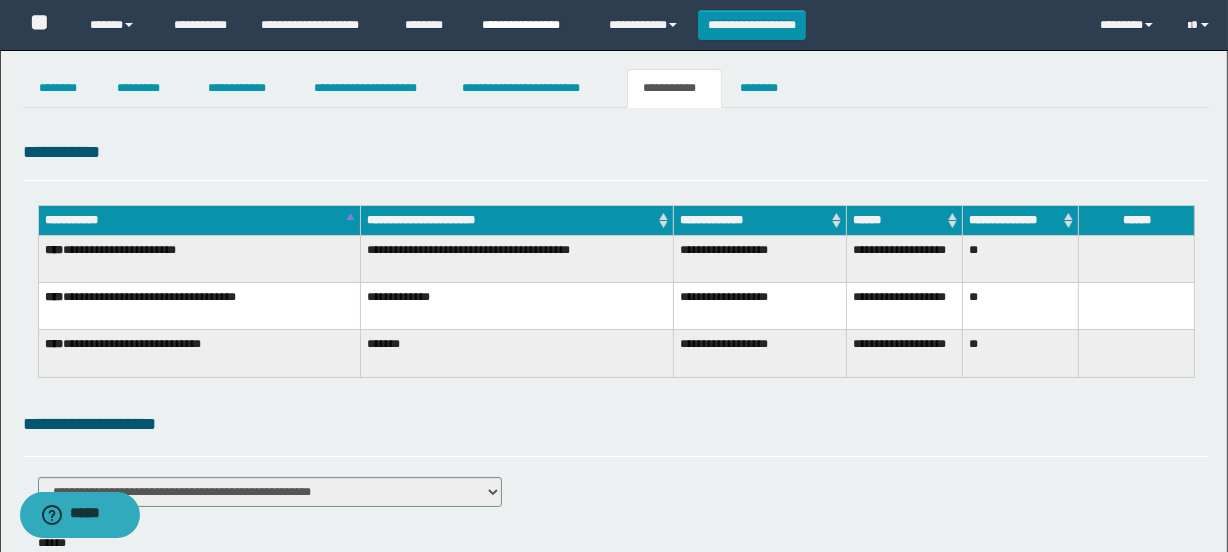 click on "**********" at bounding box center (530, 25) 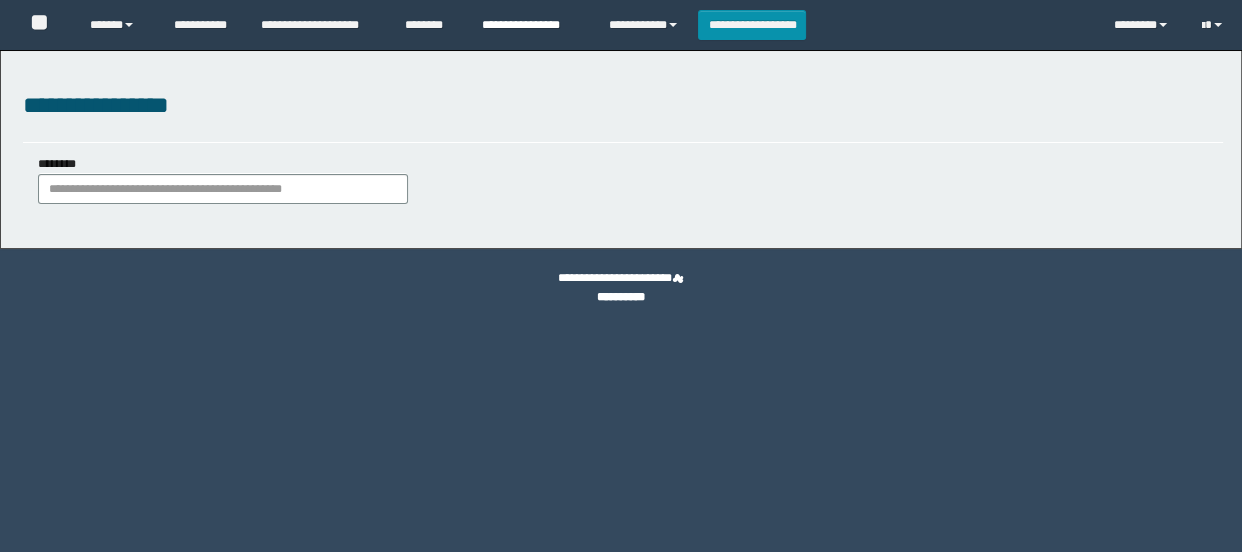 scroll, scrollTop: 0, scrollLeft: 0, axis: both 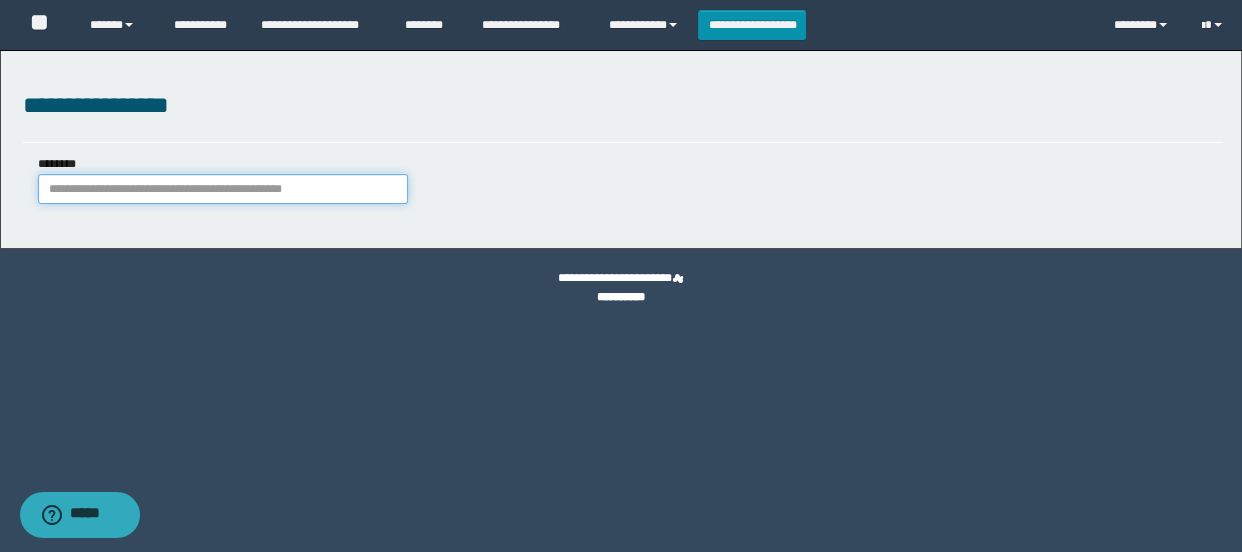 click on "********" at bounding box center (223, 189) 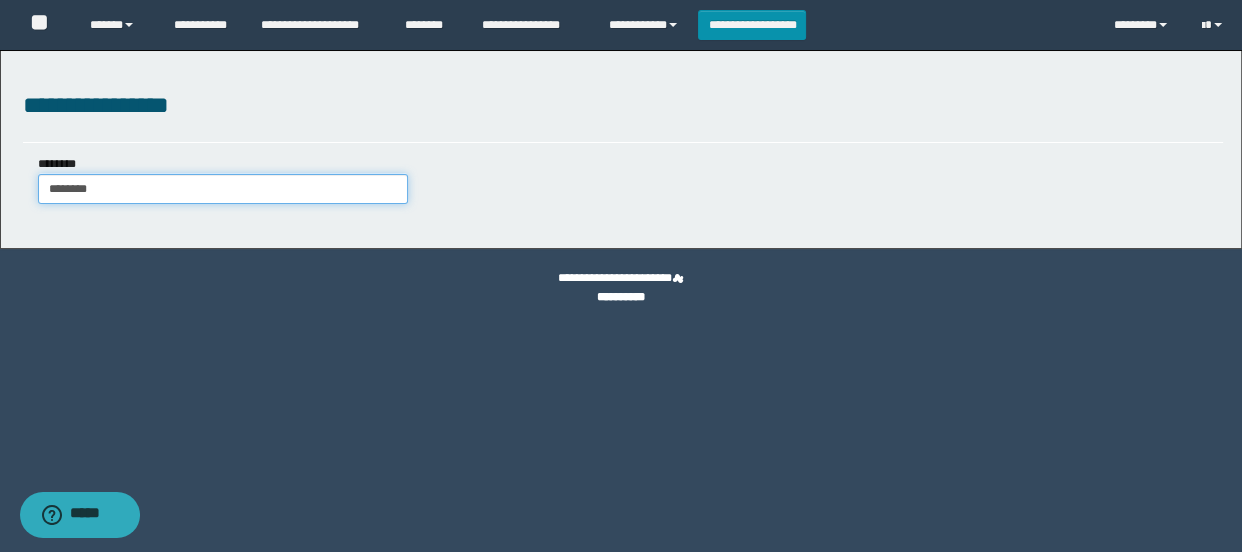 type on "********" 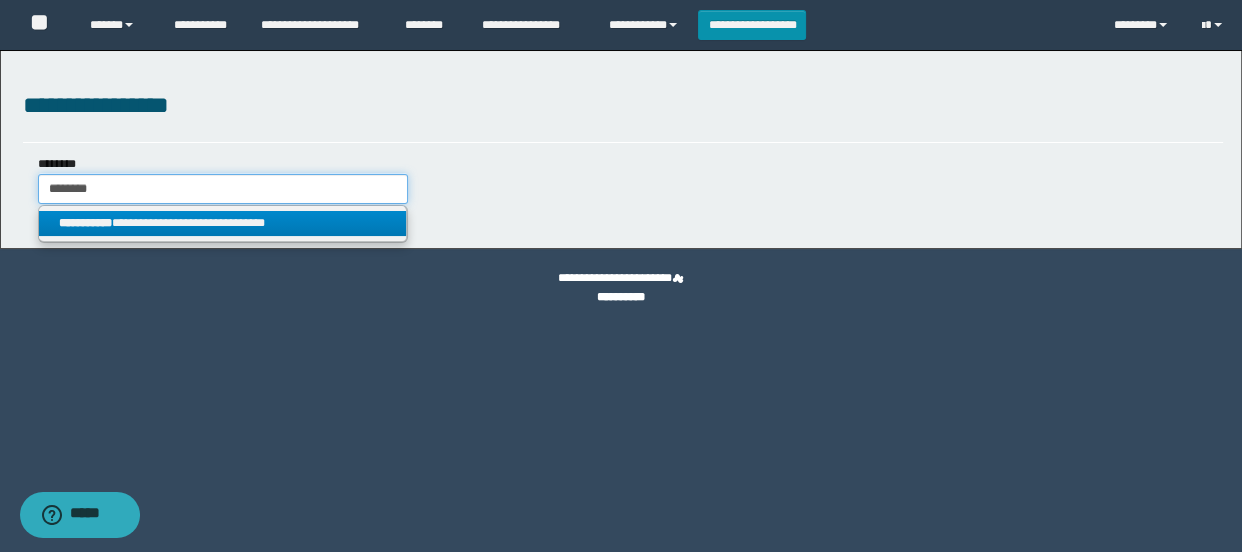 type on "********" 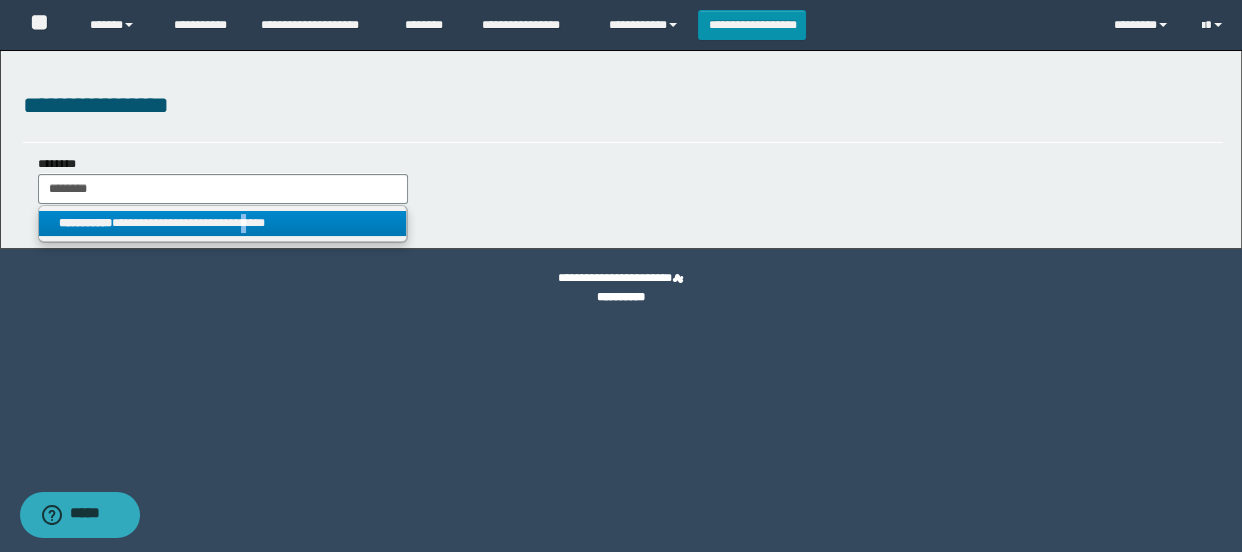 click on "**********" at bounding box center (222, 223) 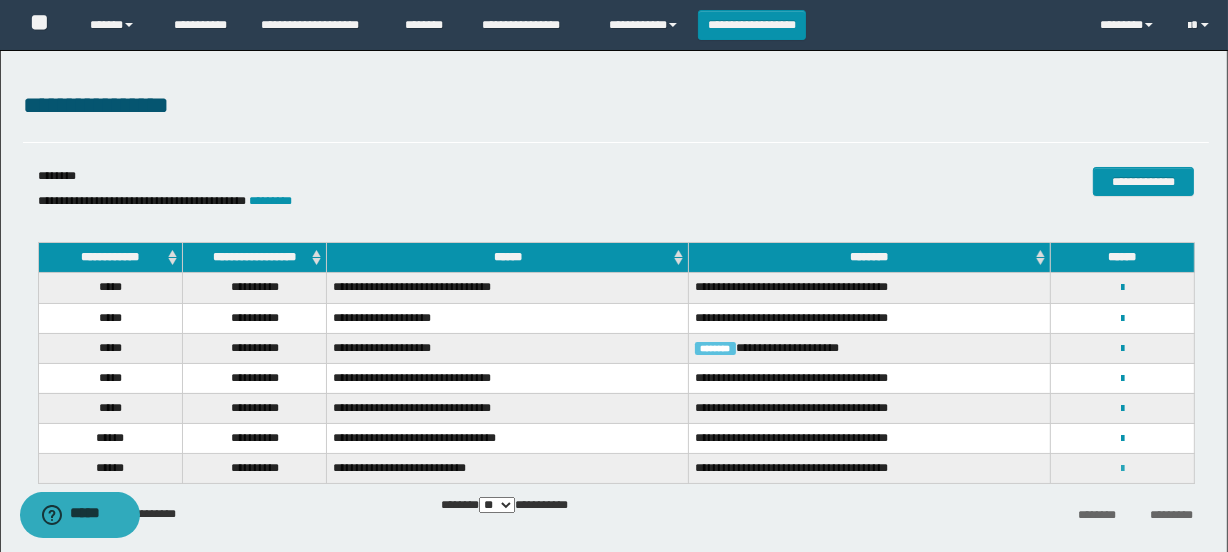 click at bounding box center (1122, 469) 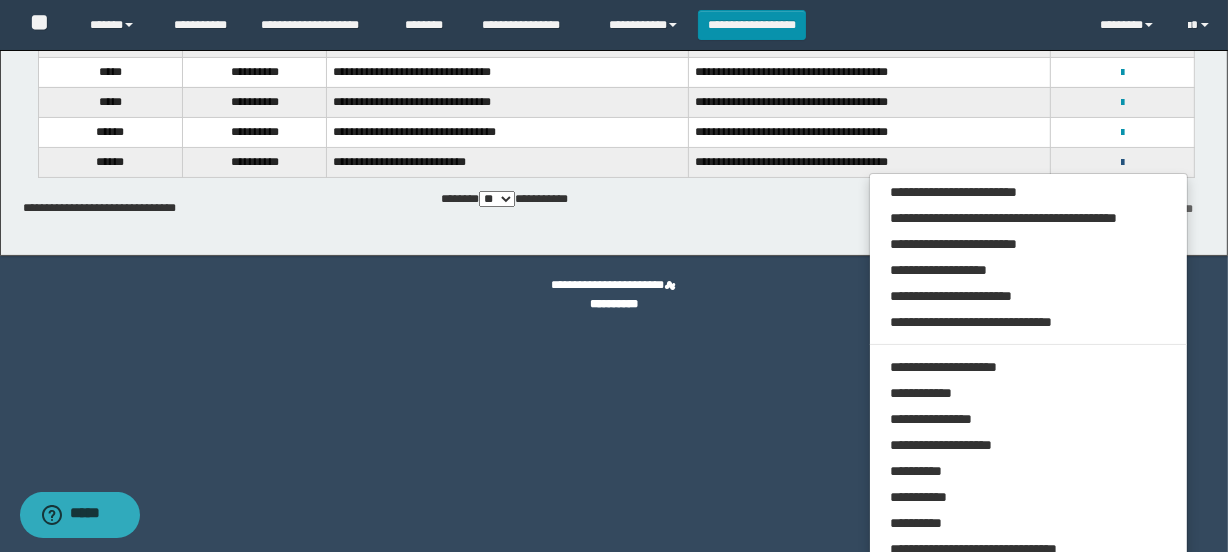 scroll, scrollTop: 321, scrollLeft: 0, axis: vertical 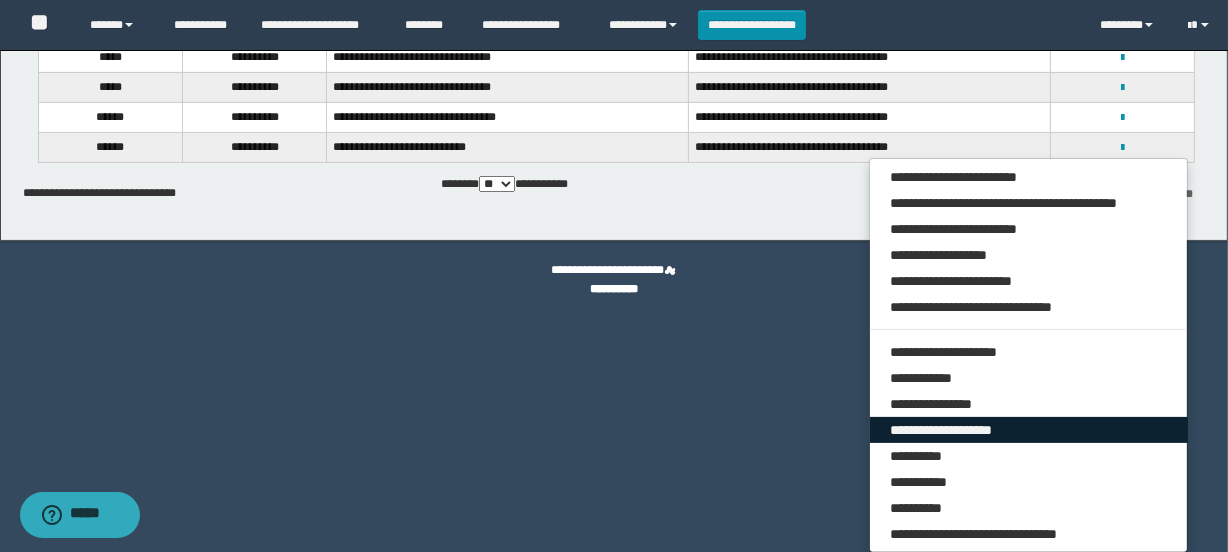 click on "**********" at bounding box center [1029, 430] 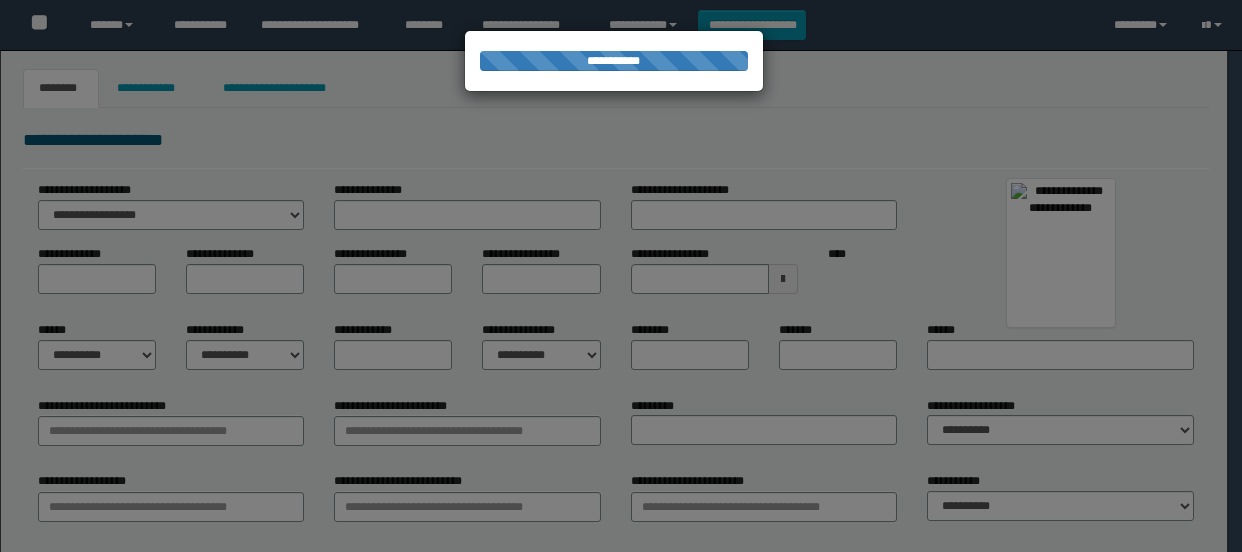 scroll, scrollTop: 0, scrollLeft: 0, axis: both 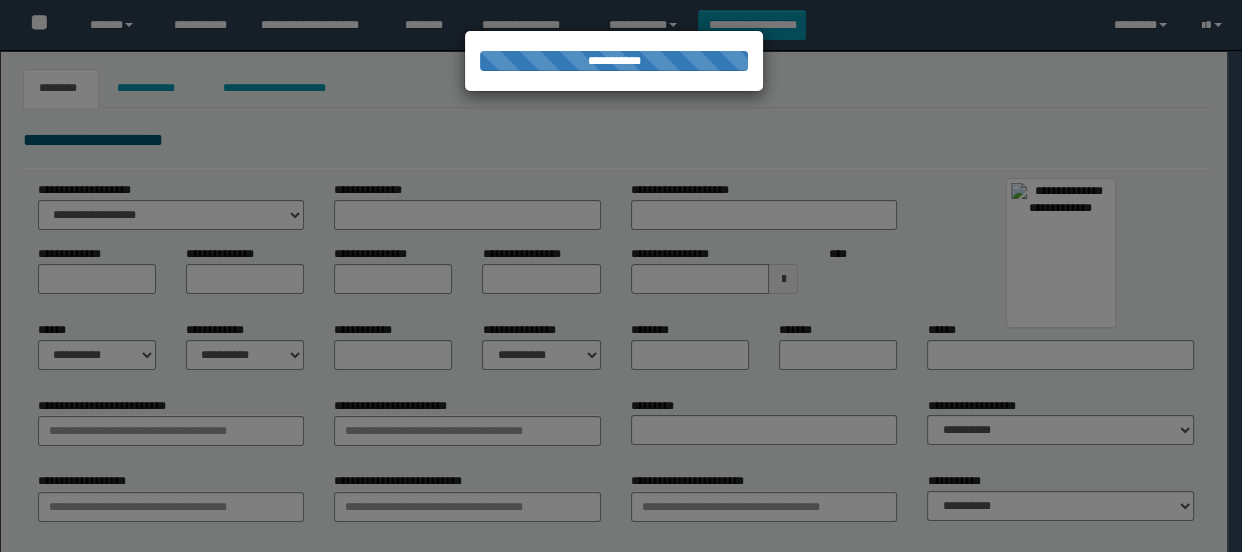 type on "******" 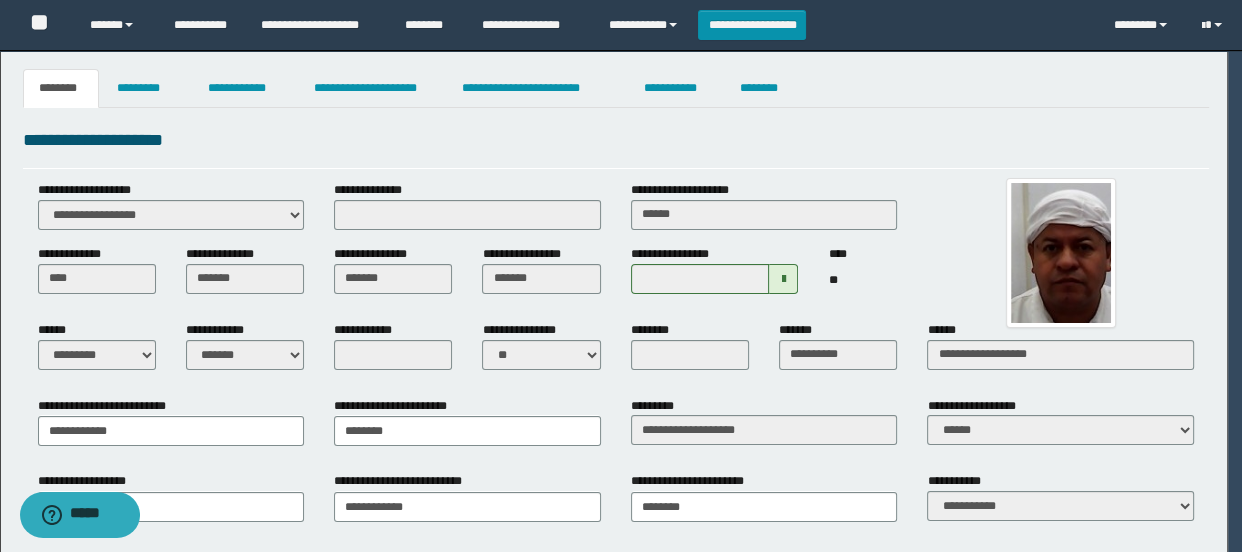 scroll, scrollTop: 0, scrollLeft: 0, axis: both 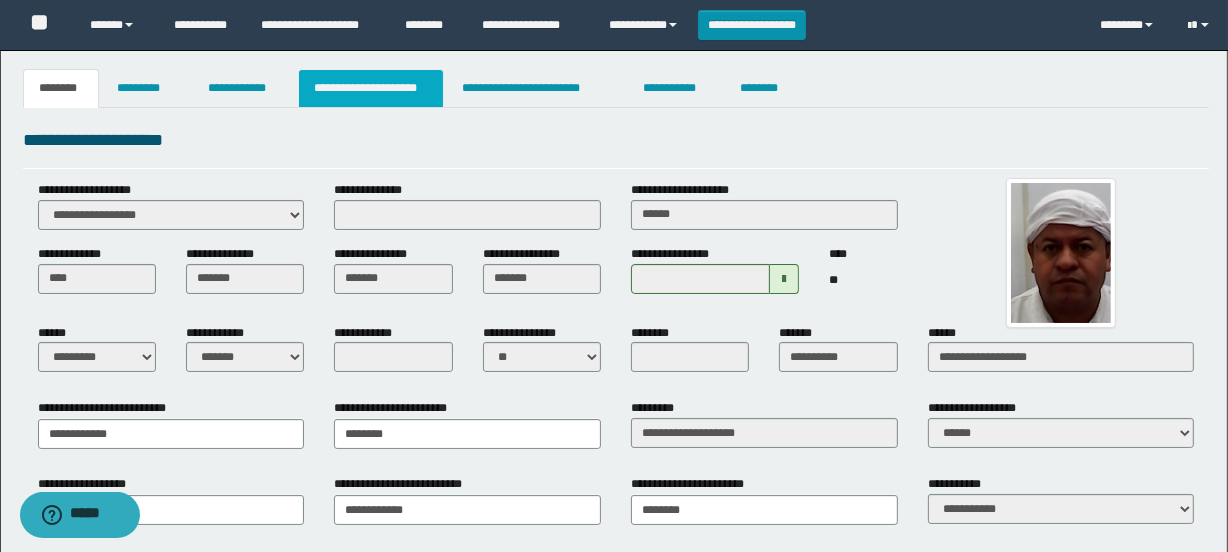 drag, startPoint x: 405, startPoint y: 91, endPoint x: 420, endPoint y: 96, distance: 15.811388 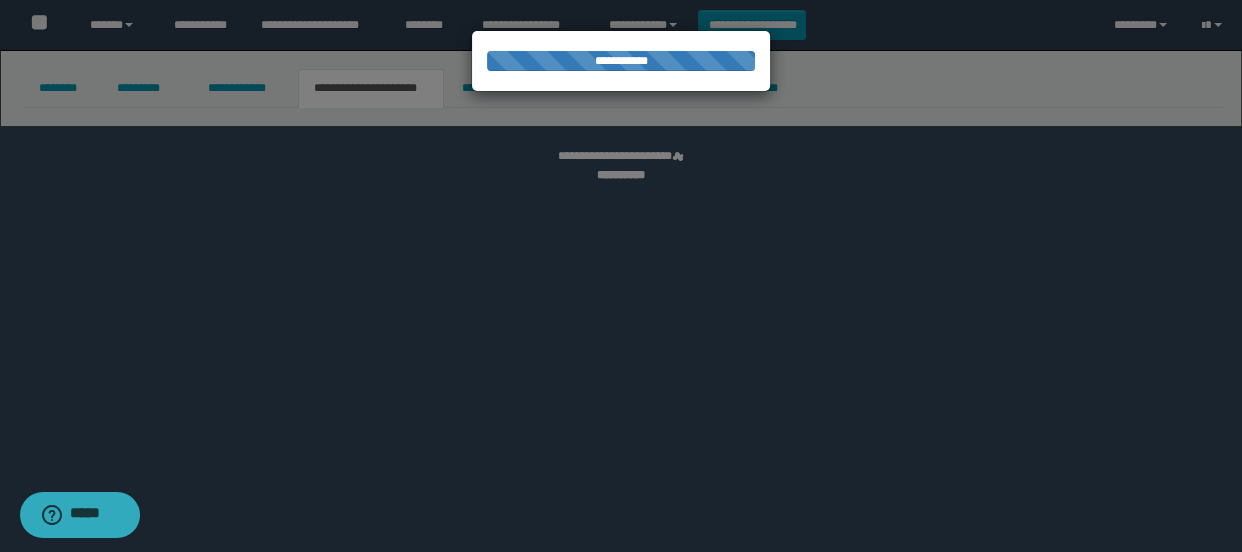 select on "*" 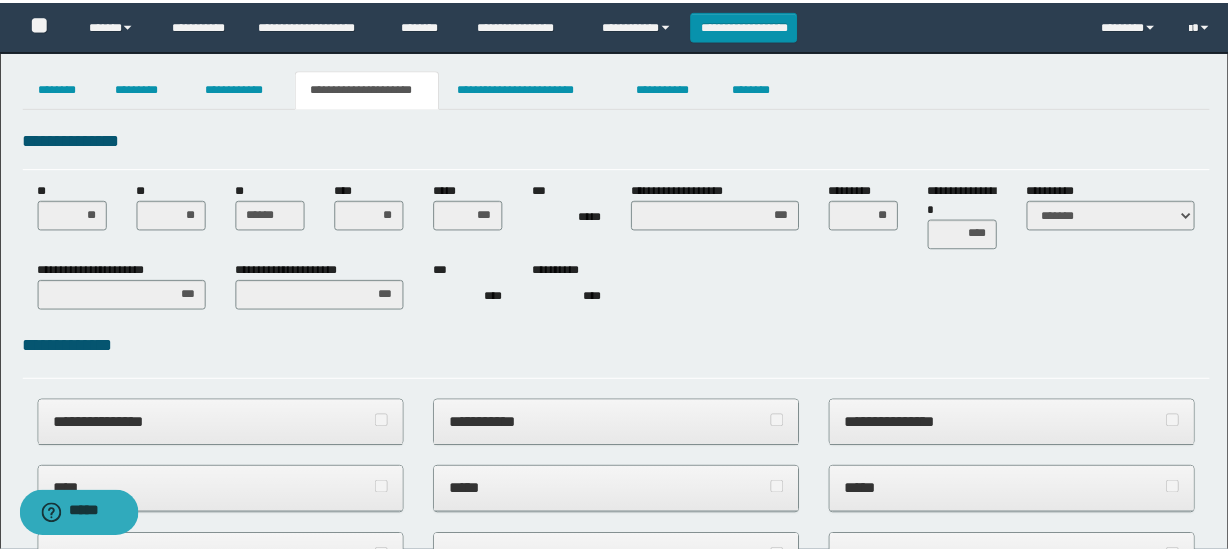 scroll, scrollTop: 0, scrollLeft: 0, axis: both 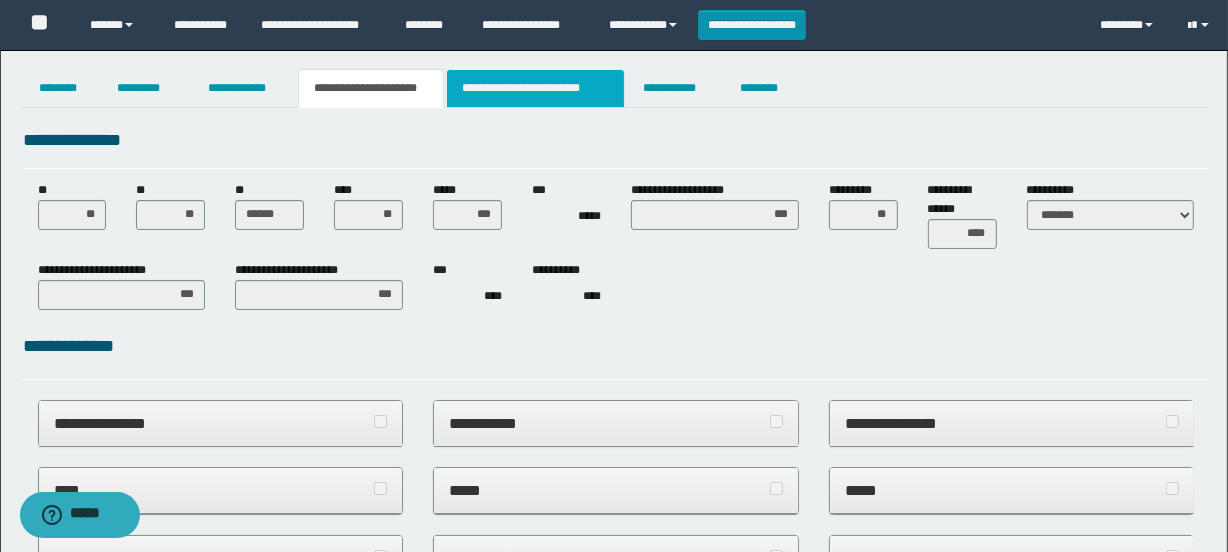 click on "**********" at bounding box center (535, 88) 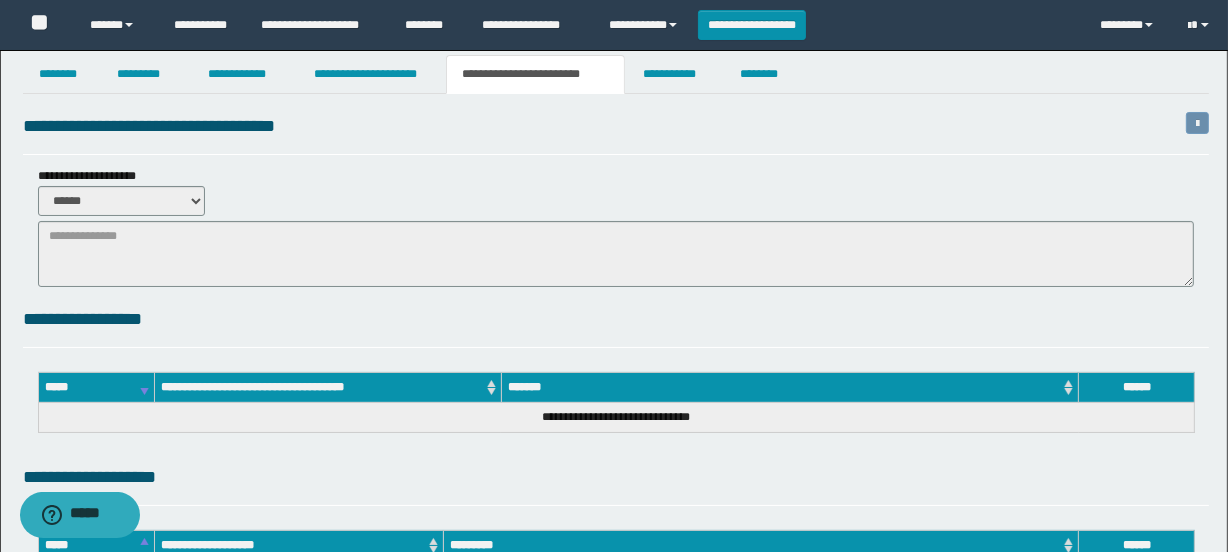 scroll, scrollTop: 0, scrollLeft: 0, axis: both 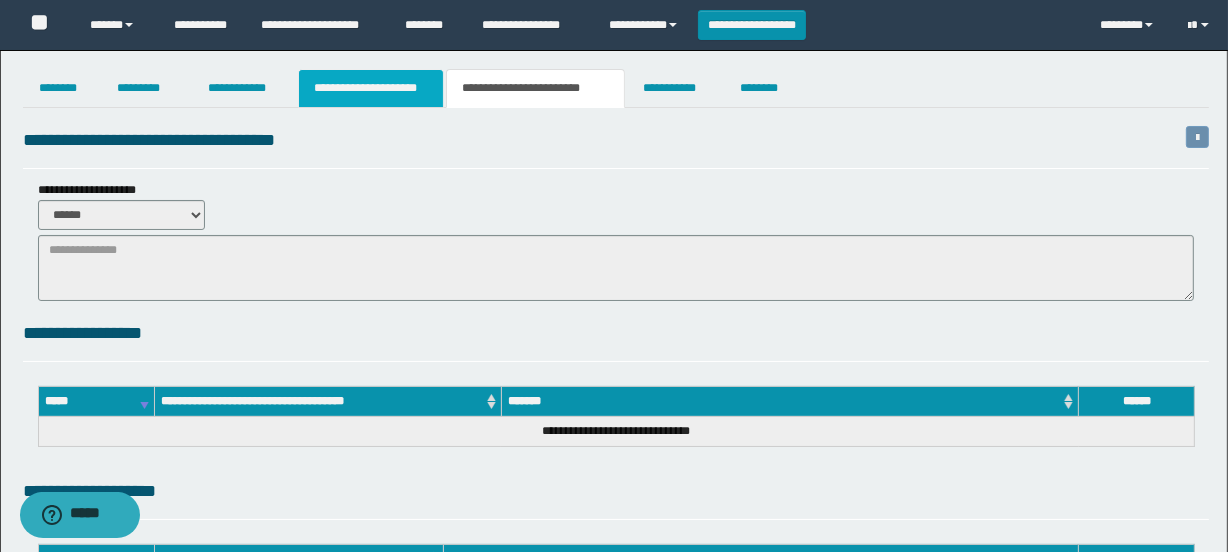 click on "**********" at bounding box center (371, 88) 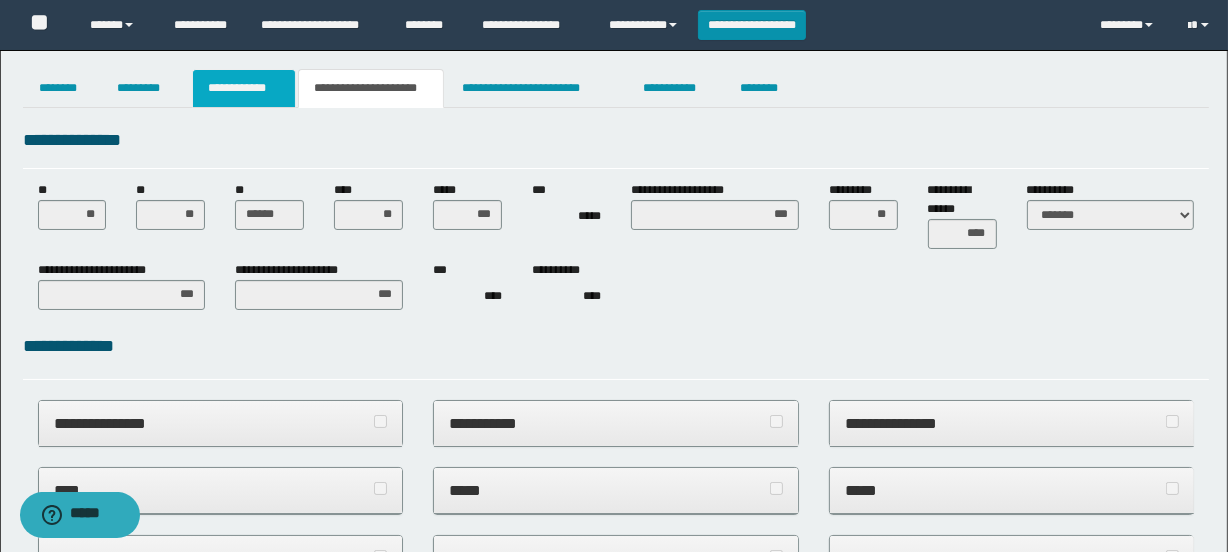 click on "**********" at bounding box center (244, 88) 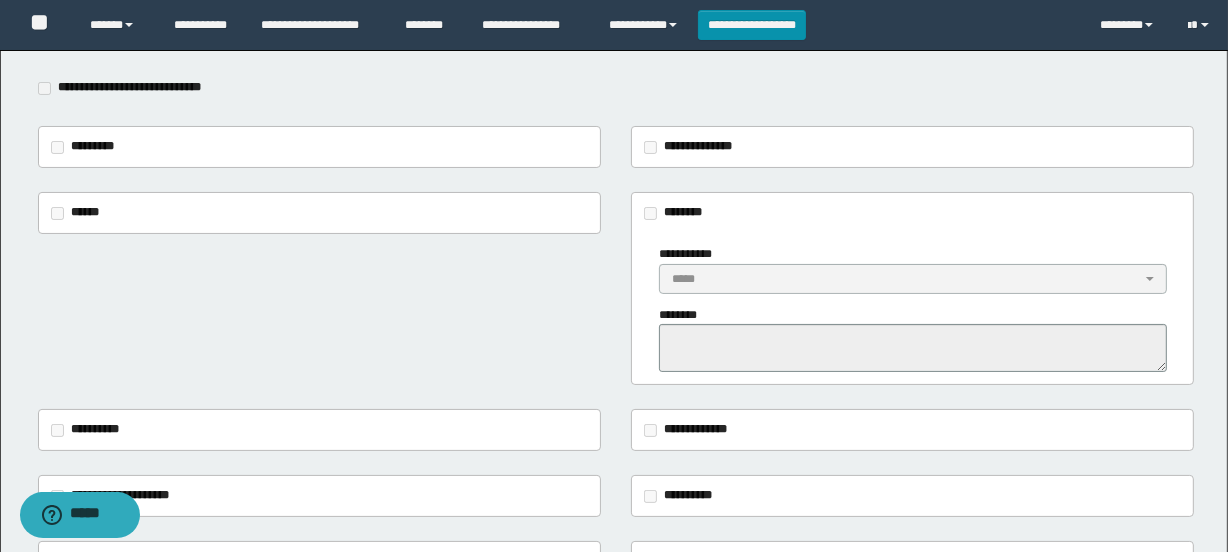 scroll, scrollTop: 0, scrollLeft: 0, axis: both 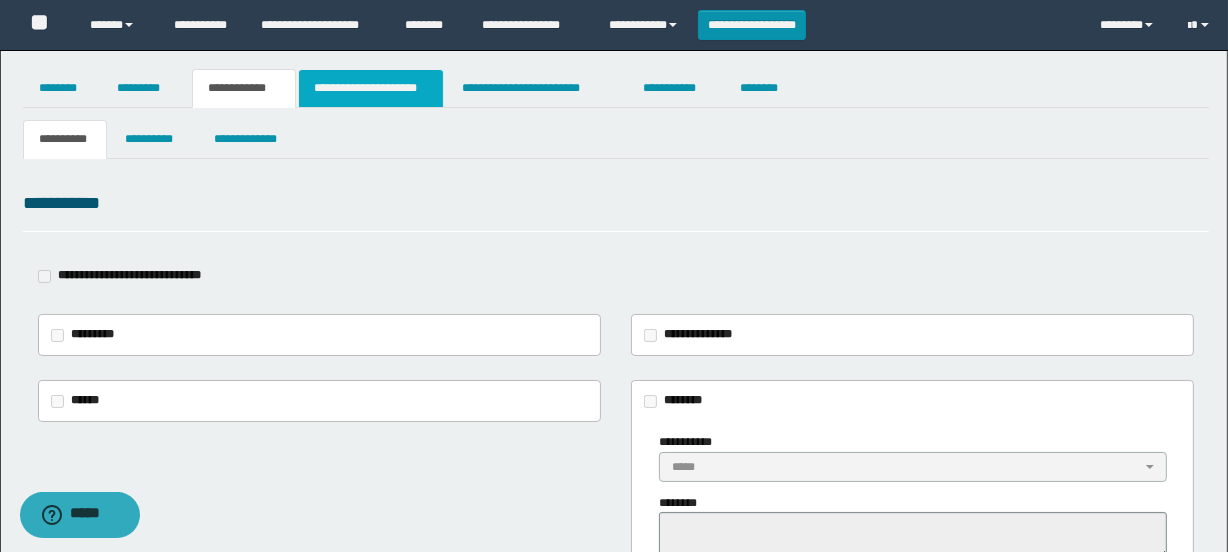 click on "**********" at bounding box center (614, 556) 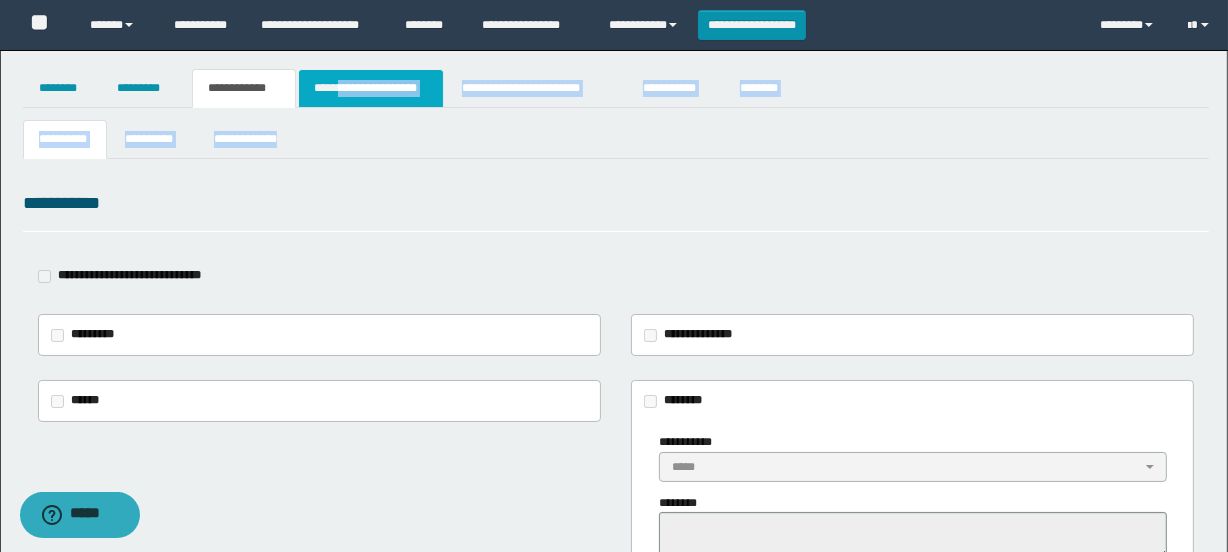 click on "**********" at bounding box center (371, 88) 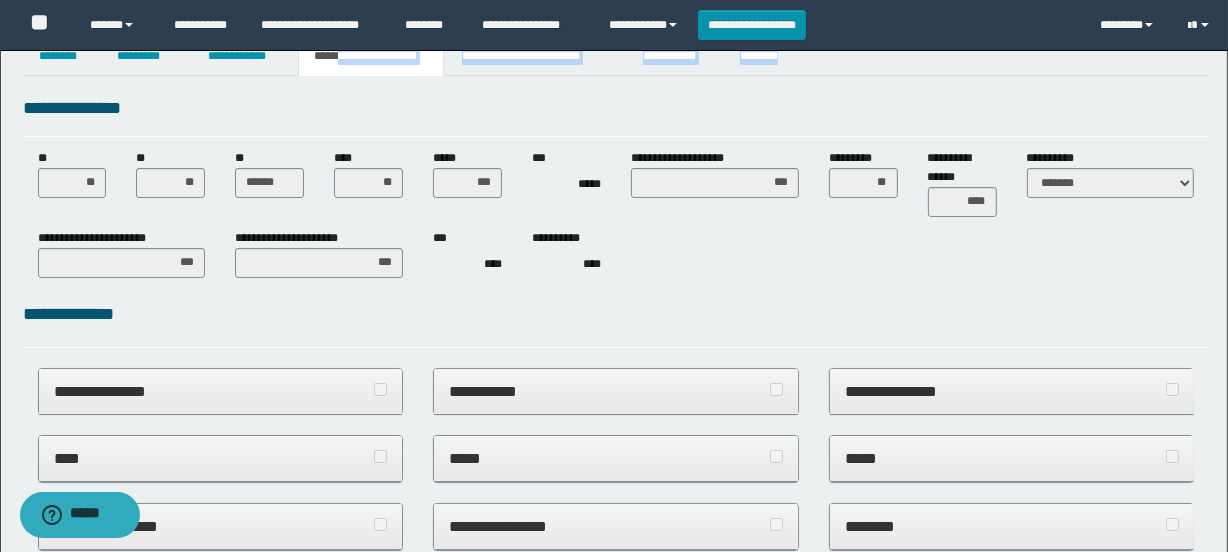 scroll, scrollTop: 0, scrollLeft: 0, axis: both 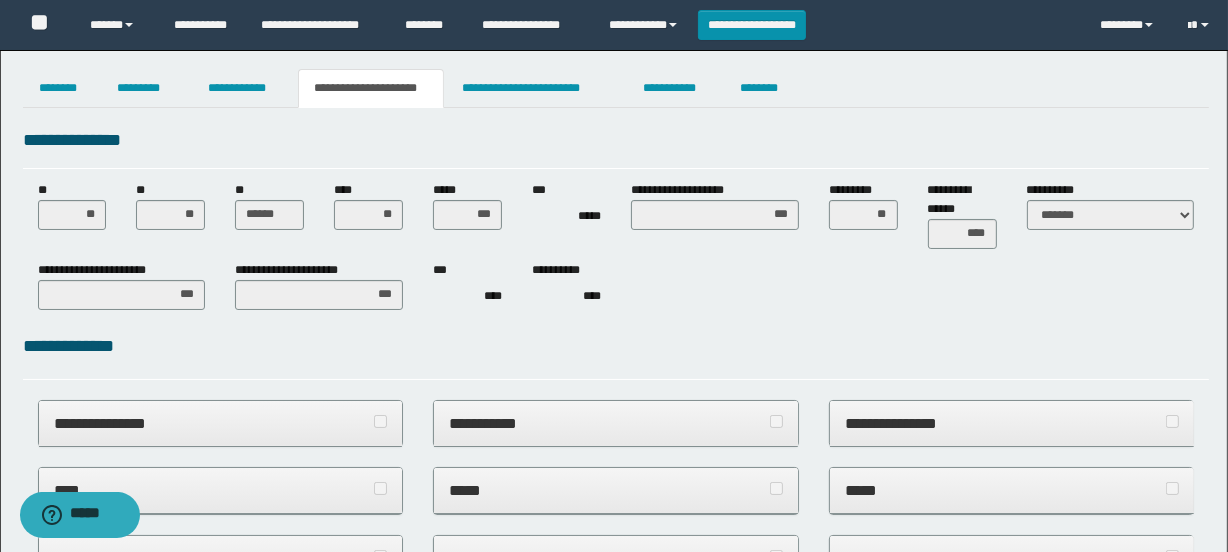 click on "**********" at bounding box center (616, 140) 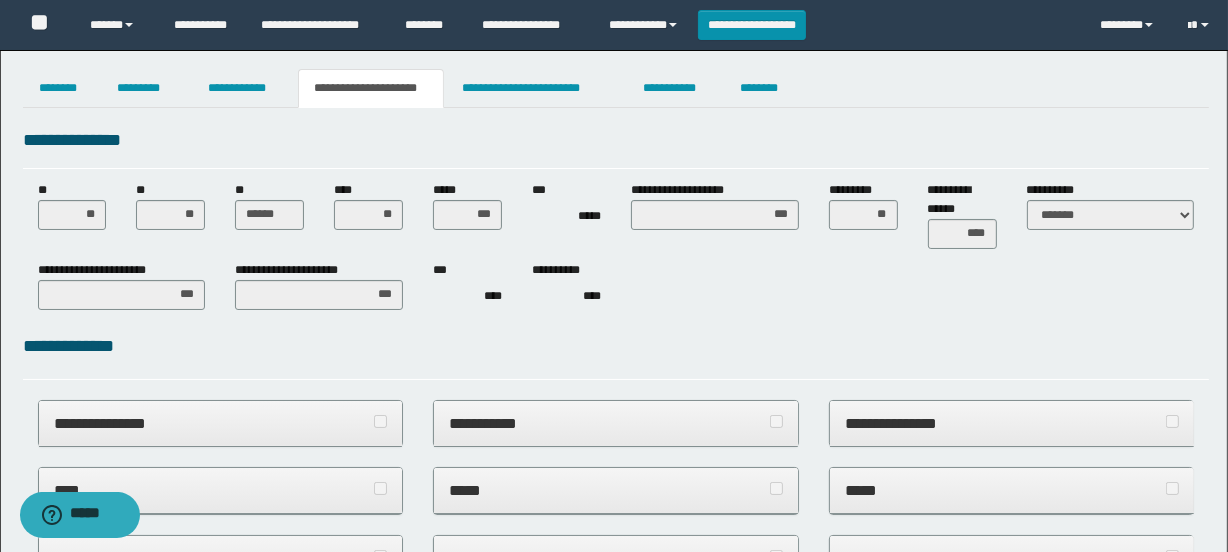 click on "**********" at bounding box center [371, 88] 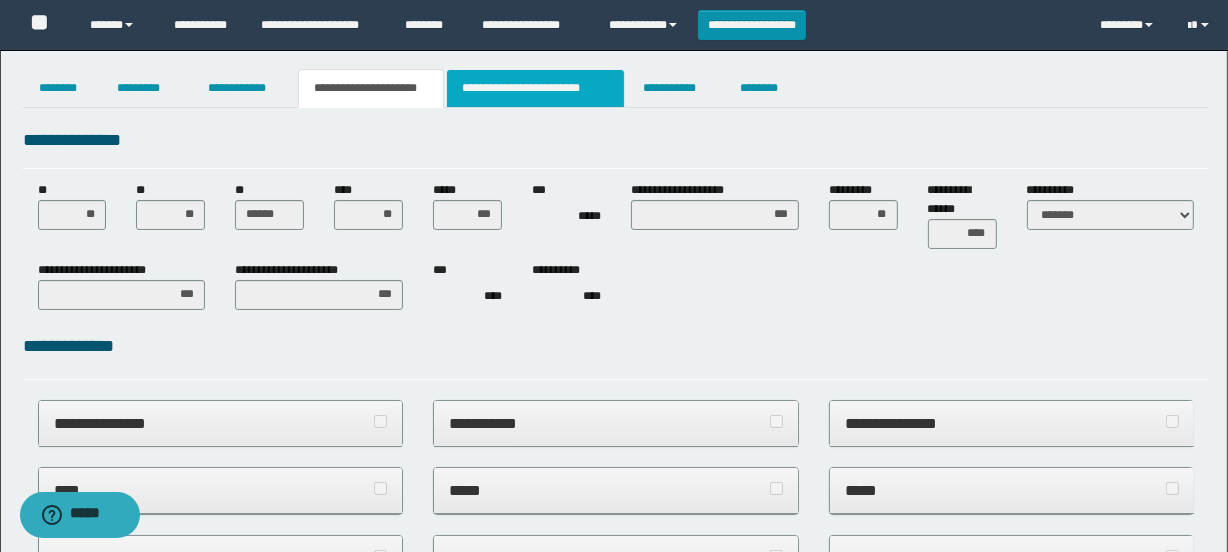 click on "**********" at bounding box center [535, 88] 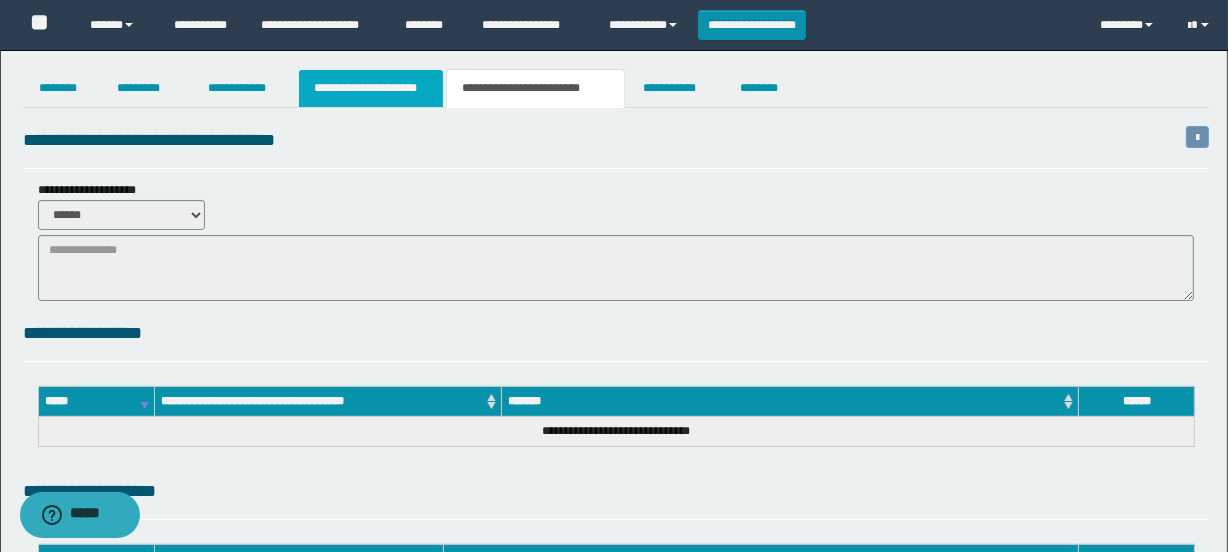click on "**********" at bounding box center (371, 88) 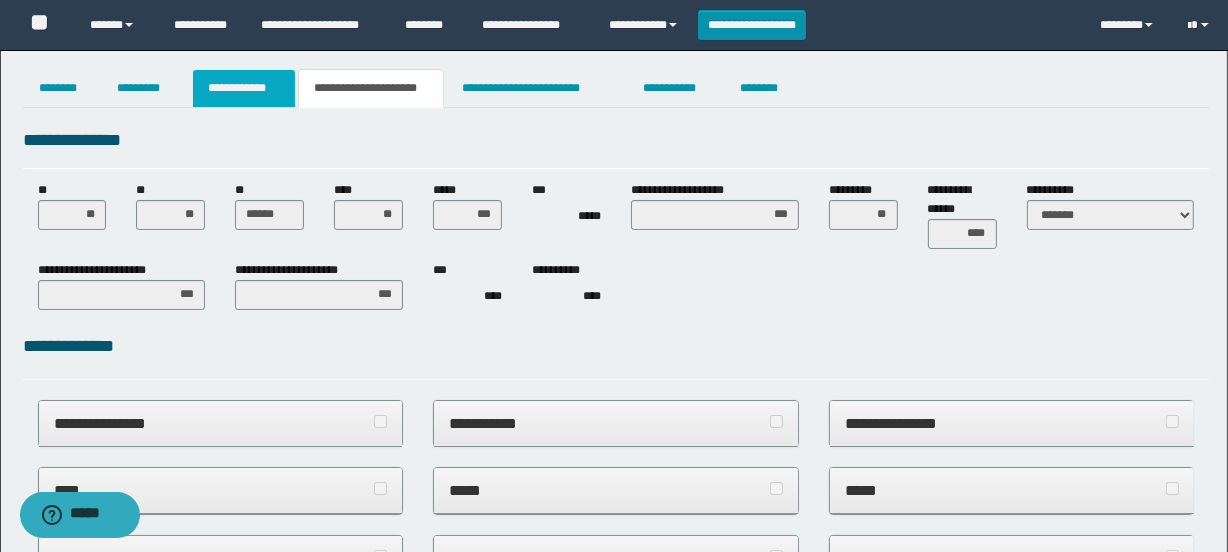 drag, startPoint x: 240, startPoint y: 80, endPoint x: 262, endPoint y: 94, distance: 26.076809 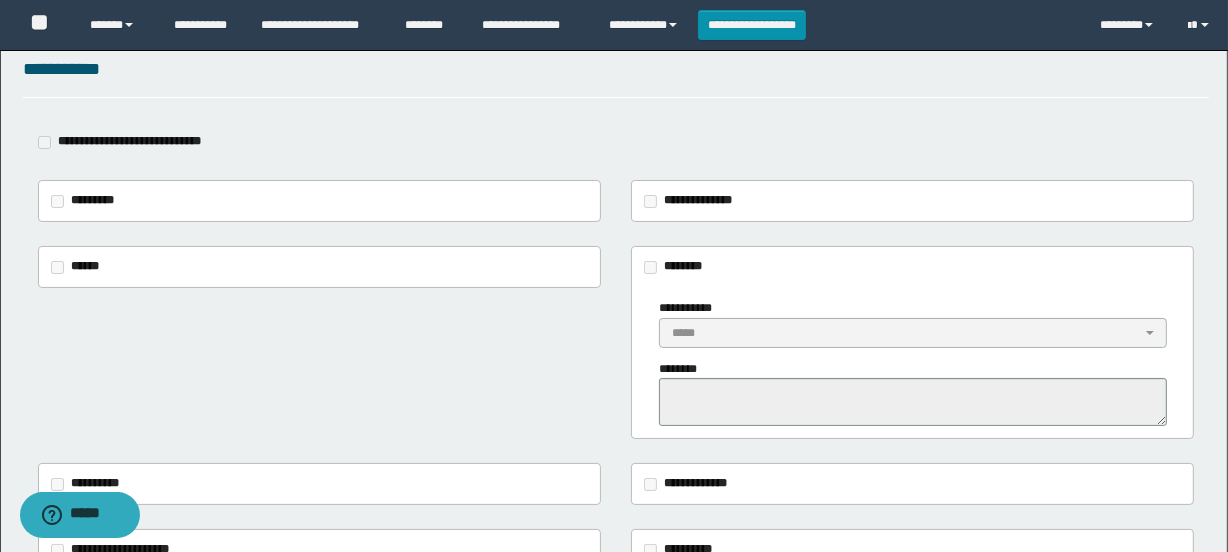 scroll, scrollTop: 0, scrollLeft: 0, axis: both 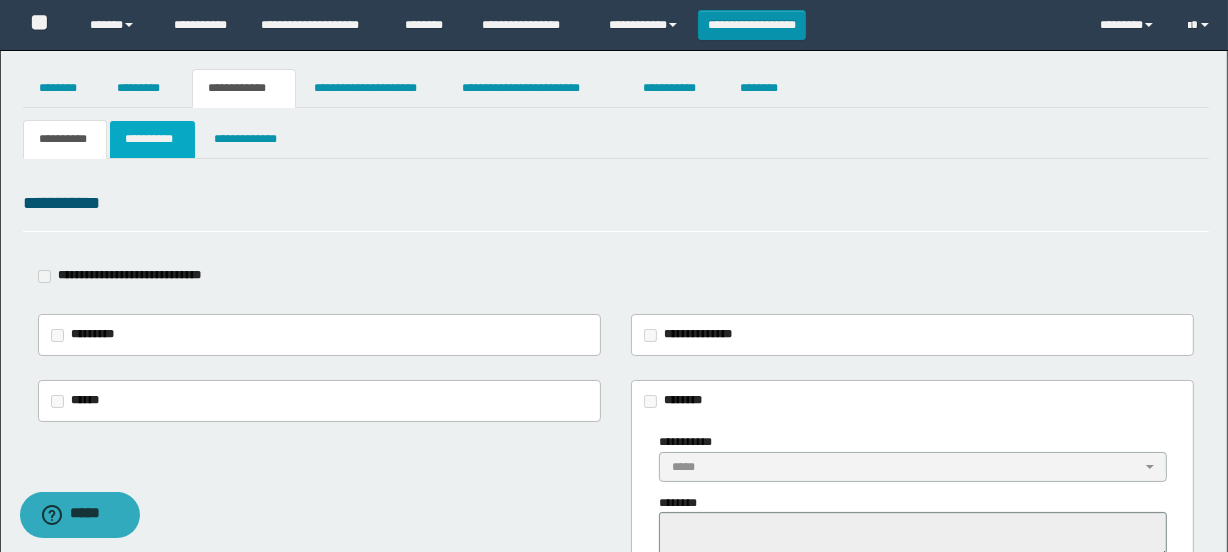 click on "**********" at bounding box center [153, 139] 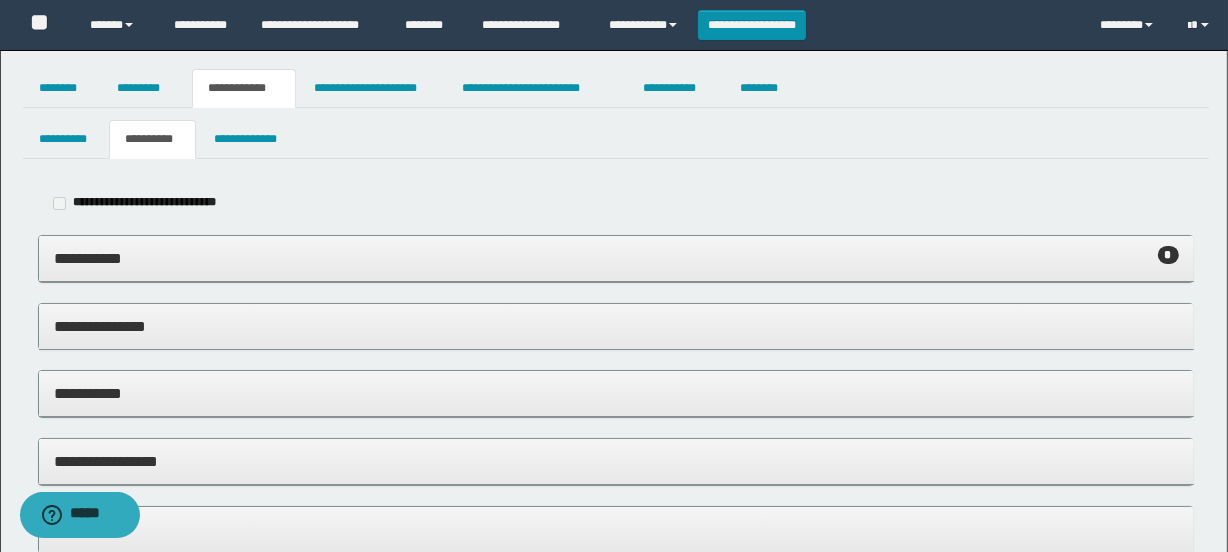 click on "**********" at bounding box center (616, 258) 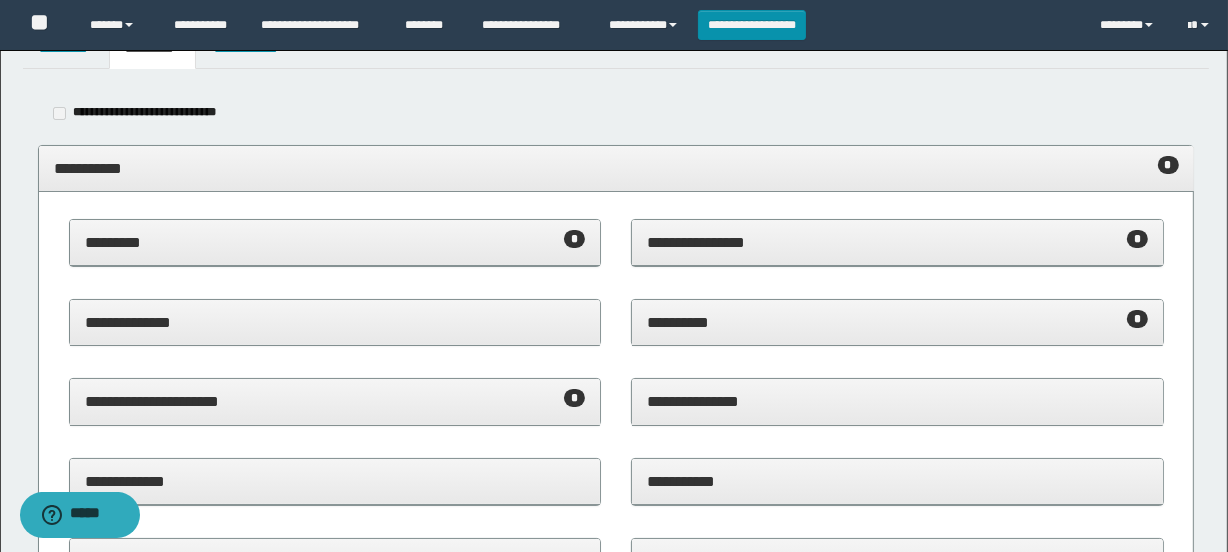 scroll, scrollTop: 181, scrollLeft: 0, axis: vertical 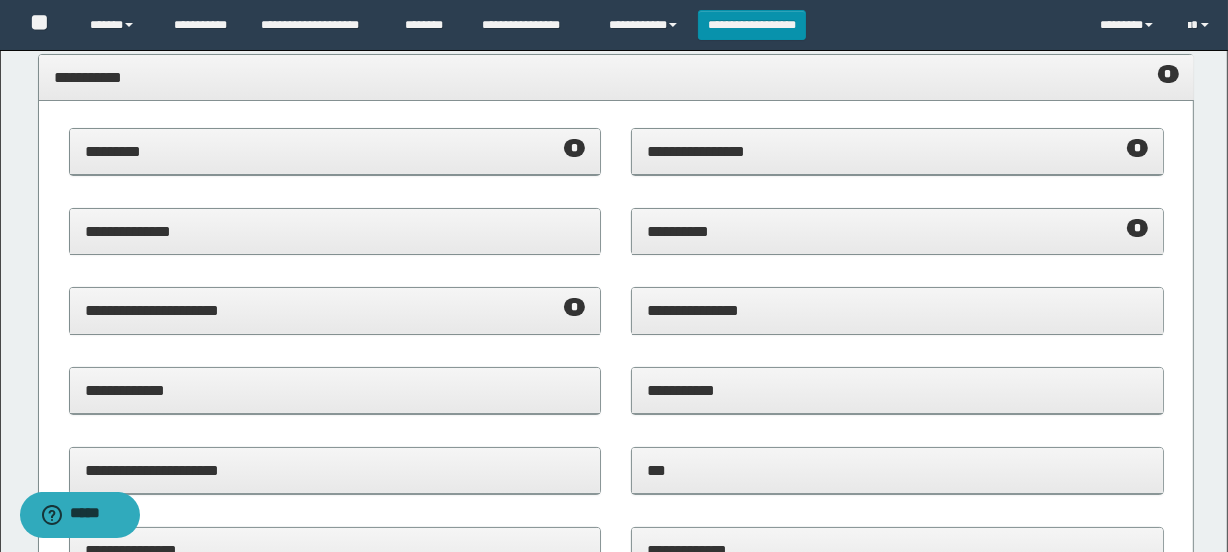 click on "**********" at bounding box center (897, 151) 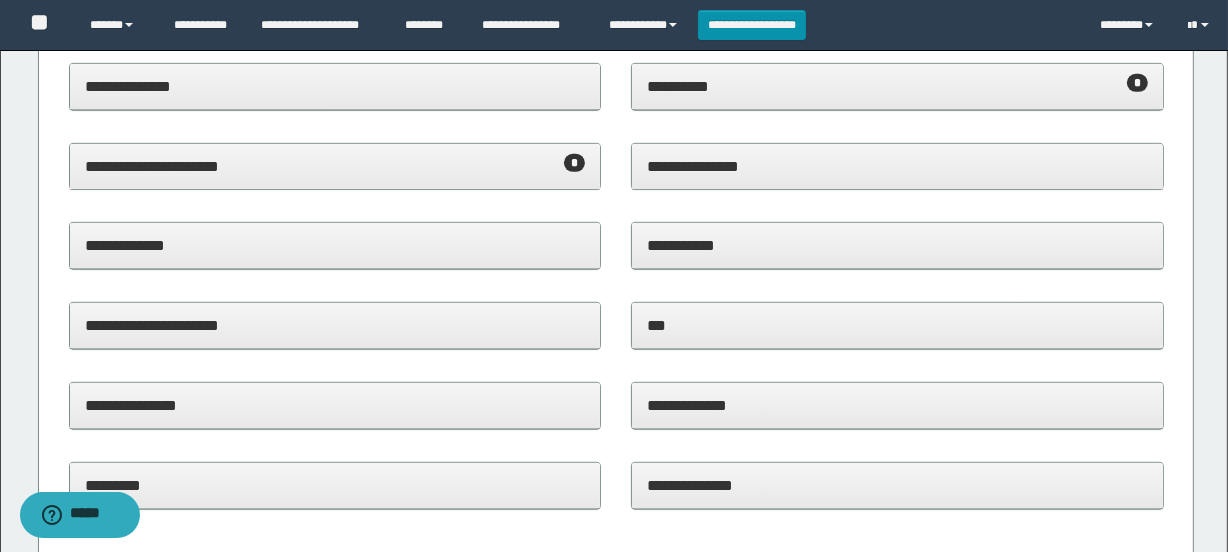 scroll, scrollTop: 909, scrollLeft: 0, axis: vertical 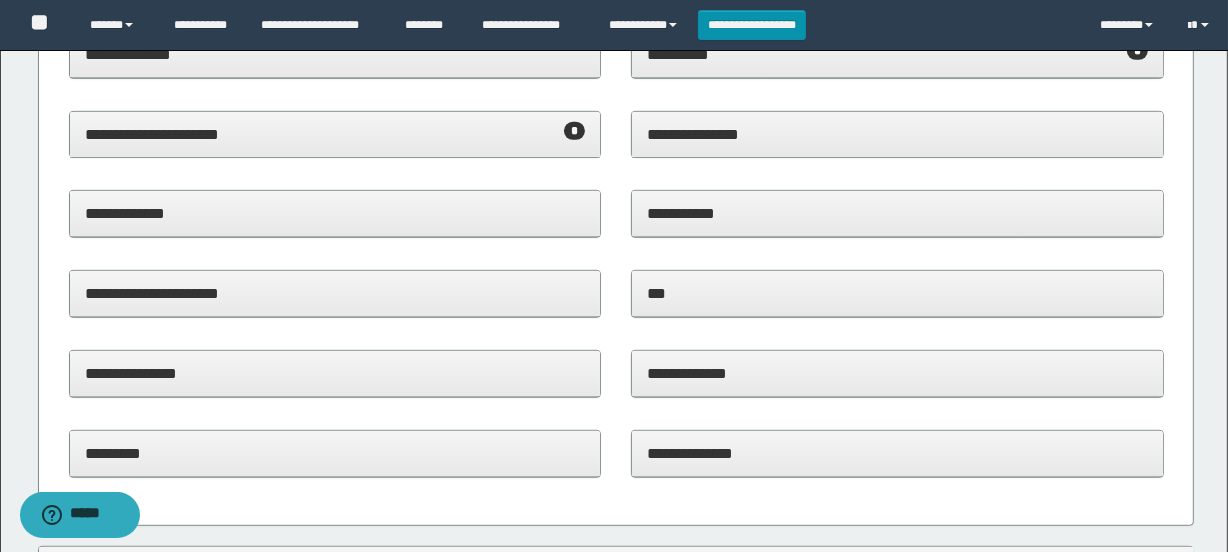 click on "**********" at bounding box center [335, 134] 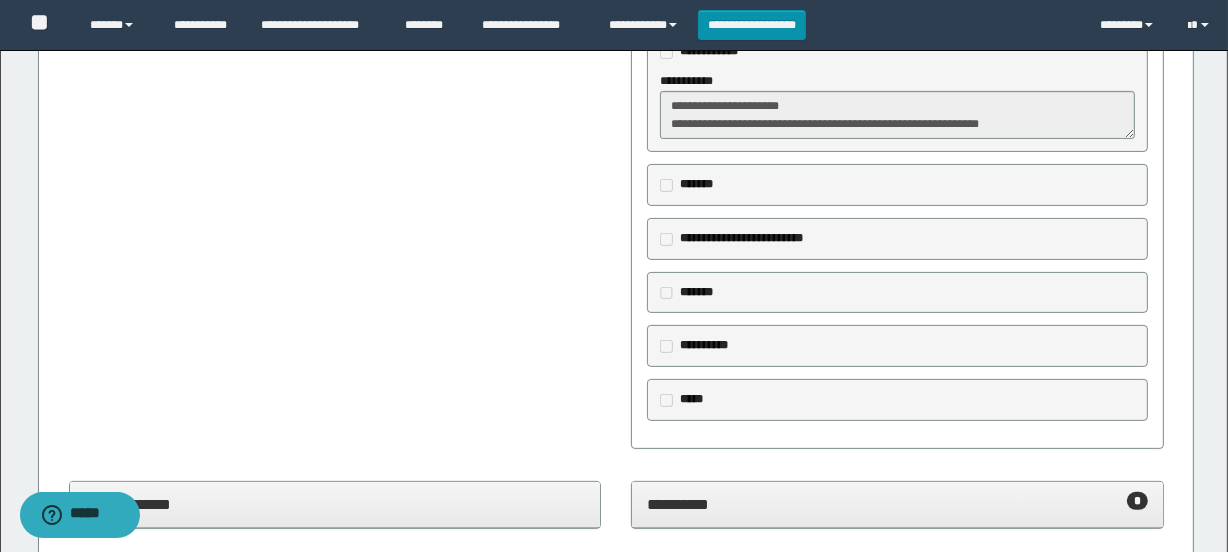 scroll, scrollTop: 225, scrollLeft: 0, axis: vertical 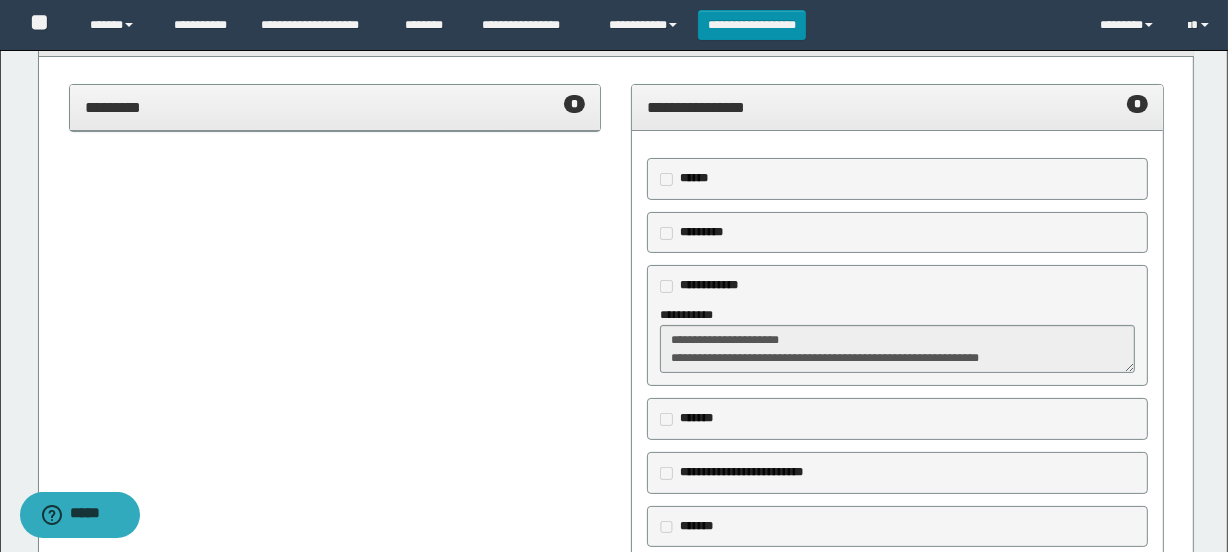 click on "********* *" at bounding box center (335, 107) 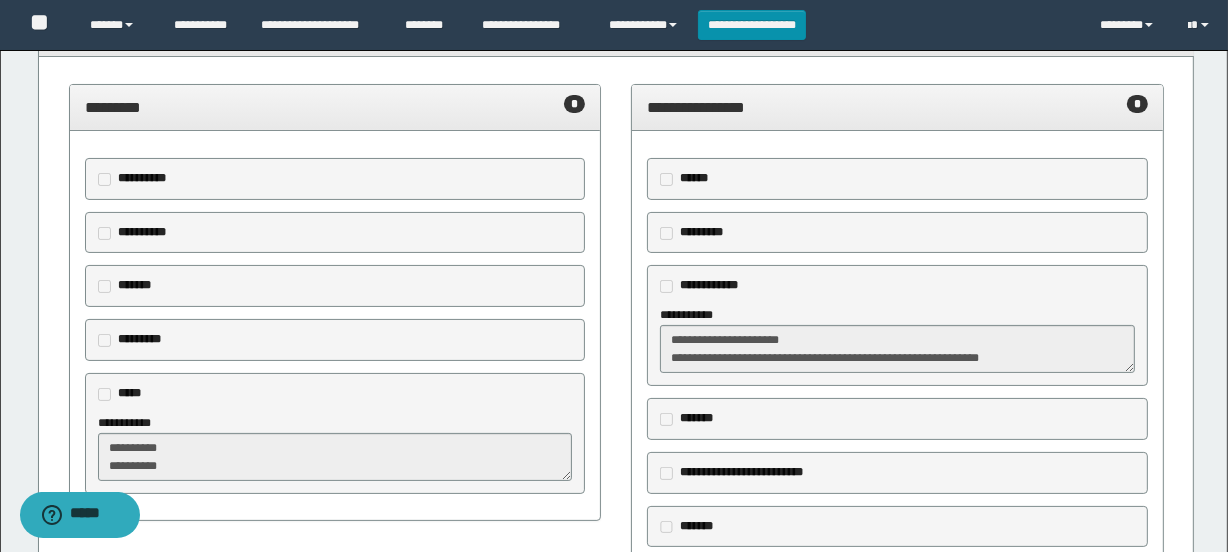 click on "**********" at bounding box center (897, 107) 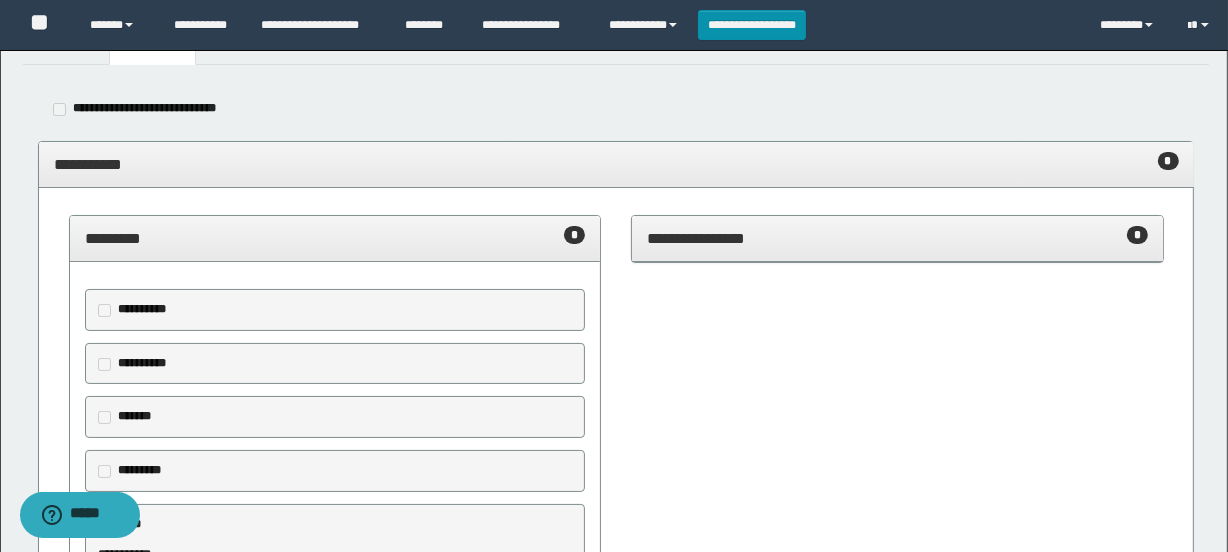 scroll, scrollTop: 43, scrollLeft: 0, axis: vertical 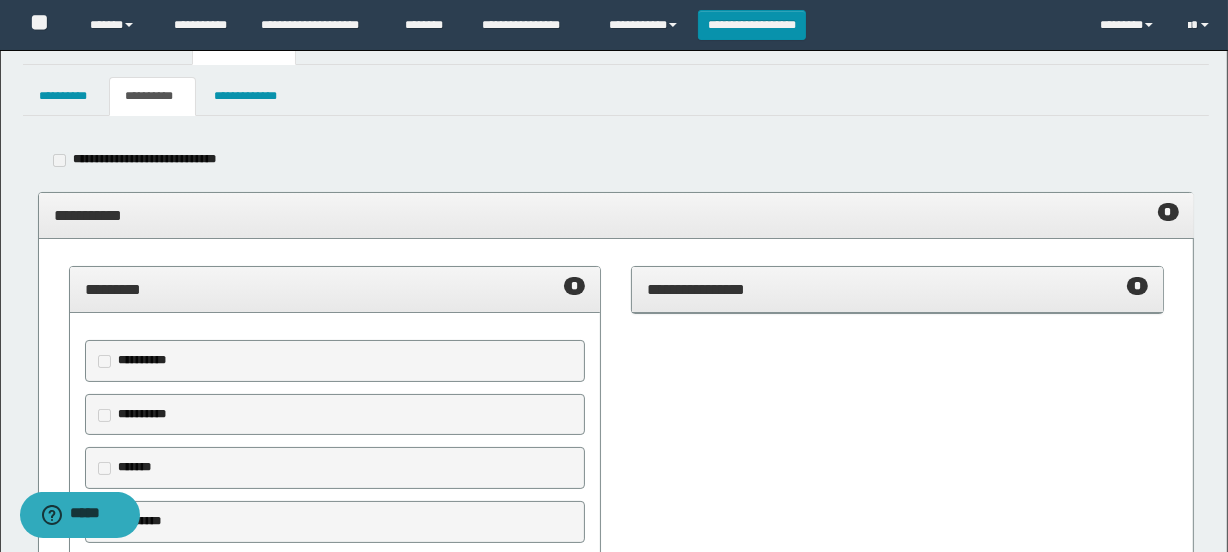 click on "********* *" at bounding box center (335, 289) 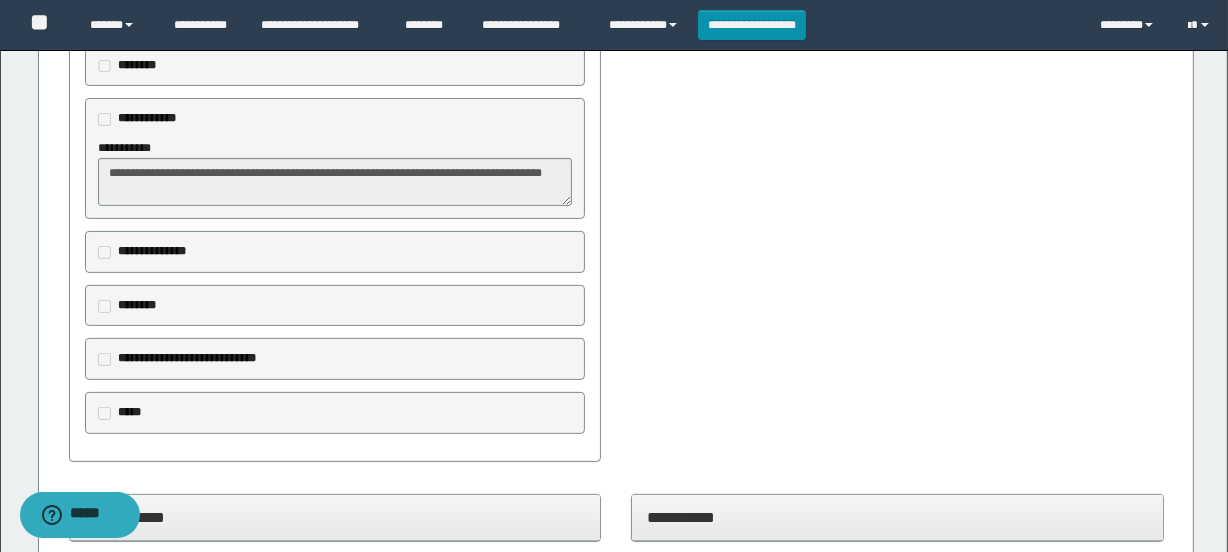 scroll, scrollTop: 407, scrollLeft: 0, axis: vertical 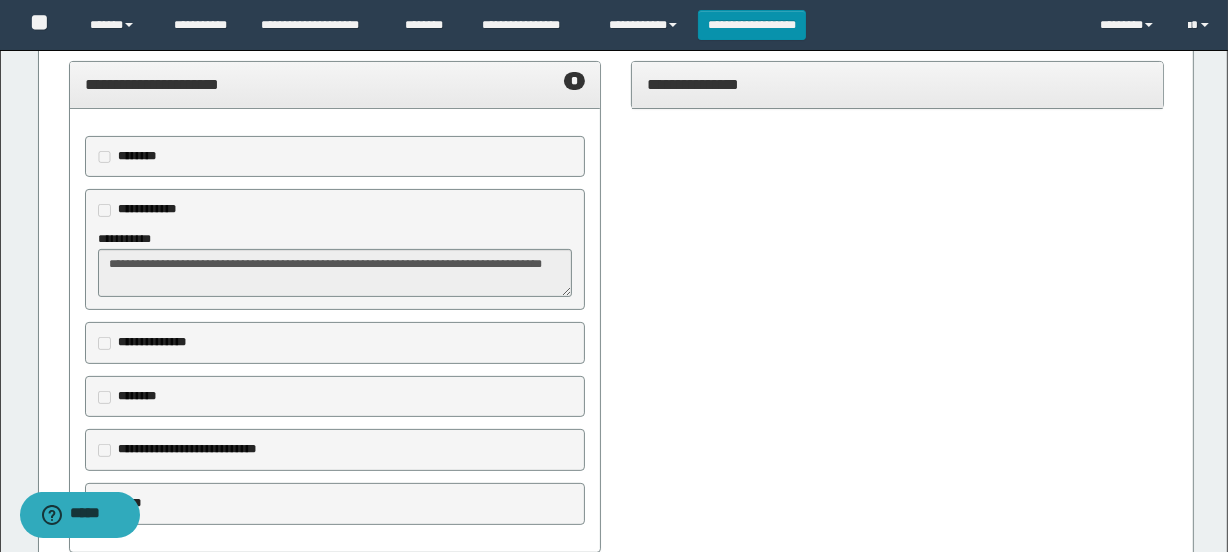 click on "**********" at bounding box center (335, 84) 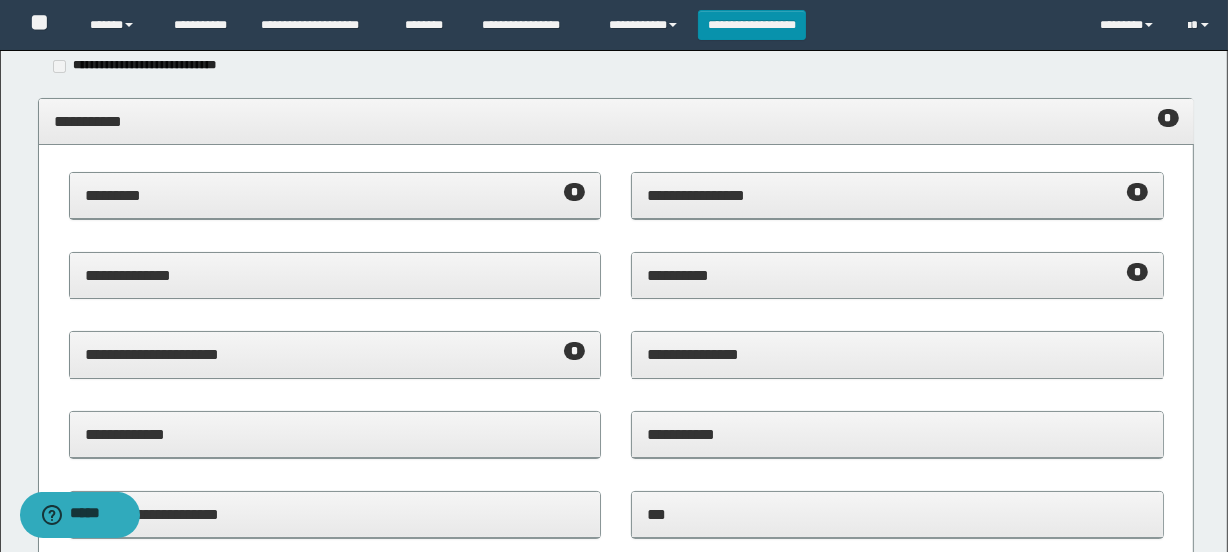 scroll, scrollTop: 134, scrollLeft: 0, axis: vertical 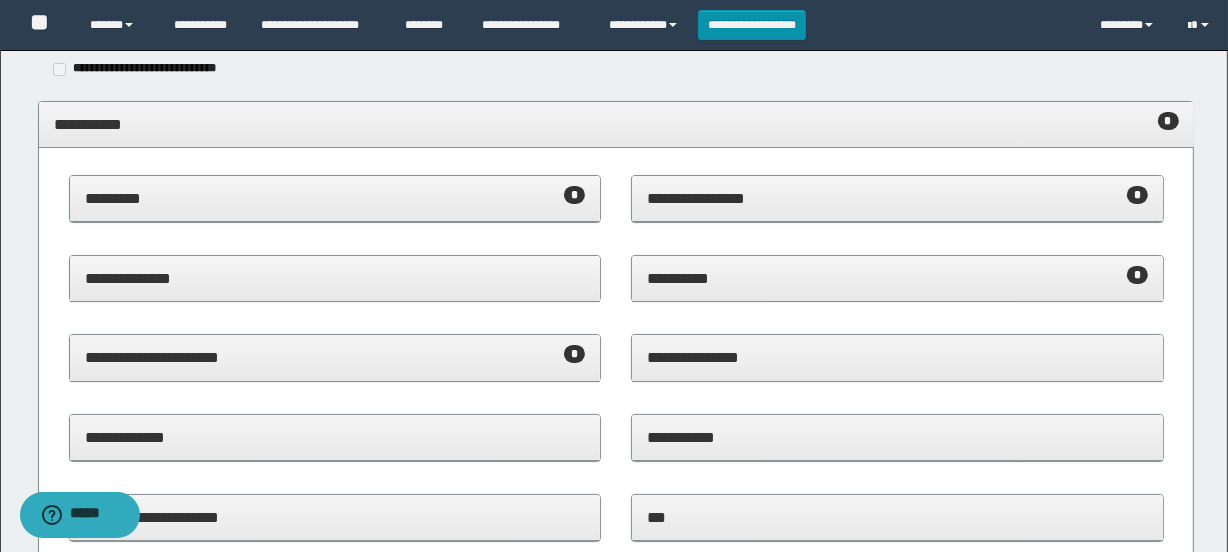 click on "********* *" at bounding box center (335, 198) 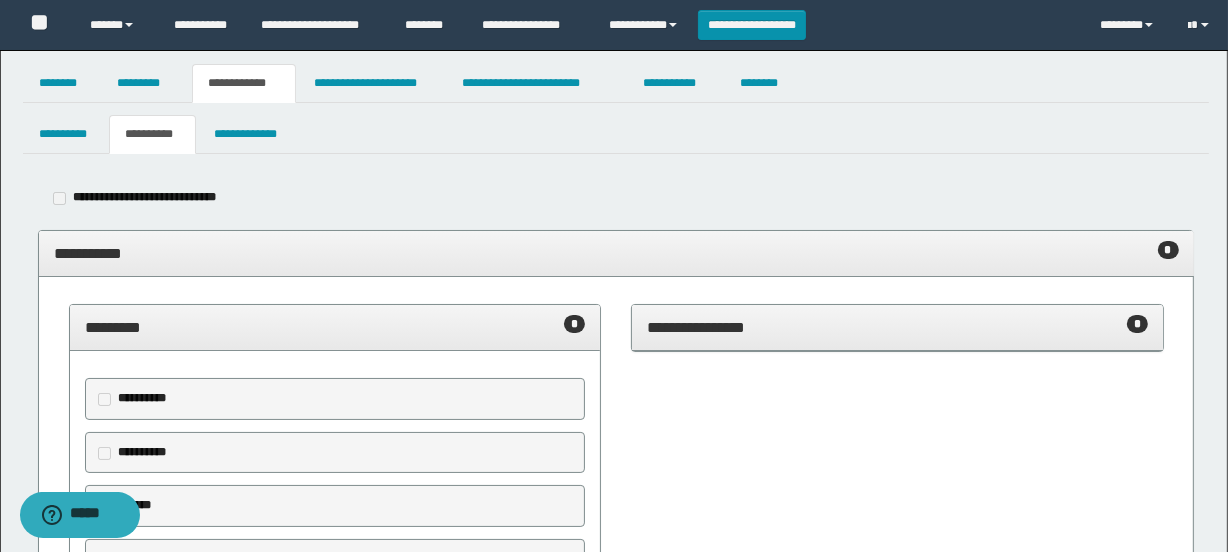 scroll, scrollTop: 0, scrollLeft: 0, axis: both 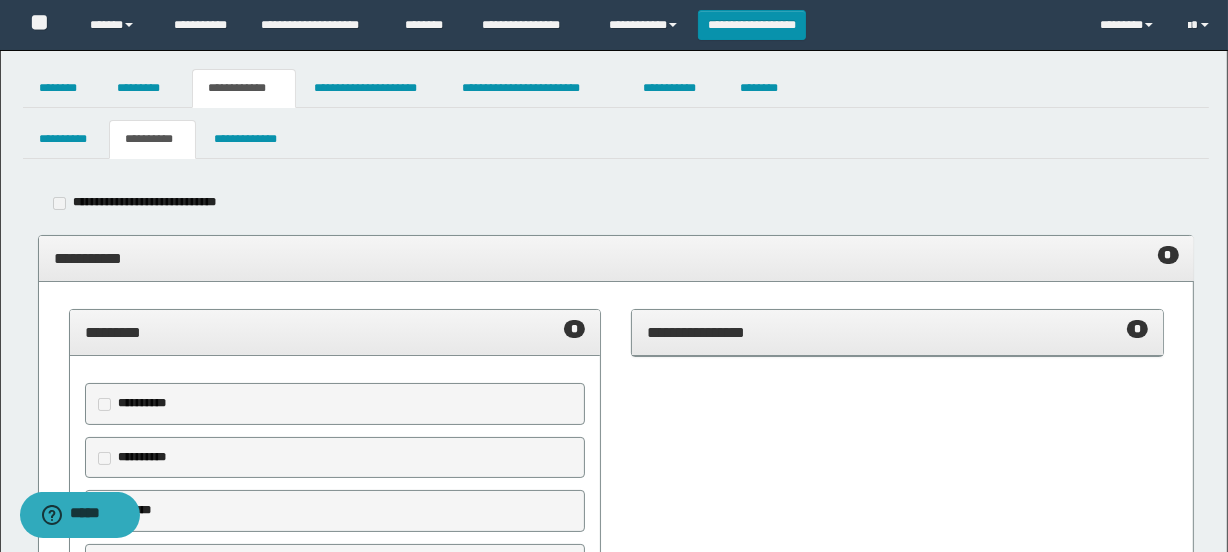 click on "********* *" at bounding box center [335, 332] 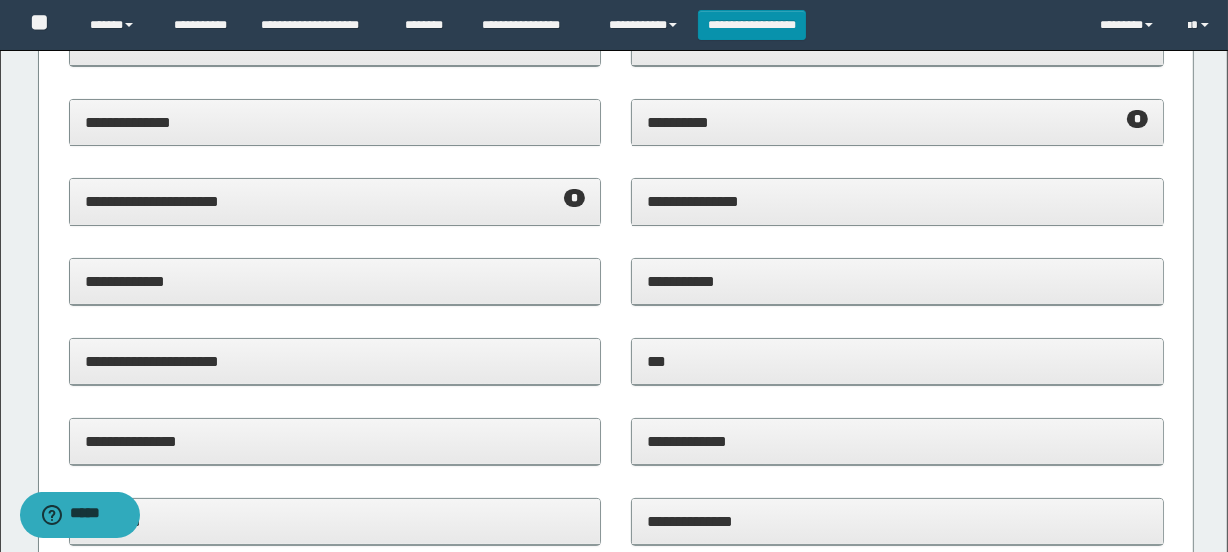 scroll, scrollTop: 181, scrollLeft: 0, axis: vertical 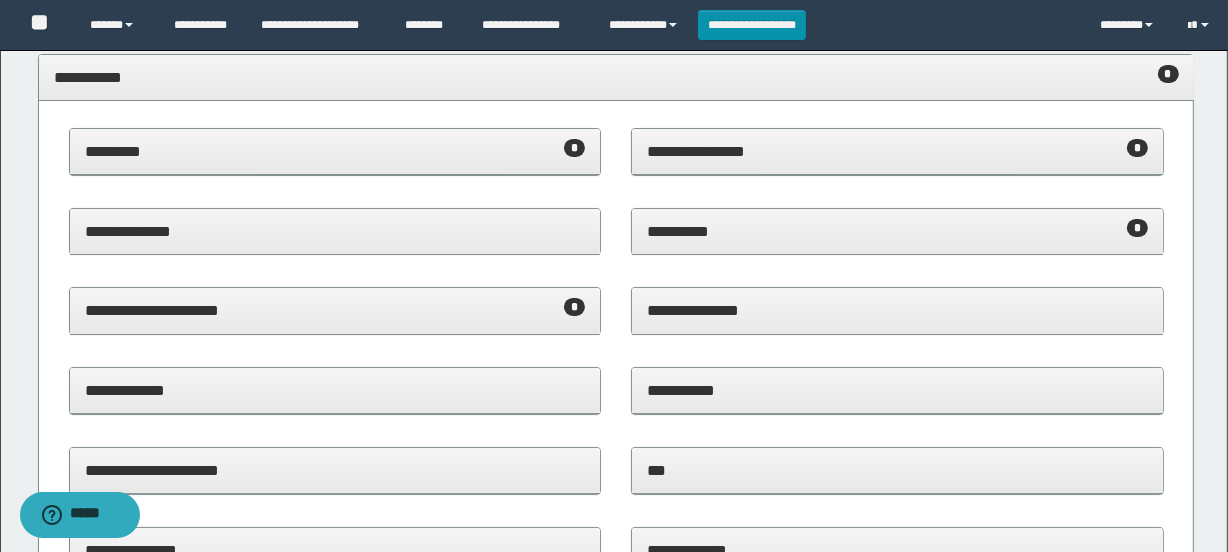 click on "**********" at bounding box center [335, 310] 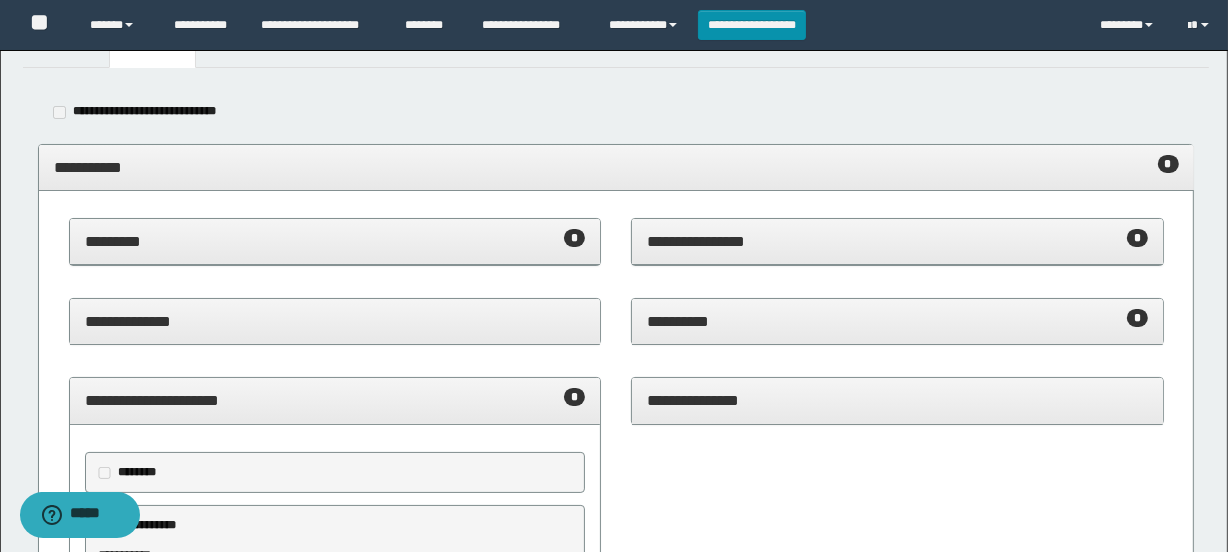 scroll, scrollTop: 90, scrollLeft: 0, axis: vertical 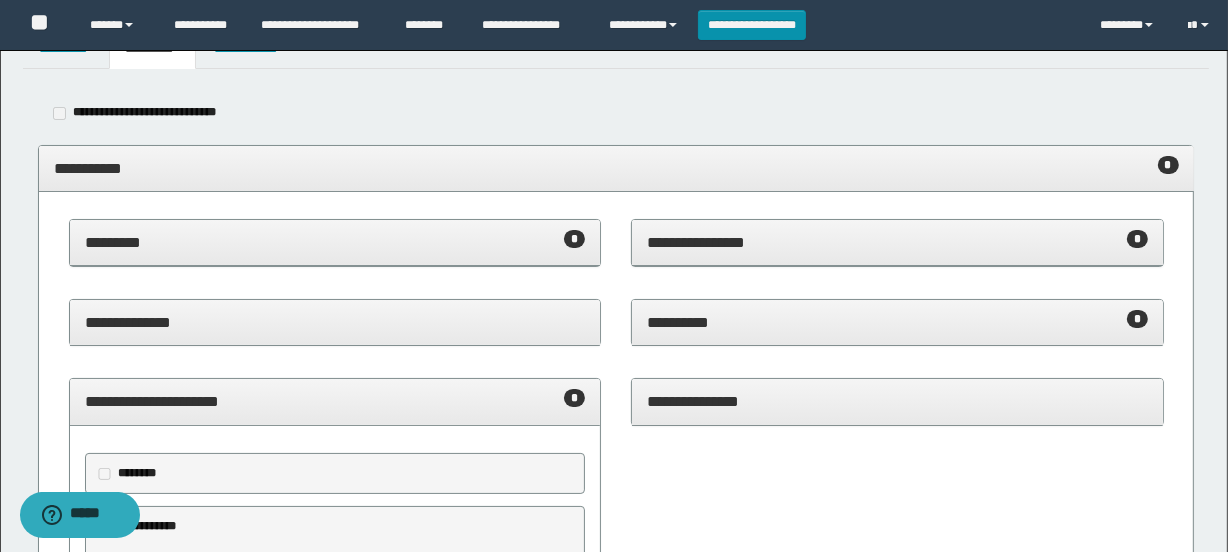 click on "********* *" at bounding box center [335, 242] 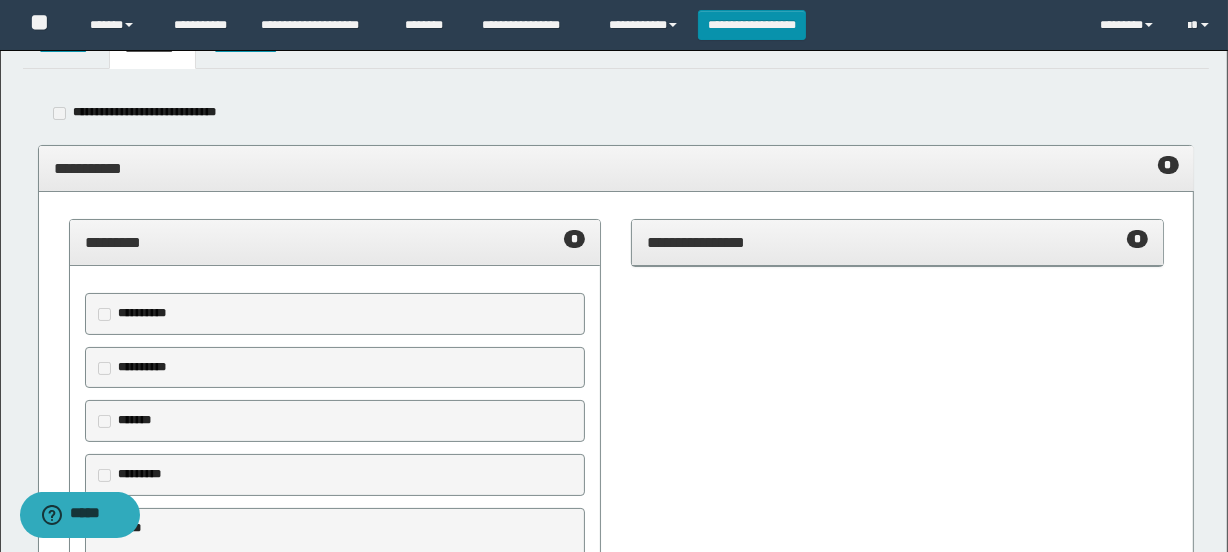 click on "********* *" at bounding box center [335, 242] 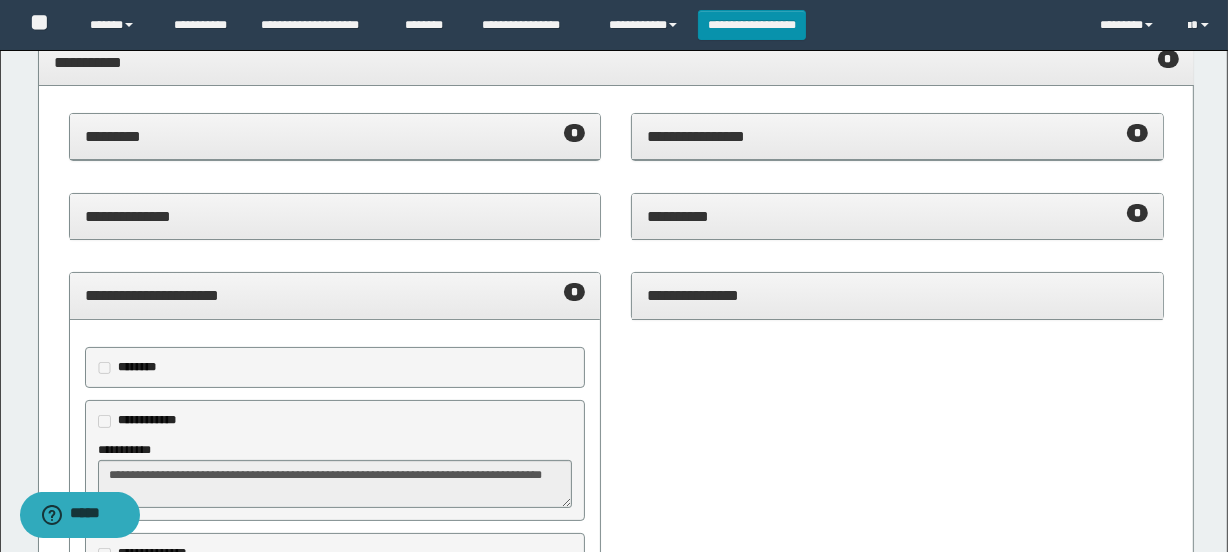 scroll, scrollTop: 90, scrollLeft: 0, axis: vertical 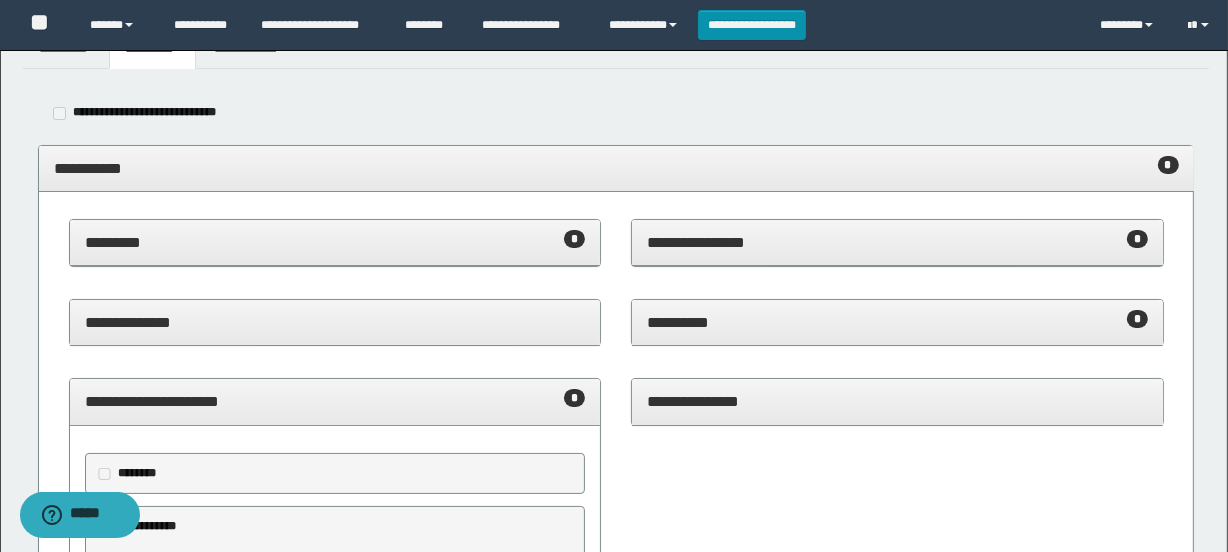 click on "**********" at bounding box center [897, 242] 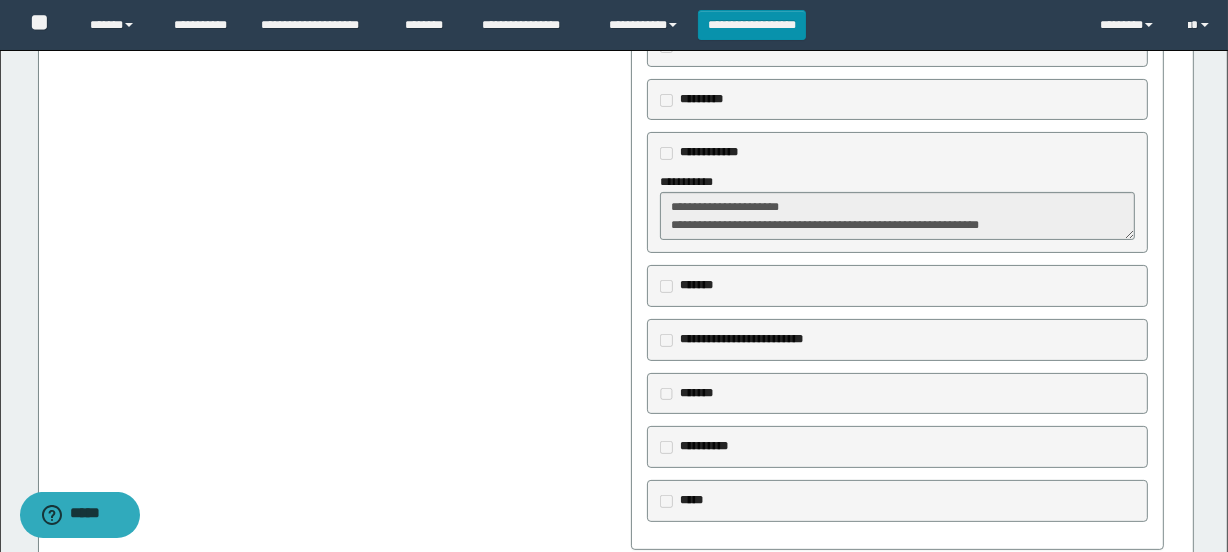 scroll, scrollTop: 363, scrollLeft: 0, axis: vertical 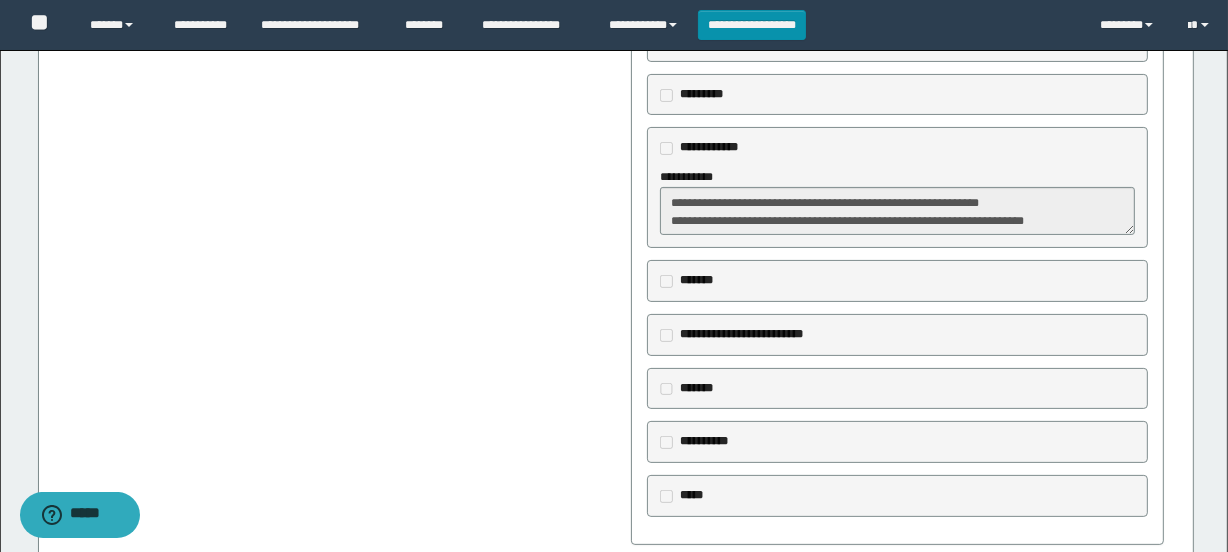 click on "Contact support@example.com for assistance." at bounding box center [897, 268] 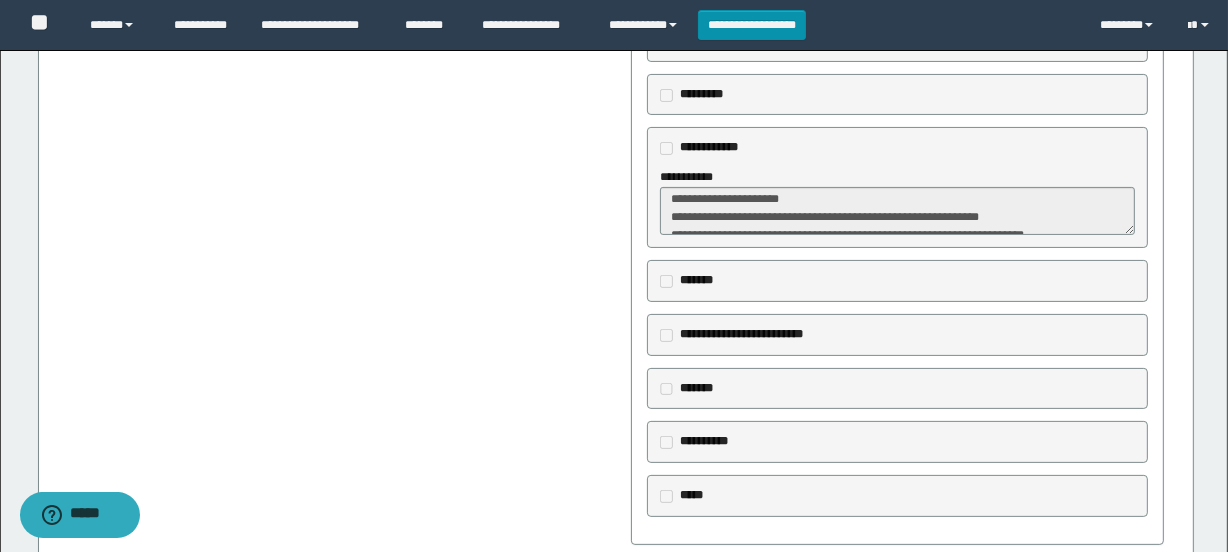 scroll, scrollTop: 17, scrollLeft: 0, axis: vertical 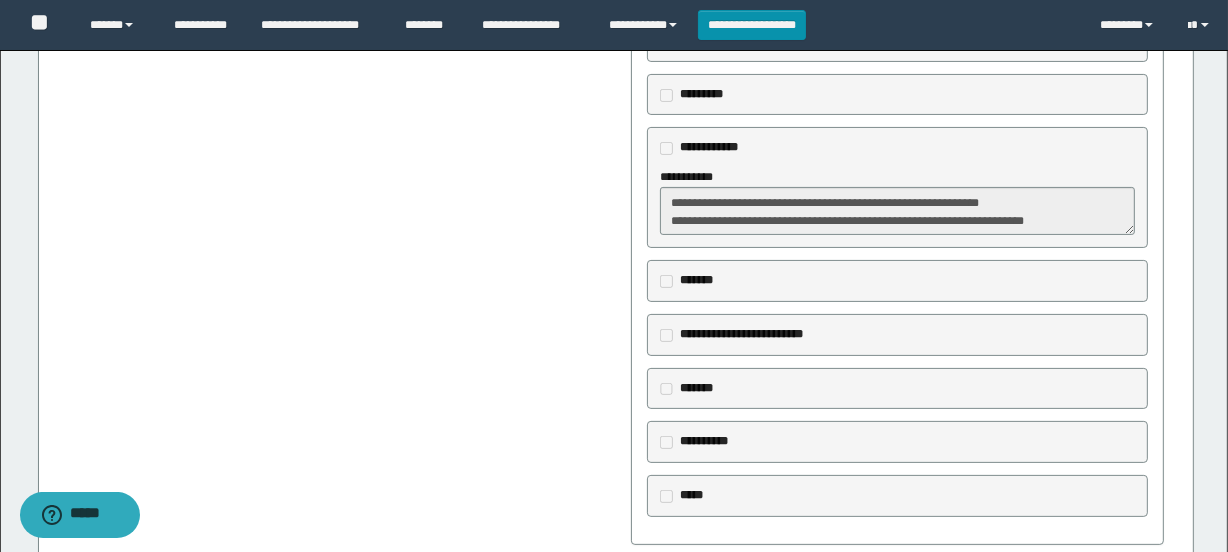 click on "The meeting is scheduled for tomorrow." at bounding box center [897, 201] 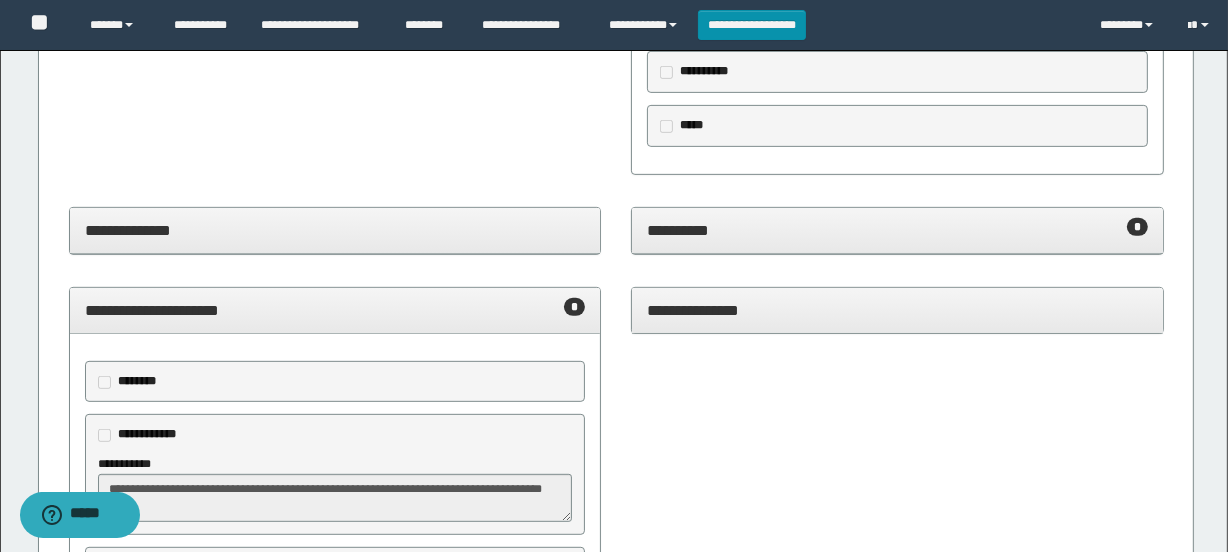 scroll, scrollTop: 727, scrollLeft: 0, axis: vertical 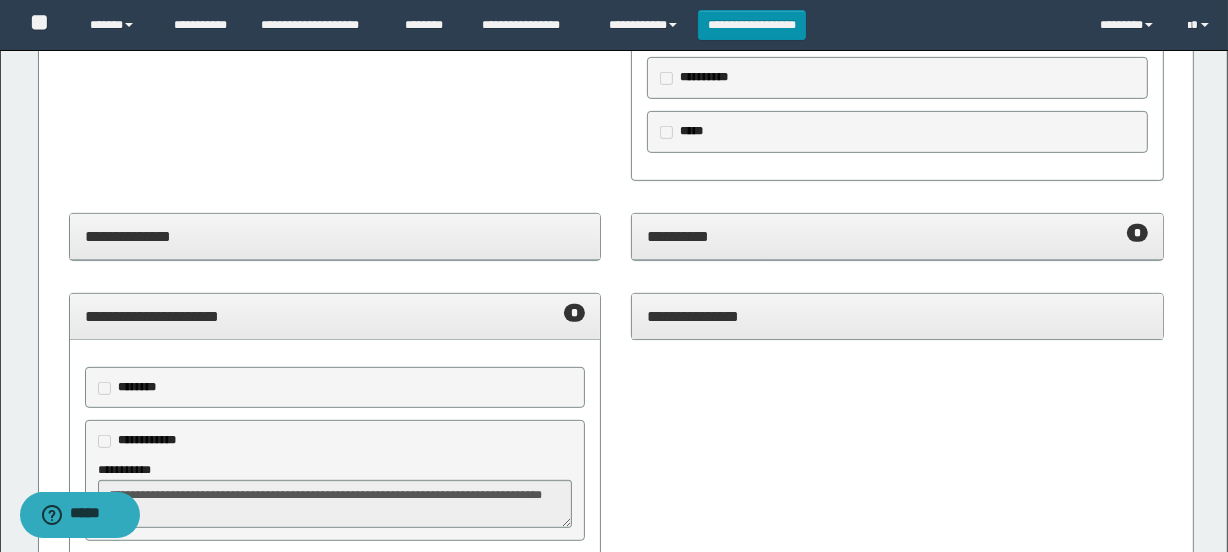 click on "**********" at bounding box center (897, 236) 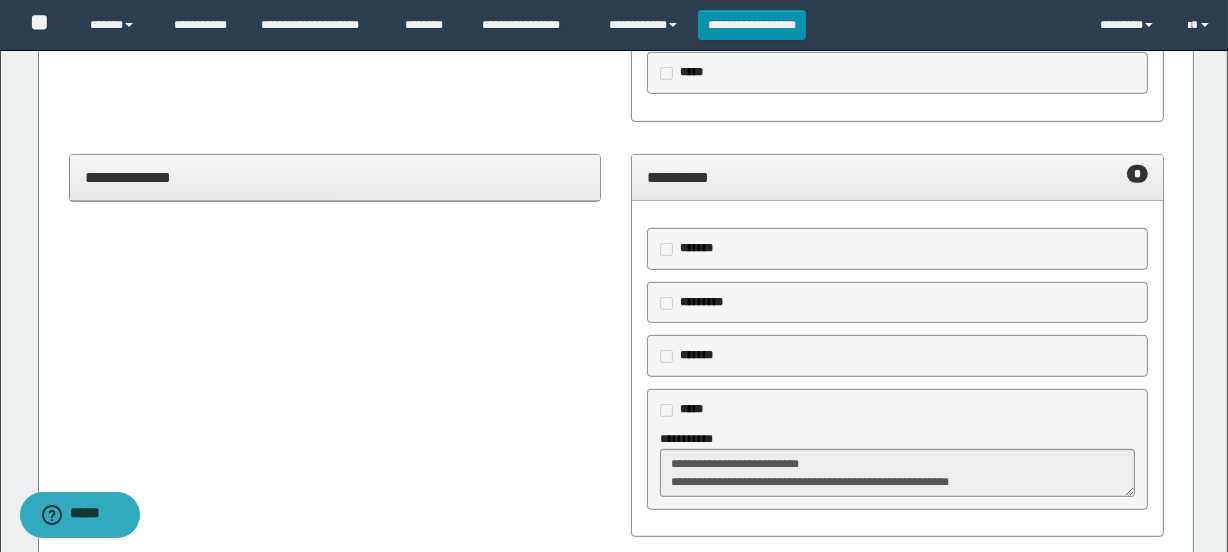 scroll, scrollTop: 1000, scrollLeft: 0, axis: vertical 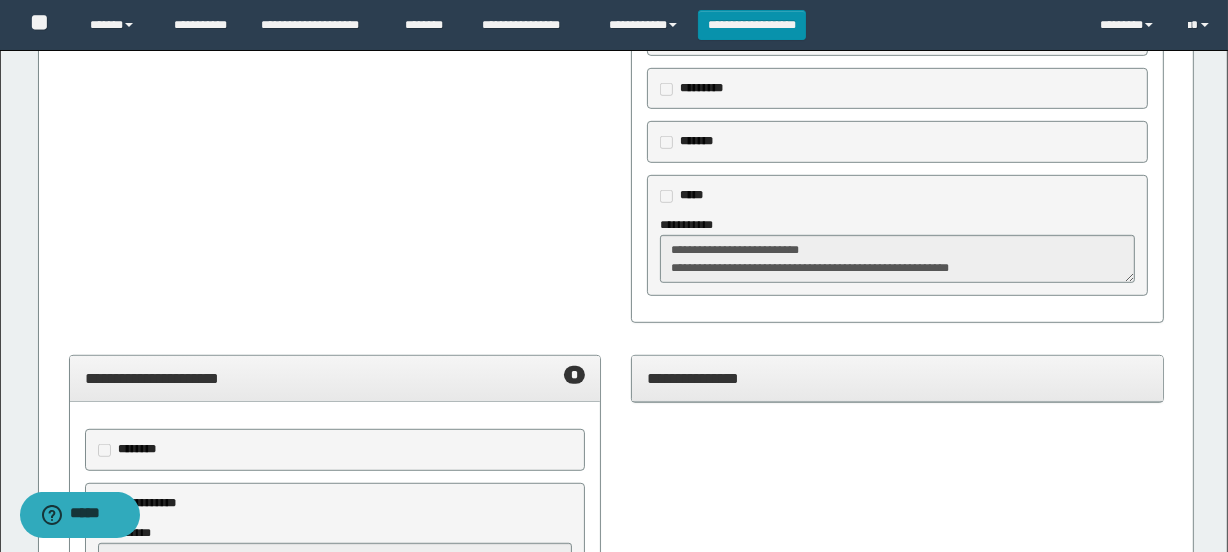 click on "**********" at bounding box center (897, 142) 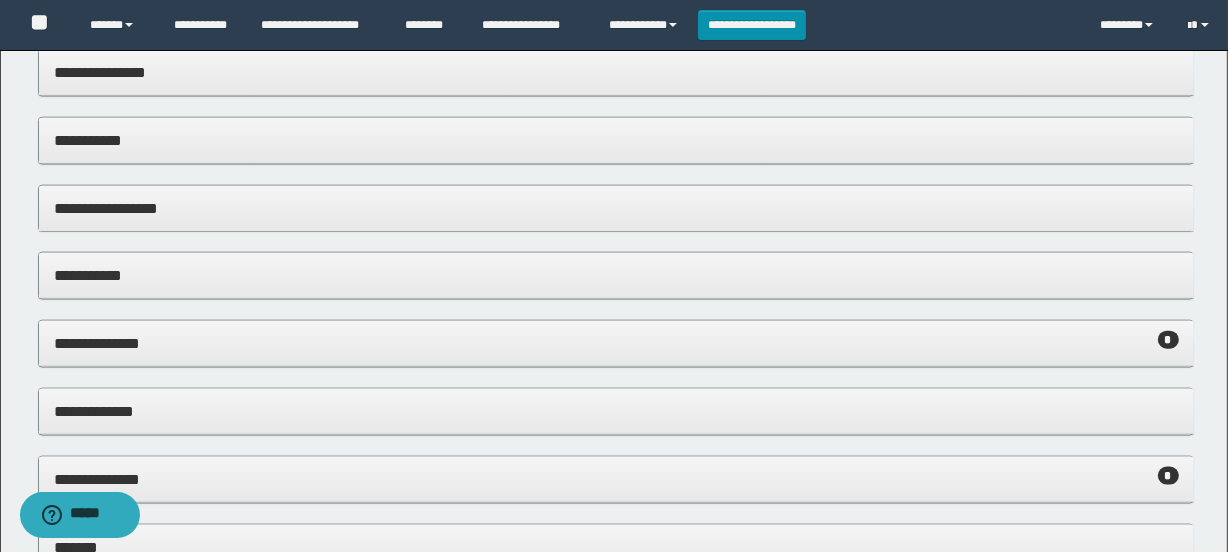 scroll, scrollTop: 2272, scrollLeft: 0, axis: vertical 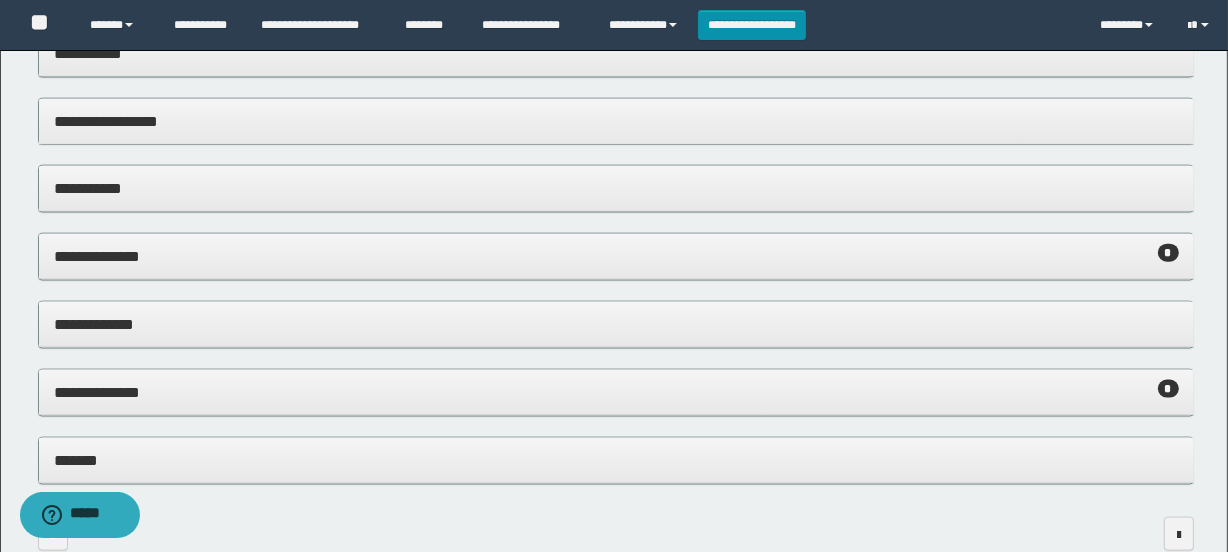 click on "**********" at bounding box center (616, 324) 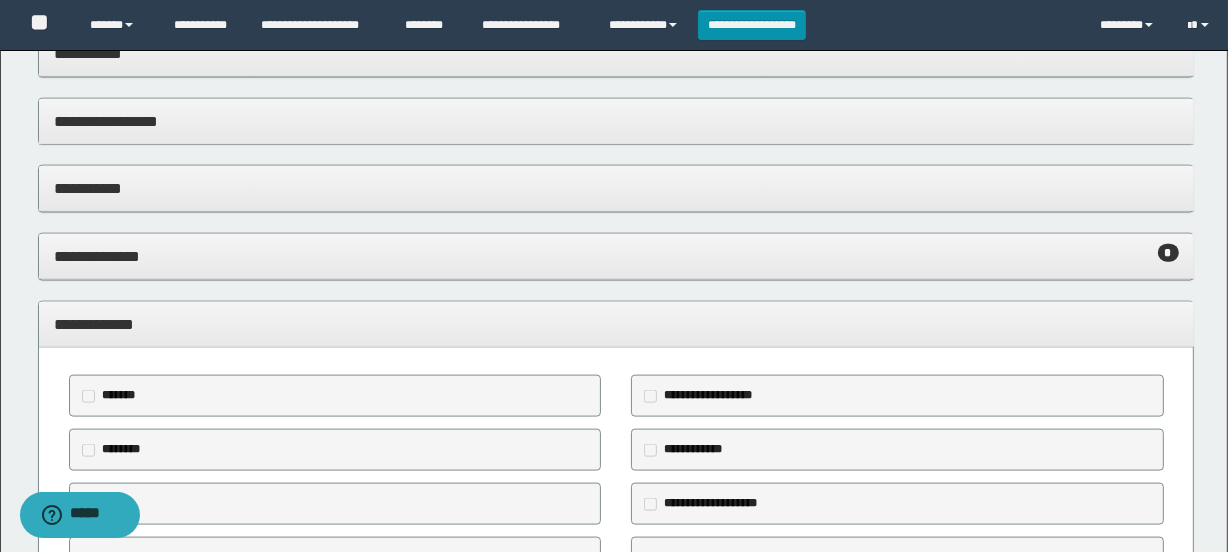 click on "**********" at bounding box center (616, 256) 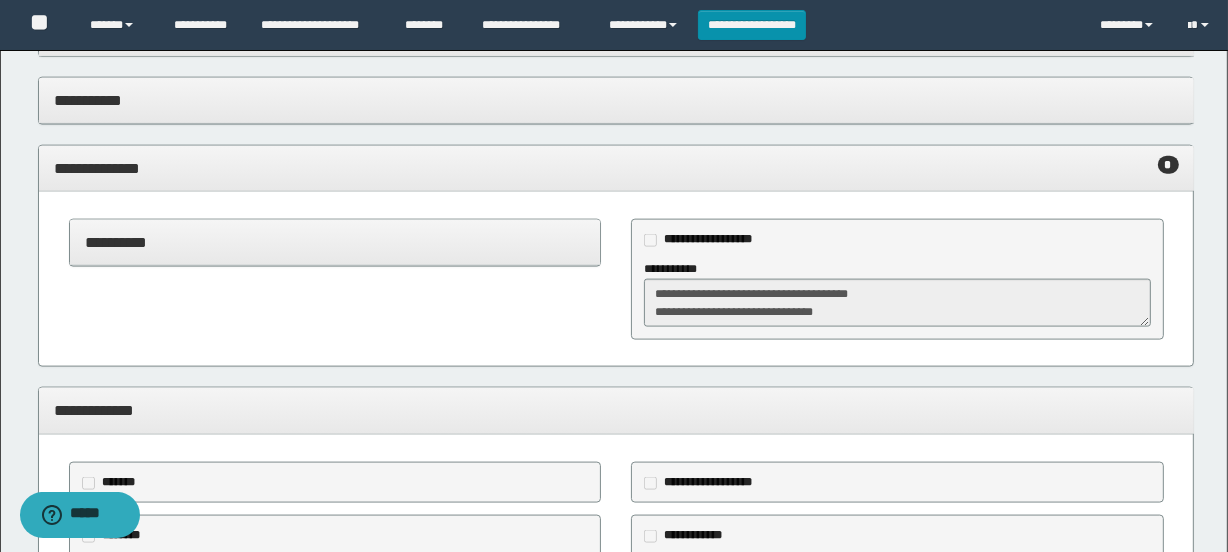 scroll, scrollTop: 2363, scrollLeft: 0, axis: vertical 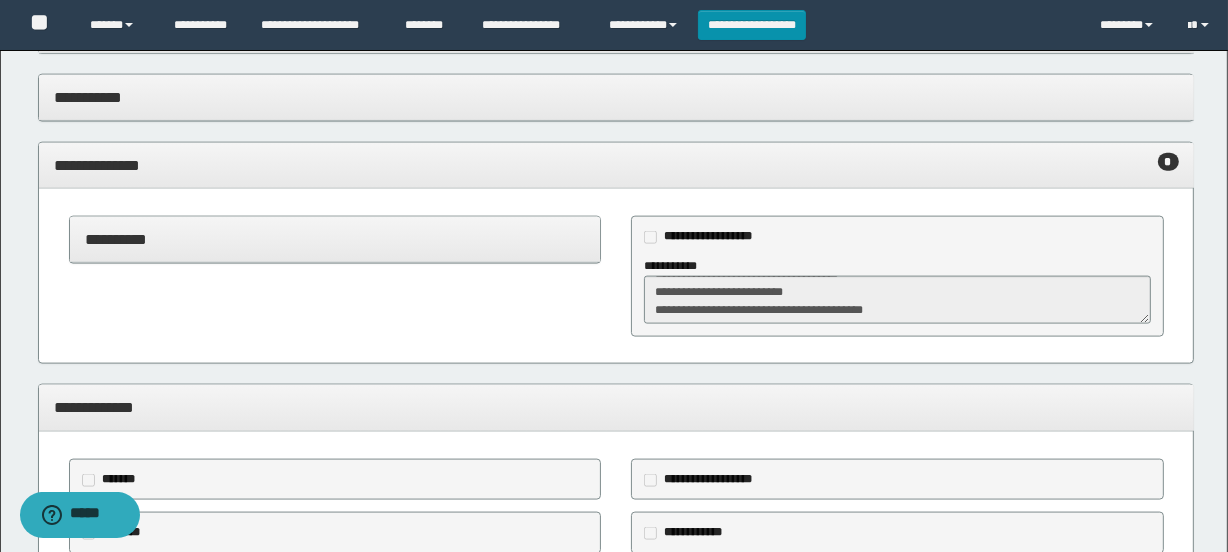 click on "John Doe lives at 123 Main St, Anytown, CA." at bounding box center [897, 276] 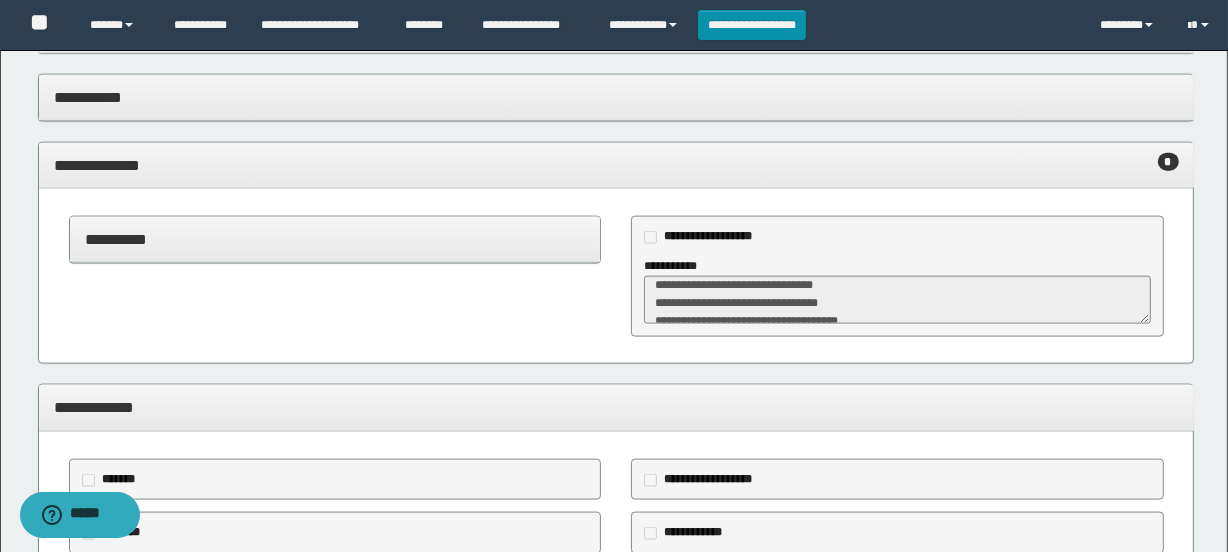 scroll, scrollTop: 0, scrollLeft: 0, axis: both 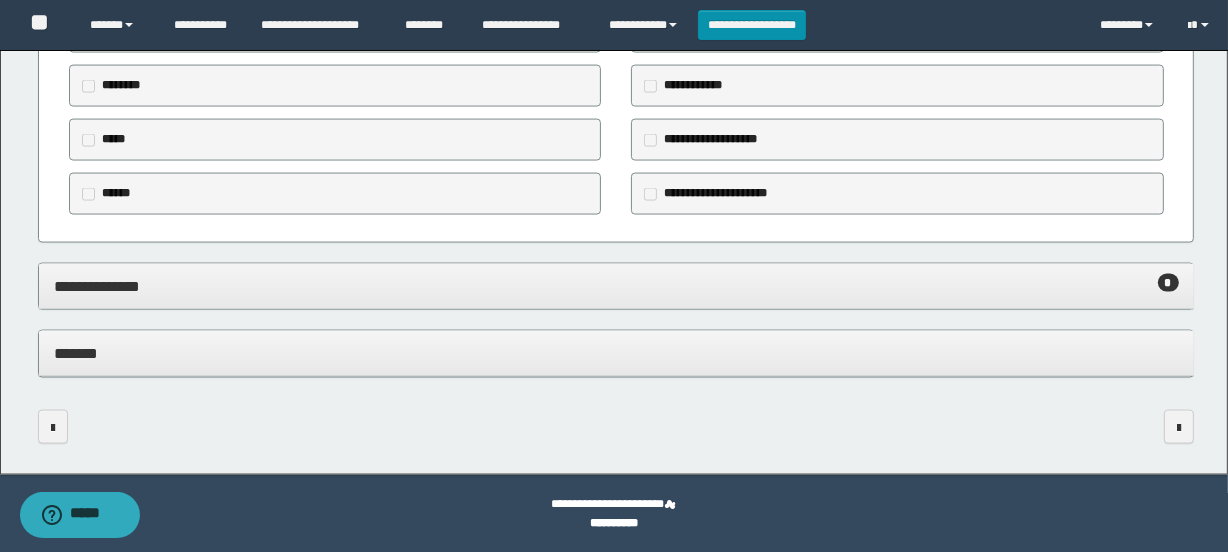 click on "**********" at bounding box center (616, 286) 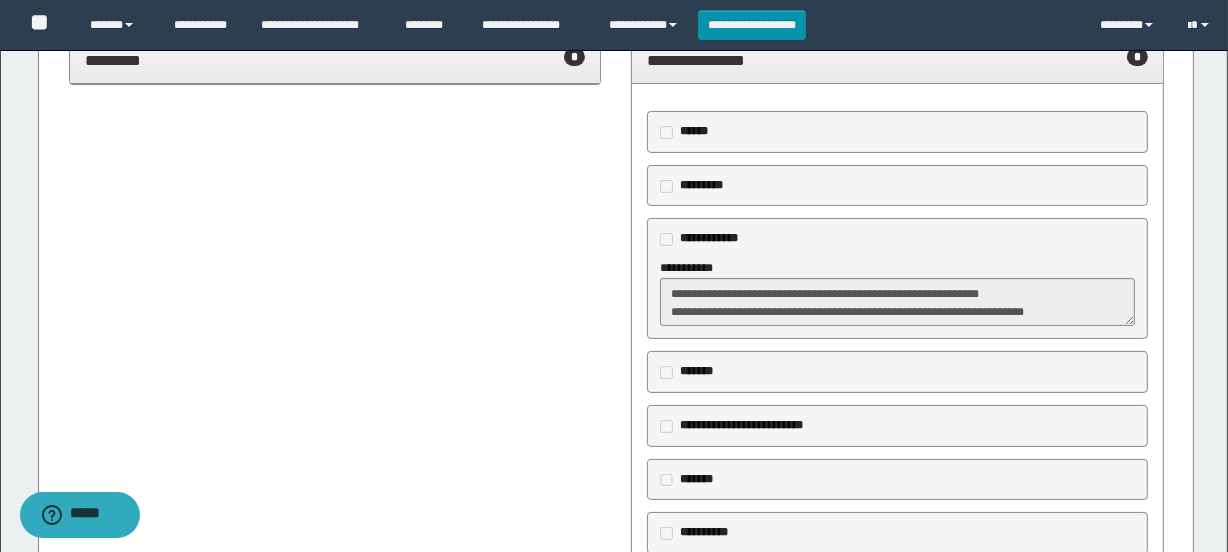 scroll, scrollTop: 0, scrollLeft: 0, axis: both 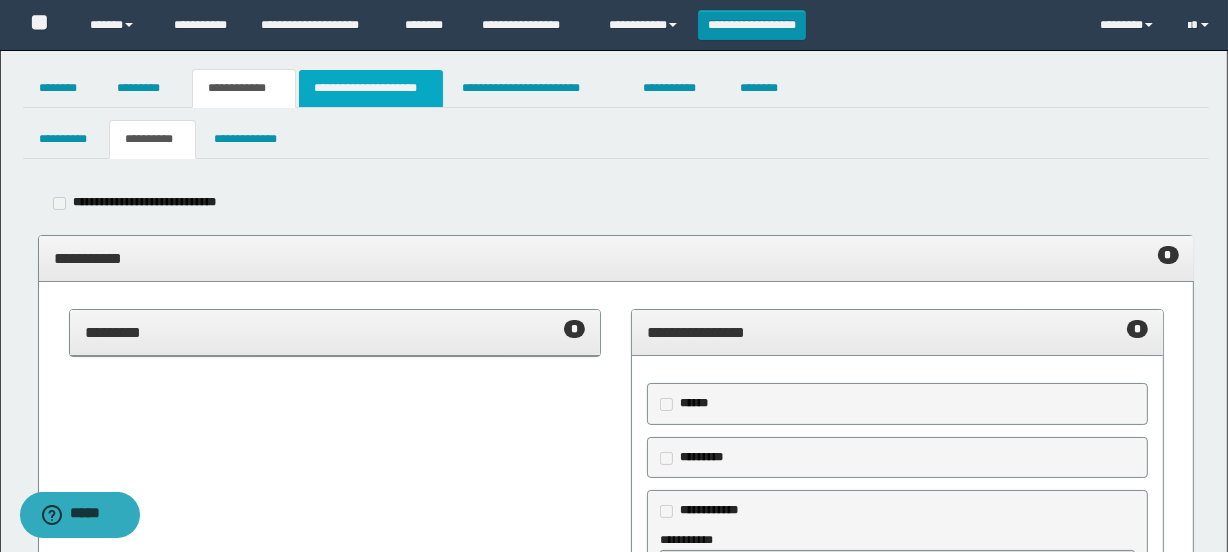 click on "**********" at bounding box center (371, 88) 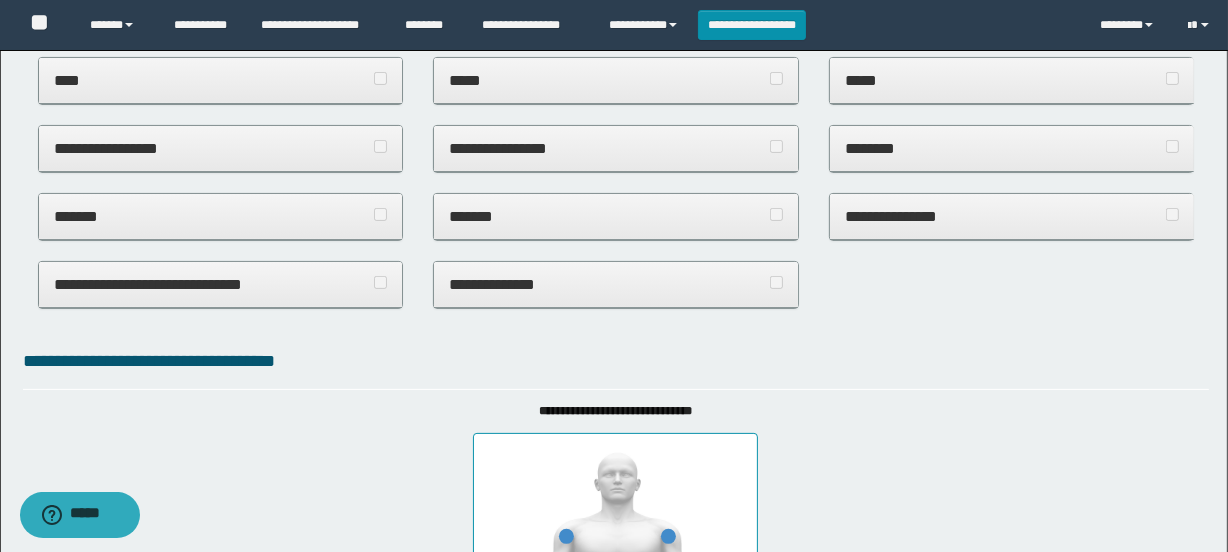 scroll, scrollTop: 400, scrollLeft: 0, axis: vertical 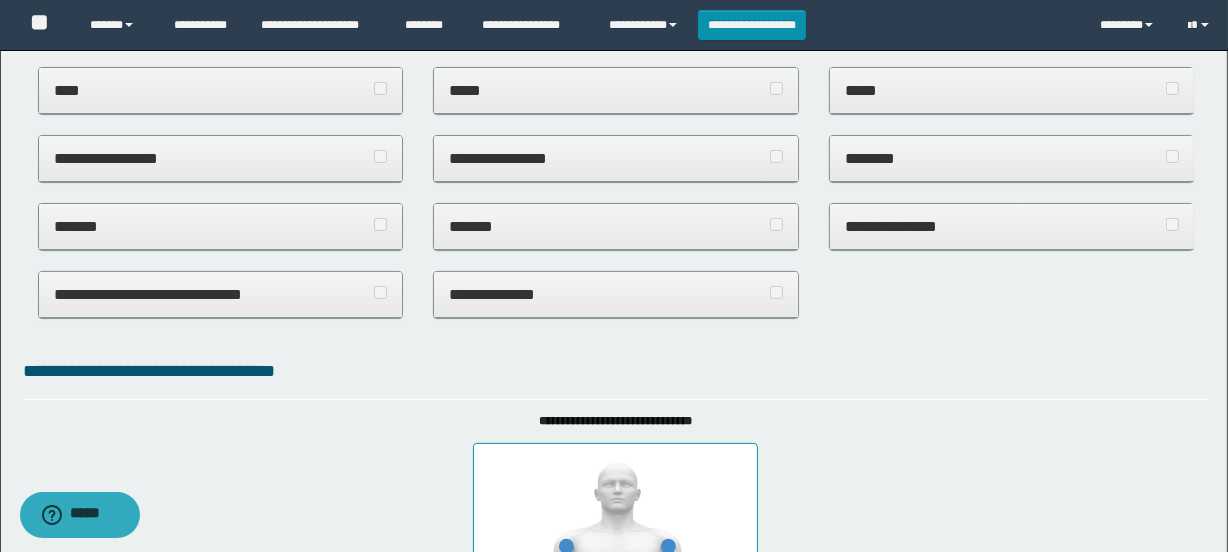 click on "**********" at bounding box center (221, 294) 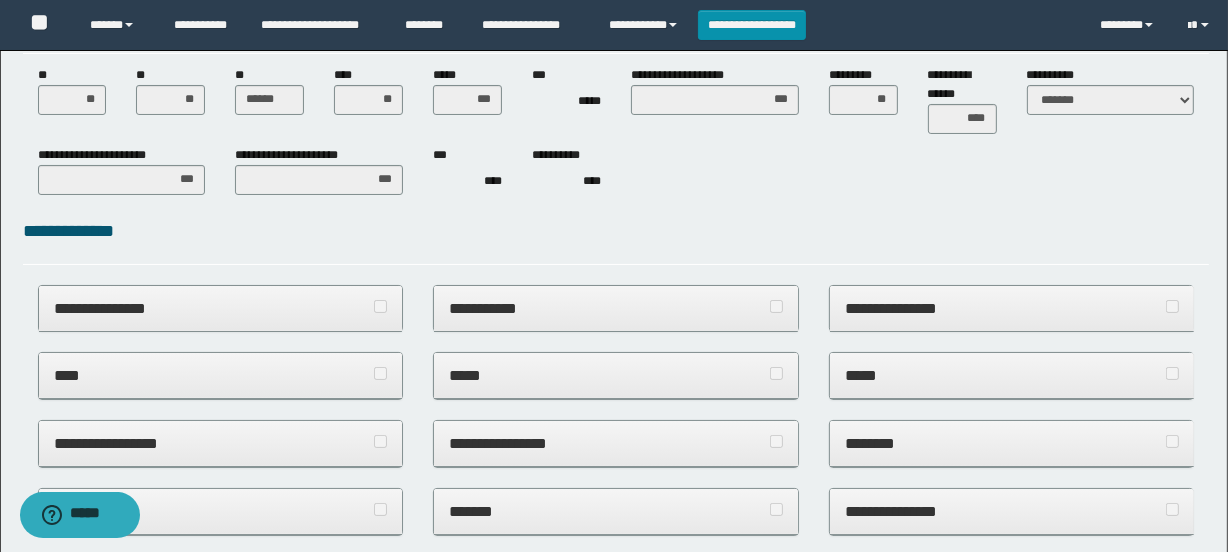 scroll, scrollTop: 0, scrollLeft: 0, axis: both 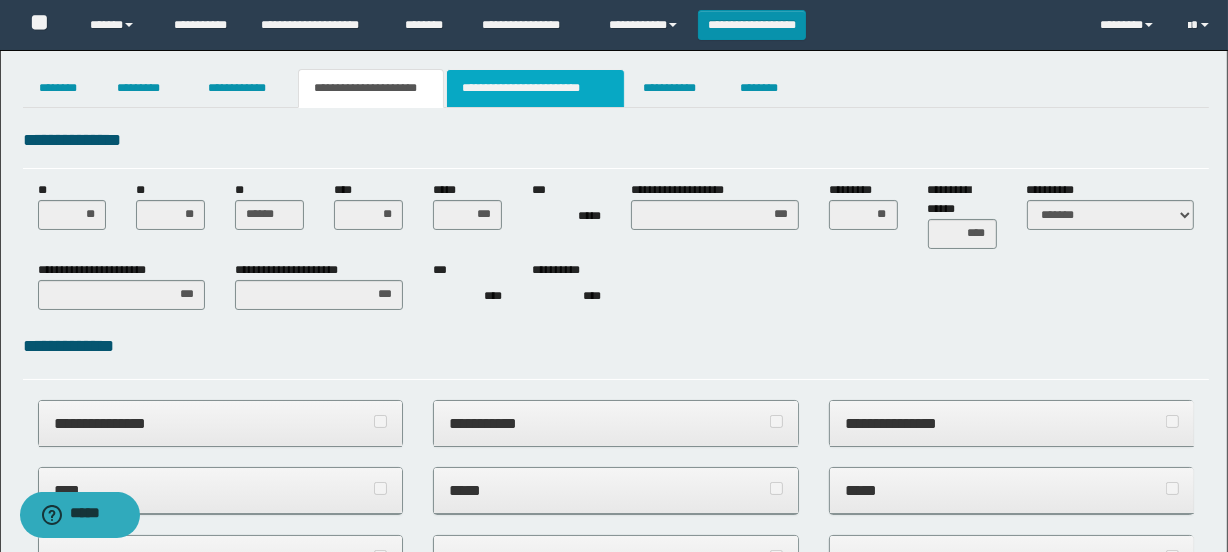 click on "**********" at bounding box center (535, 88) 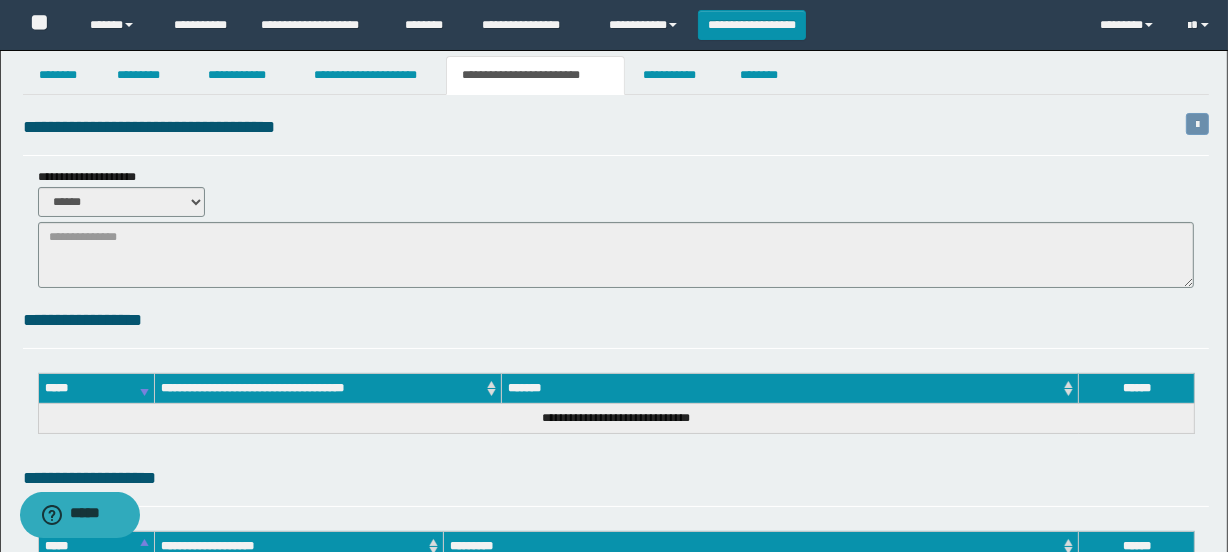 scroll, scrollTop: 0, scrollLeft: 0, axis: both 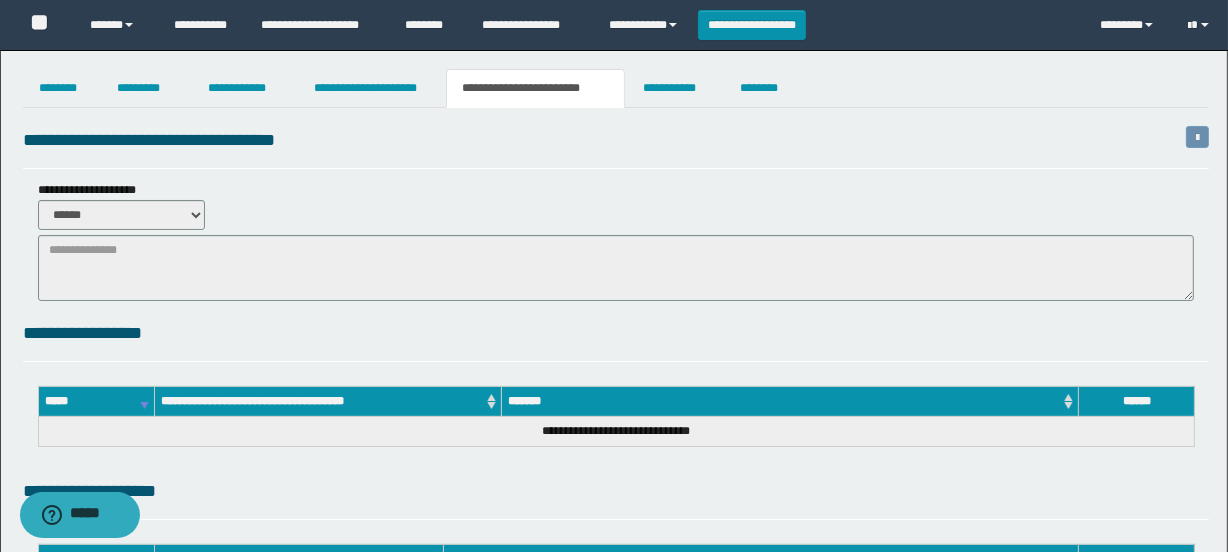 click on "**********" at bounding box center [616, 147] 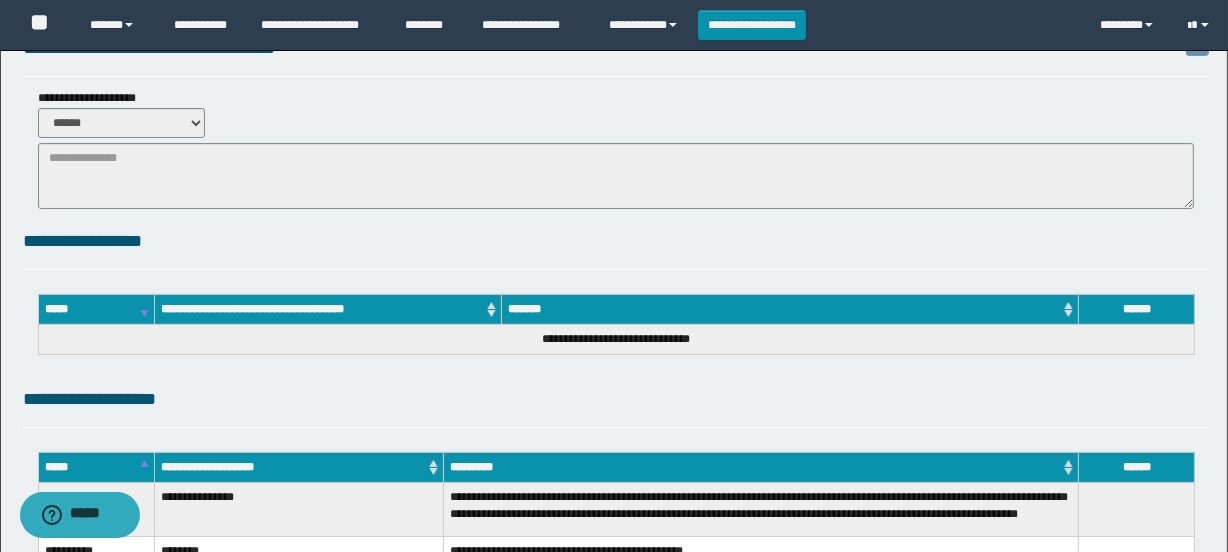 scroll, scrollTop: 0, scrollLeft: 0, axis: both 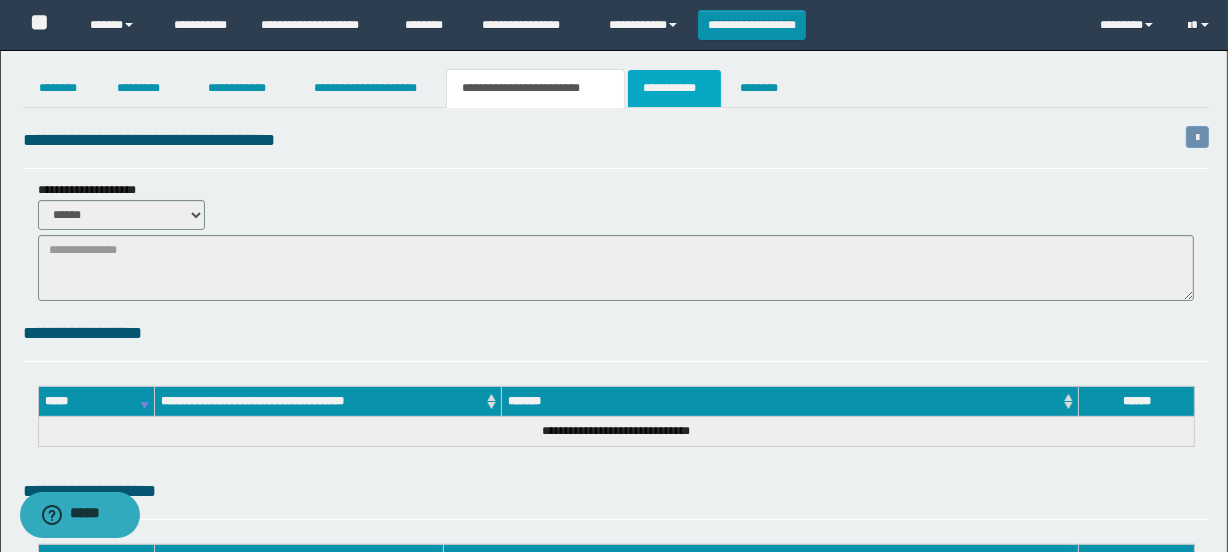 click on "**********" at bounding box center (674, 88) 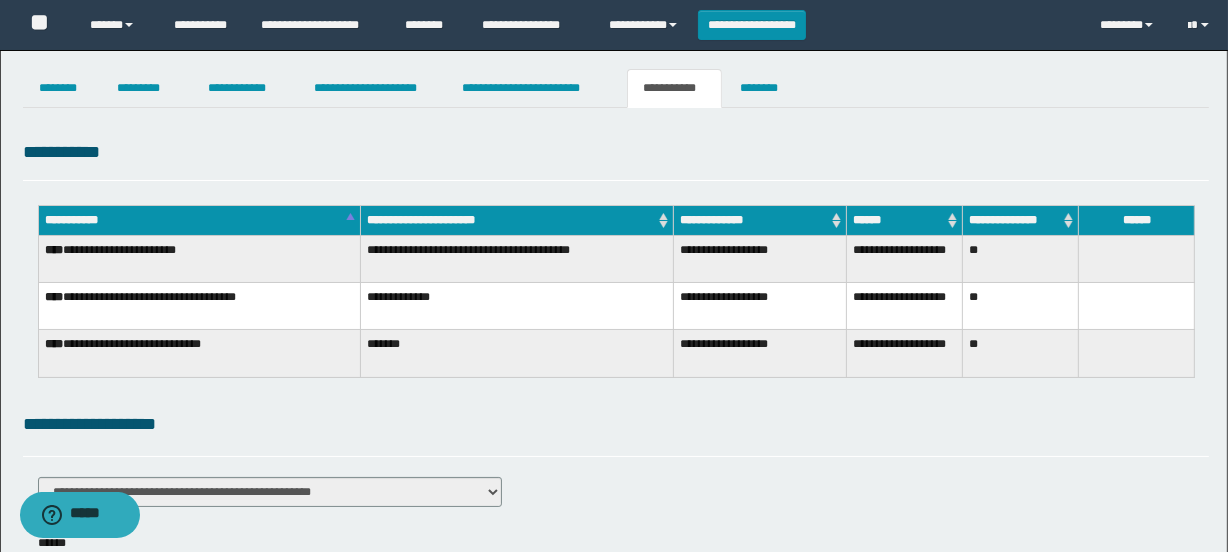 scroll, scrollTop: 0, scrollLeft: 0, axis: both 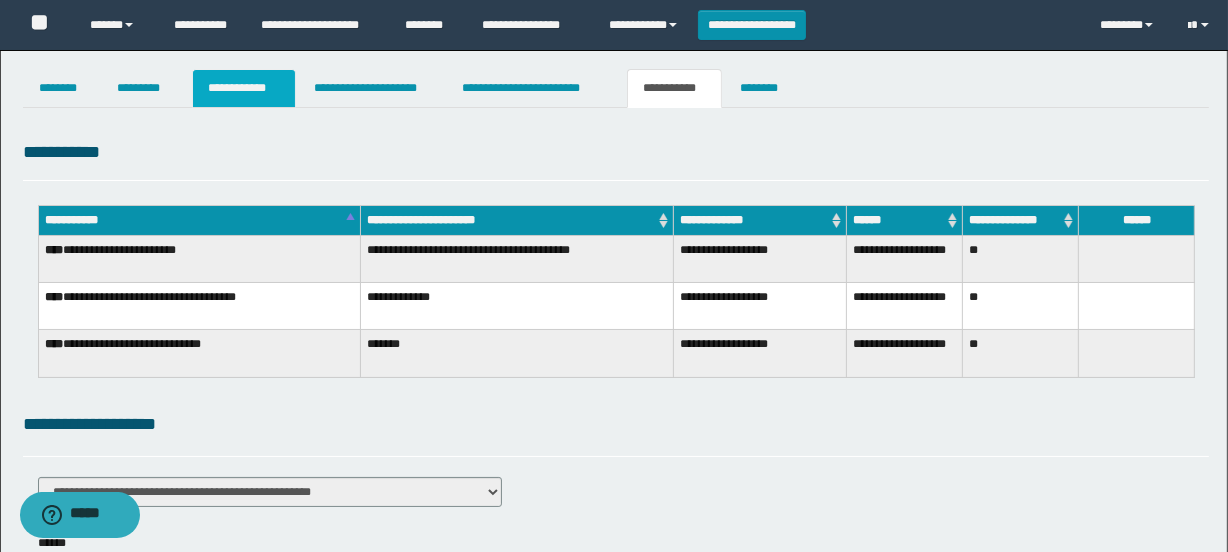 click on "**********" at bounding box center (244, 88) 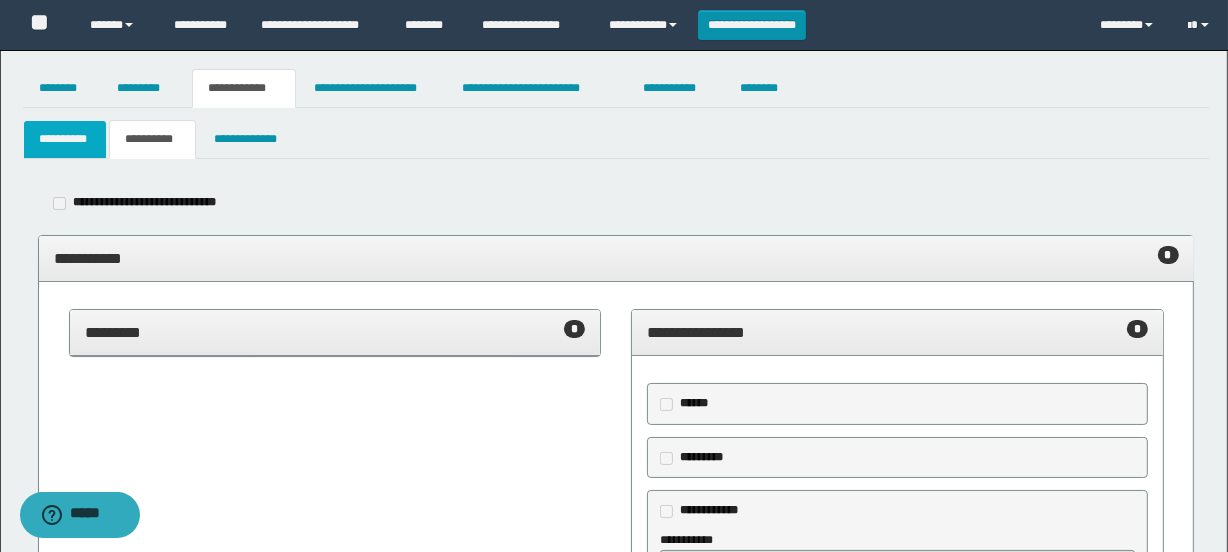 click on "**********" at bounding box center [65, 139] 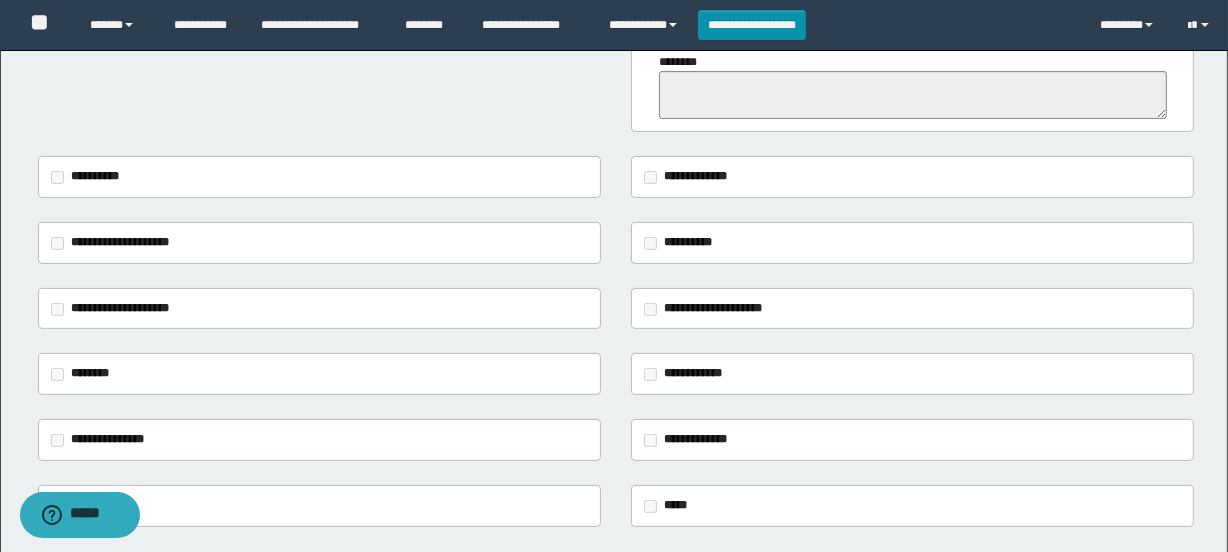 scroll, scrollTop: 588, scrollLeft: 0, axis: vertical 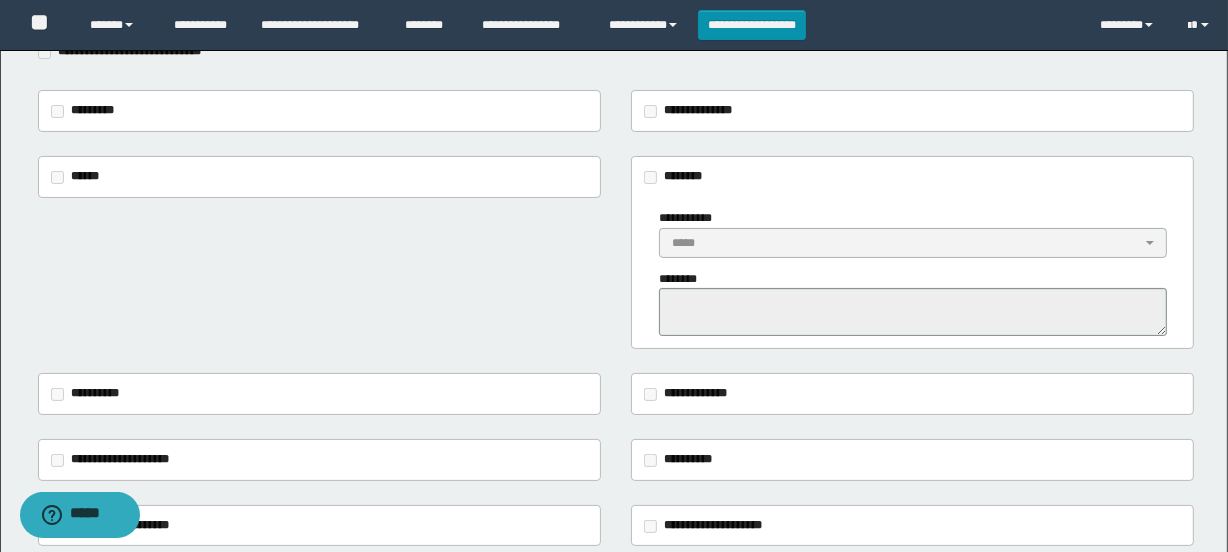 click on "********" at bounding box center [913, 177] 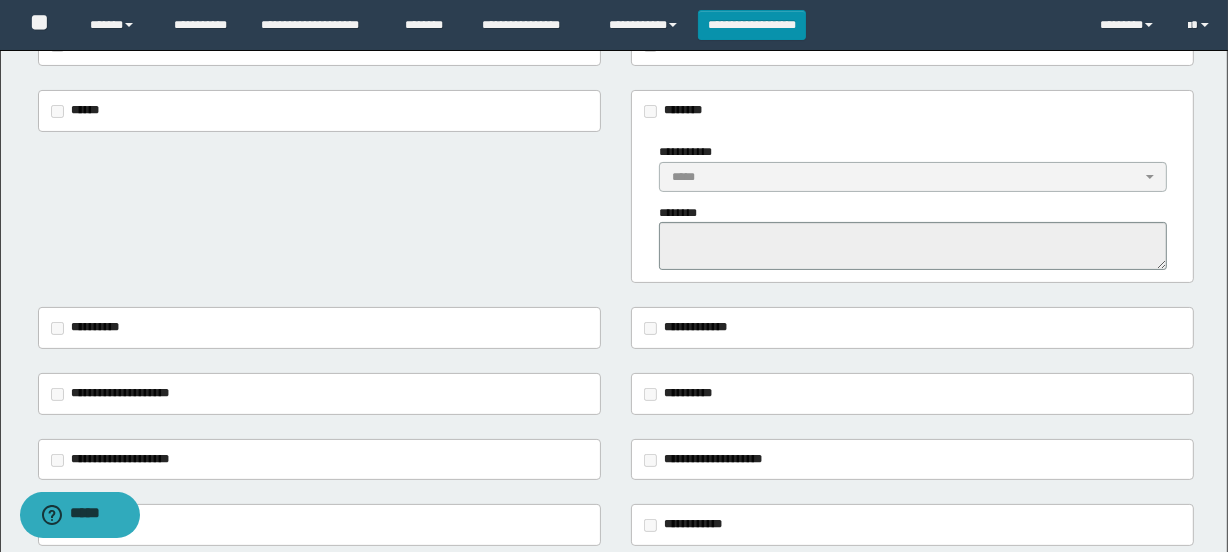scroll, scrollTop: 181, scrollLeft: 0, axis: vertical 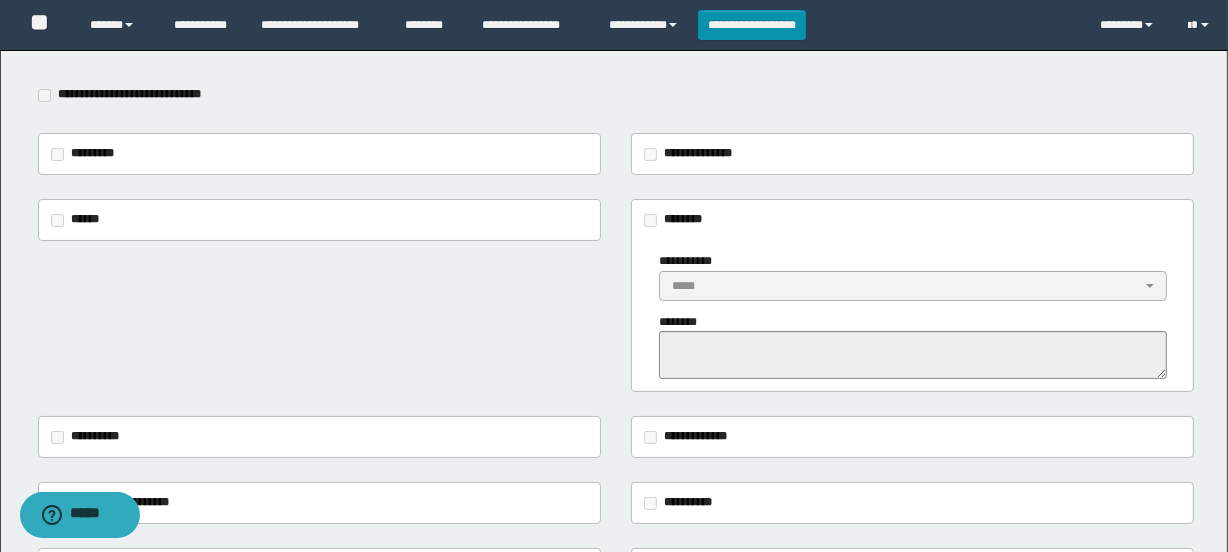 click on "********" at bounding box center [913, 220] 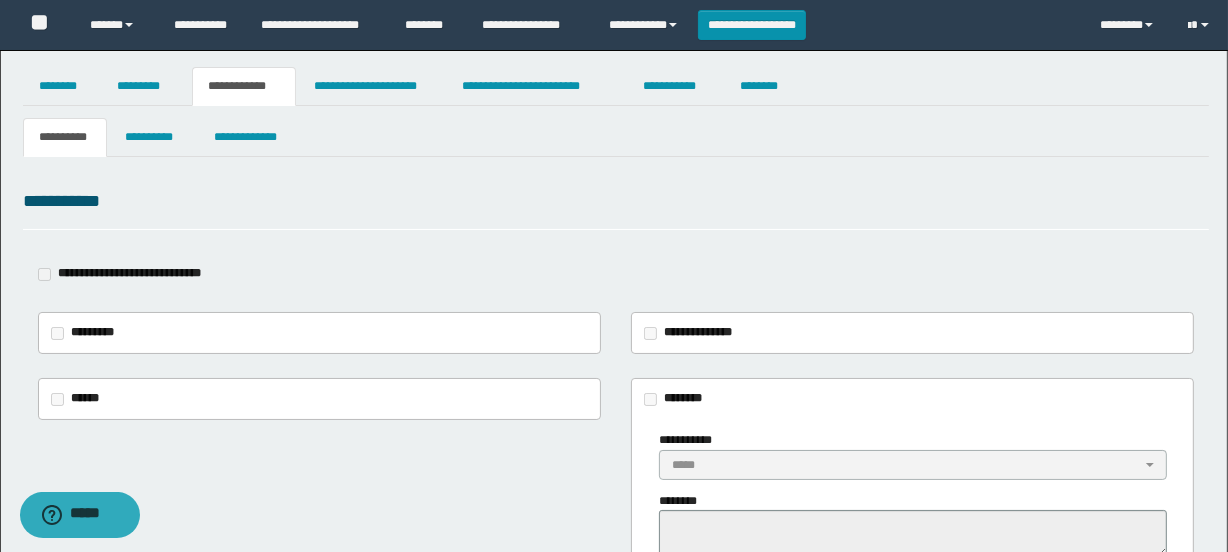 scroll, scrollTop: 0, scrollLeft: 0, axis: both 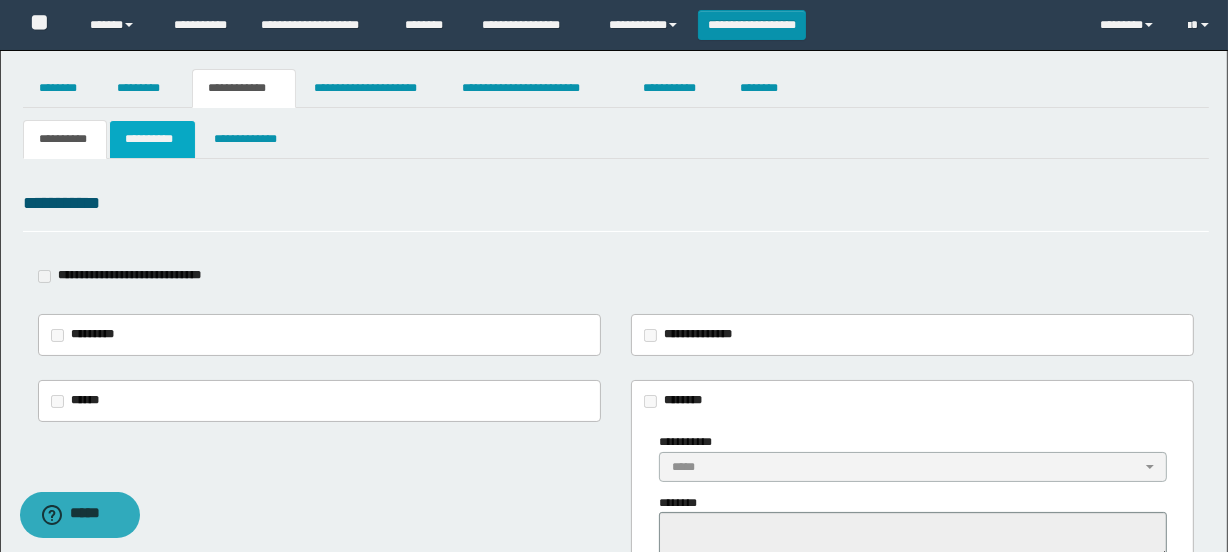 click on "**********" at bounding box center (153, 139) 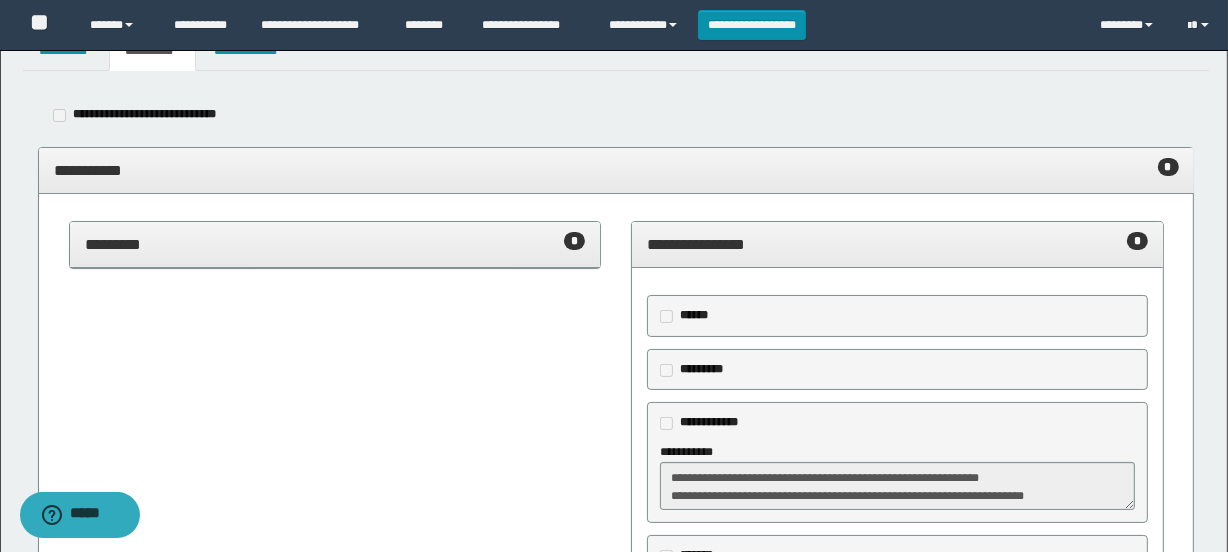 scroll, scrollTop: 0, scrollLeft: 0, axis: both 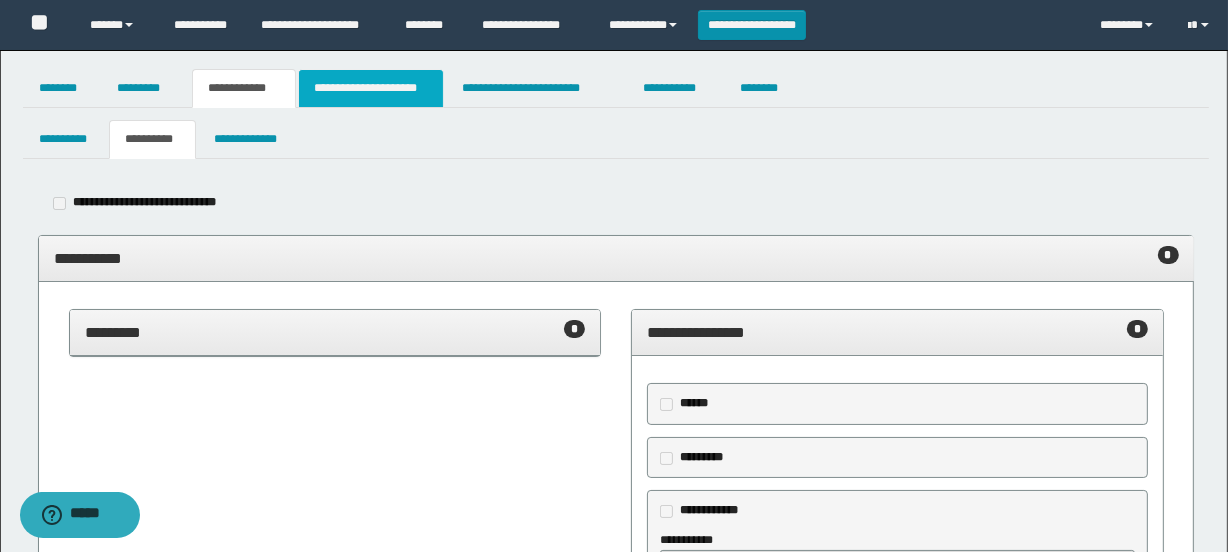 click on "**********" at bounding box center [371, 88] 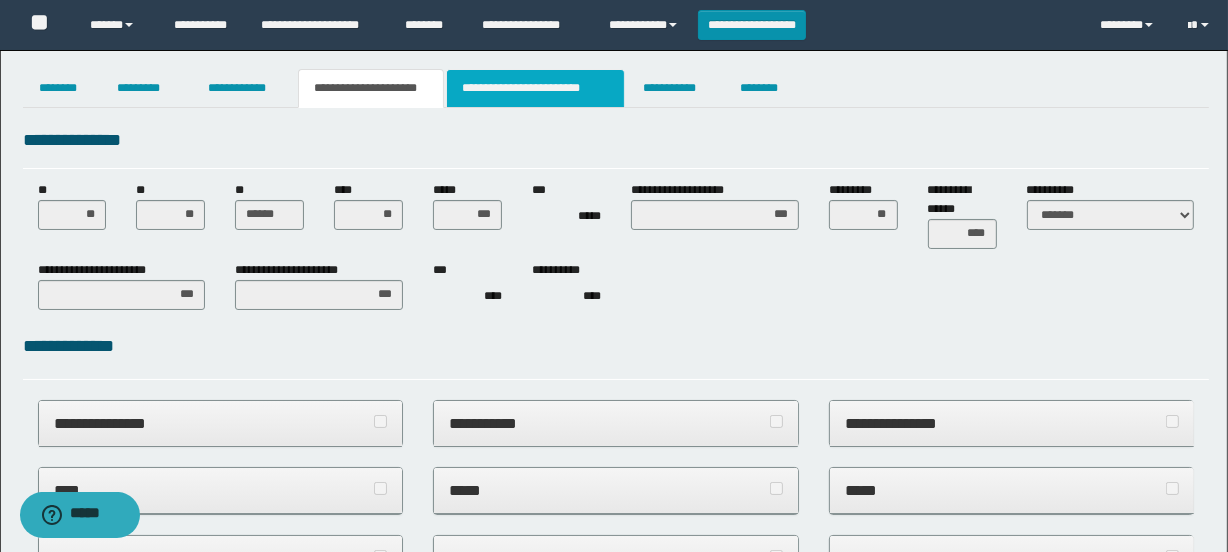 click on "**********" at bounding box center [535, 88] 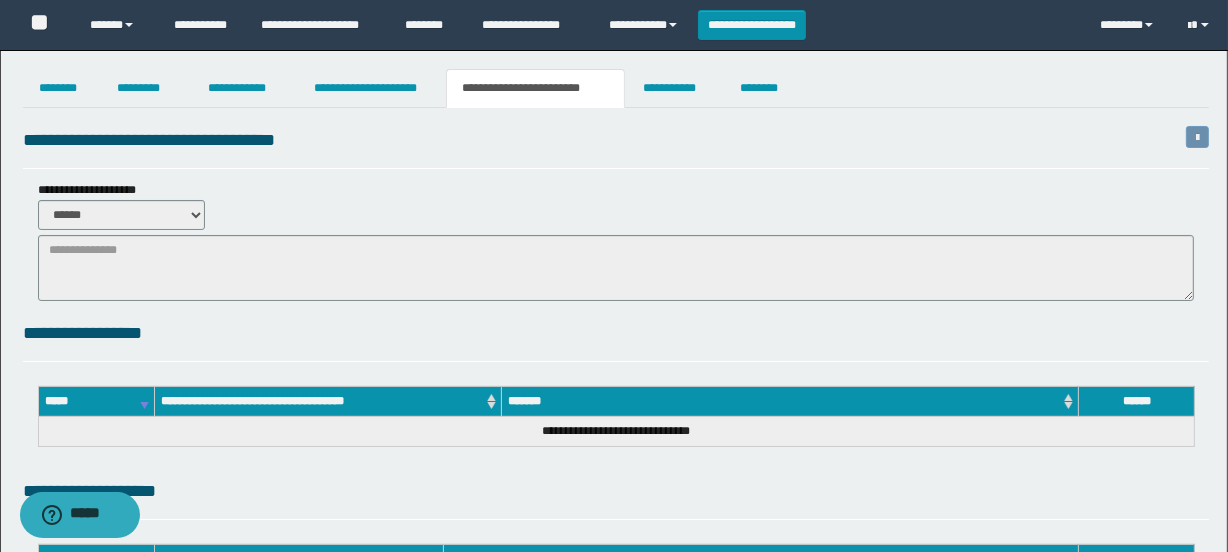 scroll, scrollTop: 330, scrollLeft: 0, axis: vertical 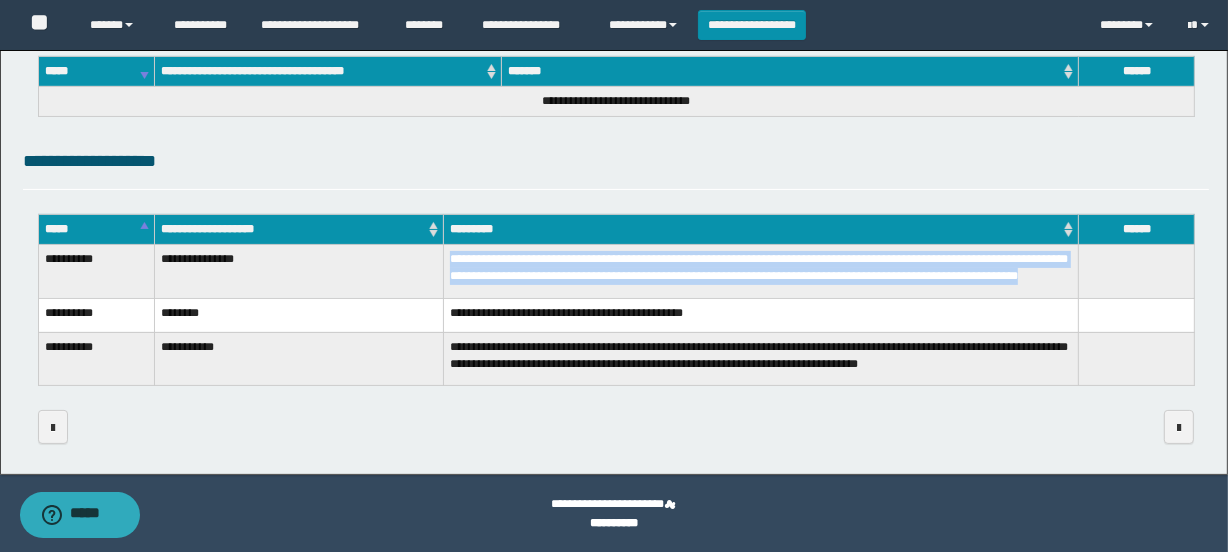 drag, startPoint x: 821, startPoint y: 294, endPoint x: 438, endPoint y: 256, distance: 384.8805 